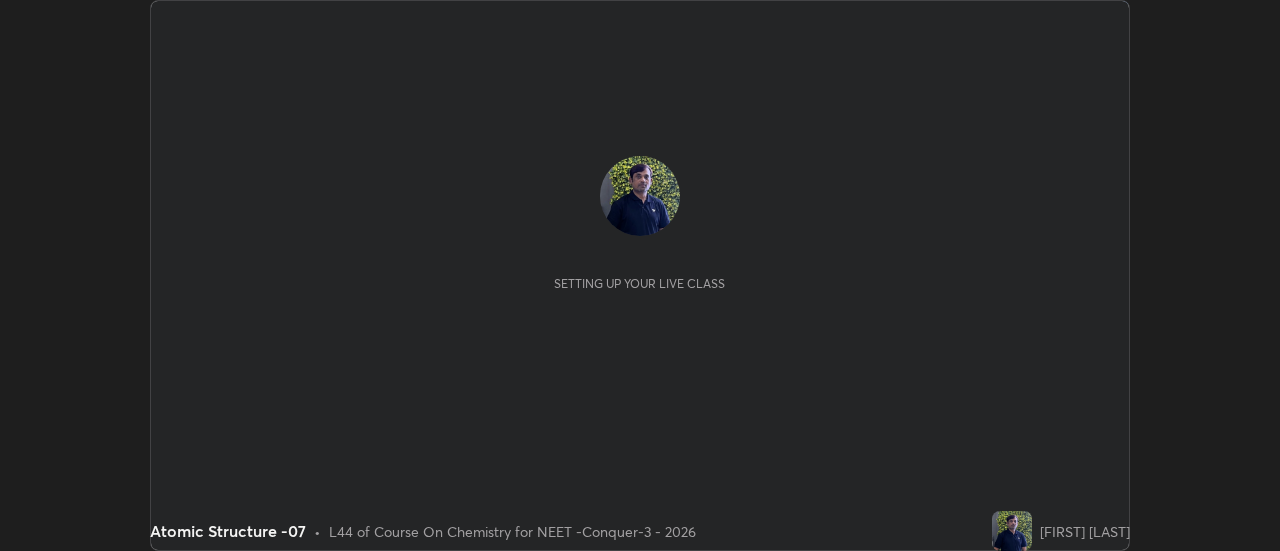 scroll, scrollTop: 0, scrollLeft: 0, axis: both 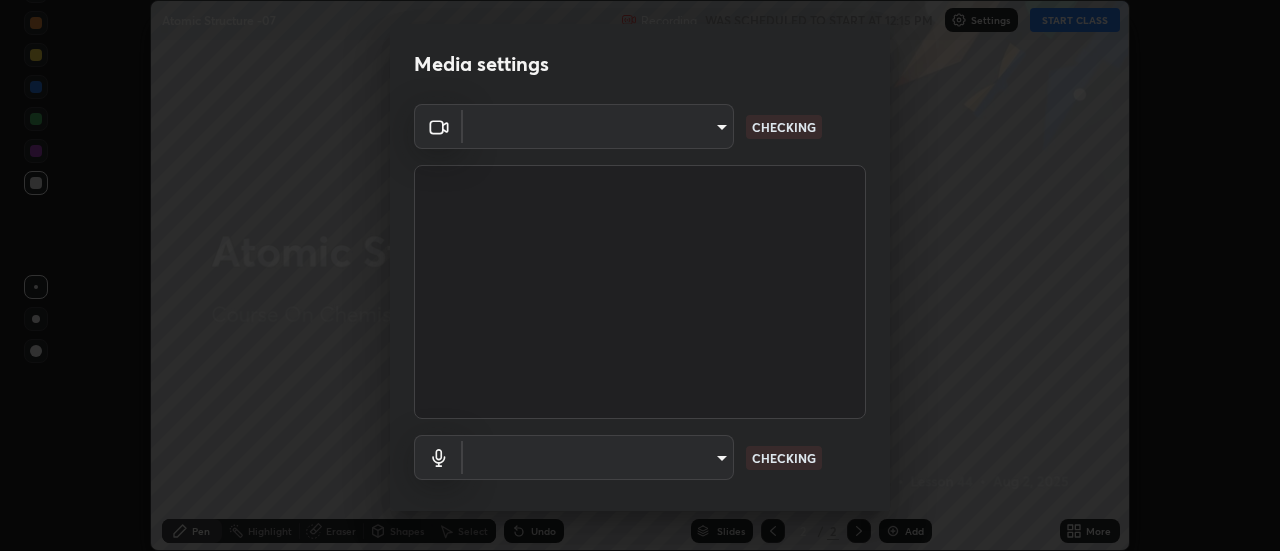 click on "Erase all Atomic Structure -07 Recording WAS SCHEDULED TO START AT  [TIME] Settings START CLASS Setting up your live class Atomic Structure -07 • L44 of Course On Chemistry for NEET -Conquer-3 - 2026 [FIRST] [LAST] Pen Highlight Eraser Shapes Select Undo Slides 2 / 2 Add More No doubts shared Encourage your learners to ask a doubt for better clarity Report an issue Reason for reporting Buffering Chat not working Audio - Video sync issue Educator video quality low ​ Attach an image Report Media settings ​ CHECKING ​ CHECKING 1 / 5 Next" at bounding box center [640, 275] 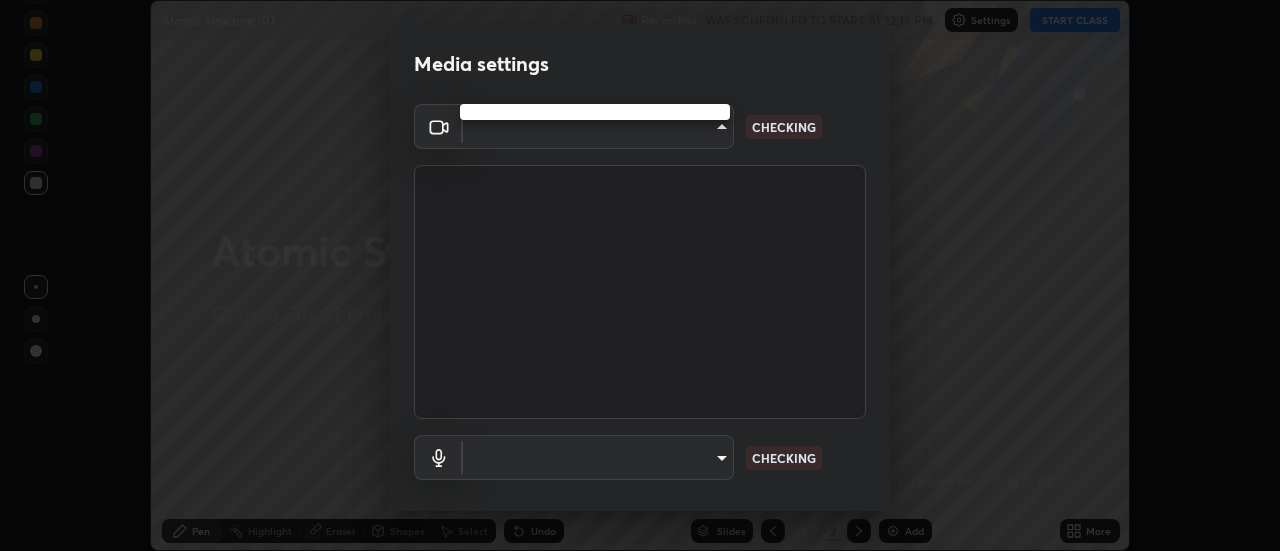 click at bounding box center (640, 275) 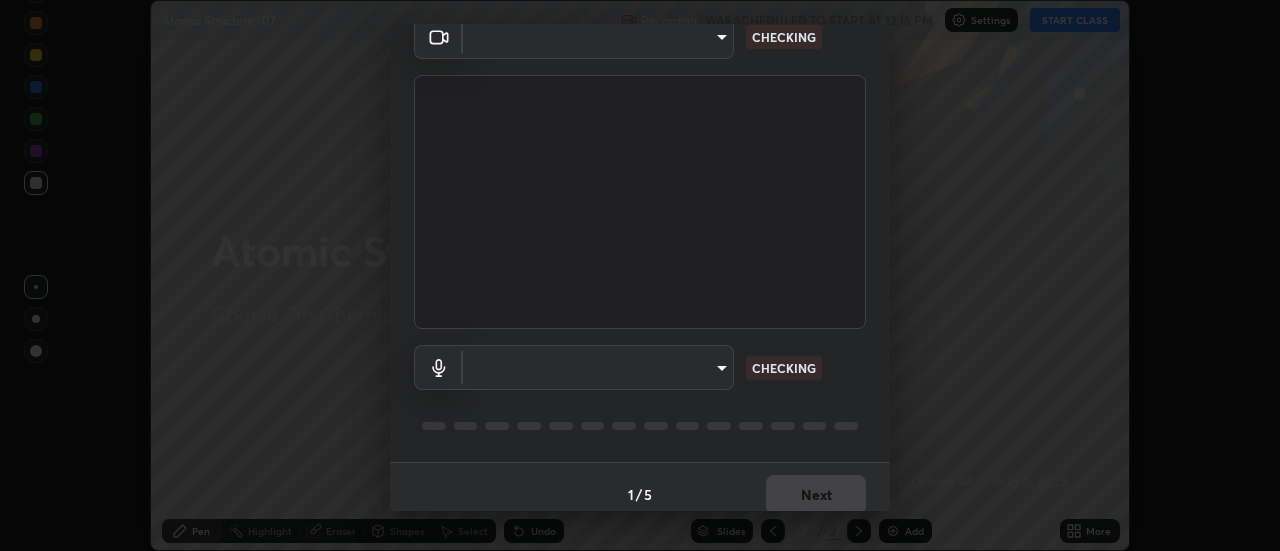 type on "abd1dd8f698bdb7170c938d45ed7c5a449073cf79ef4f8923fa8d1de0ad96843" 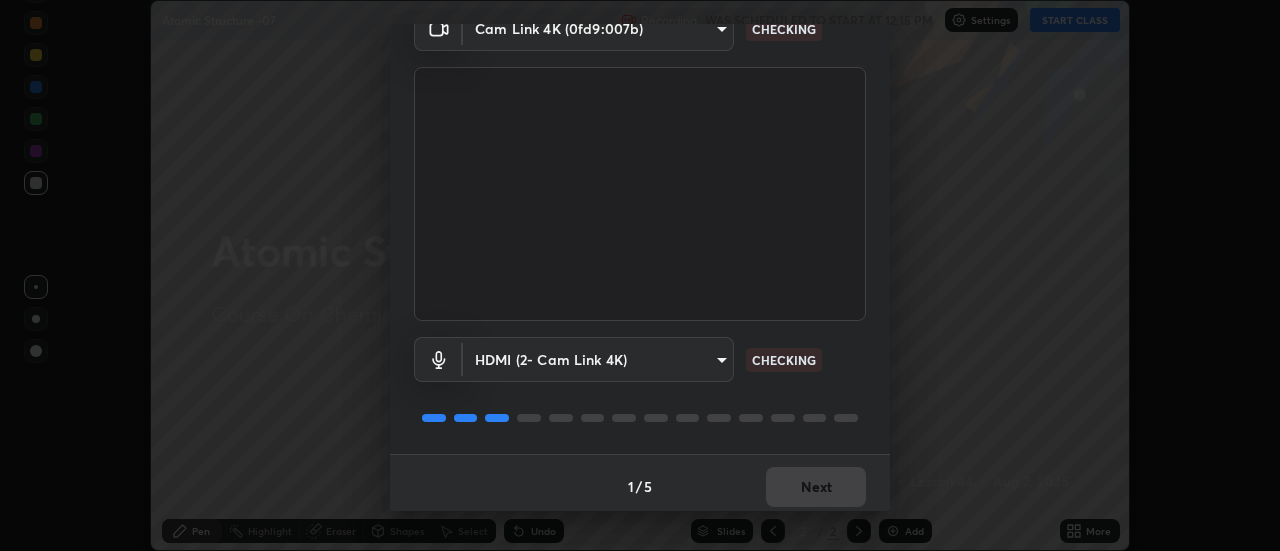 scroll, scrollTop: 105, scrollLeft: 0, axis: vertical 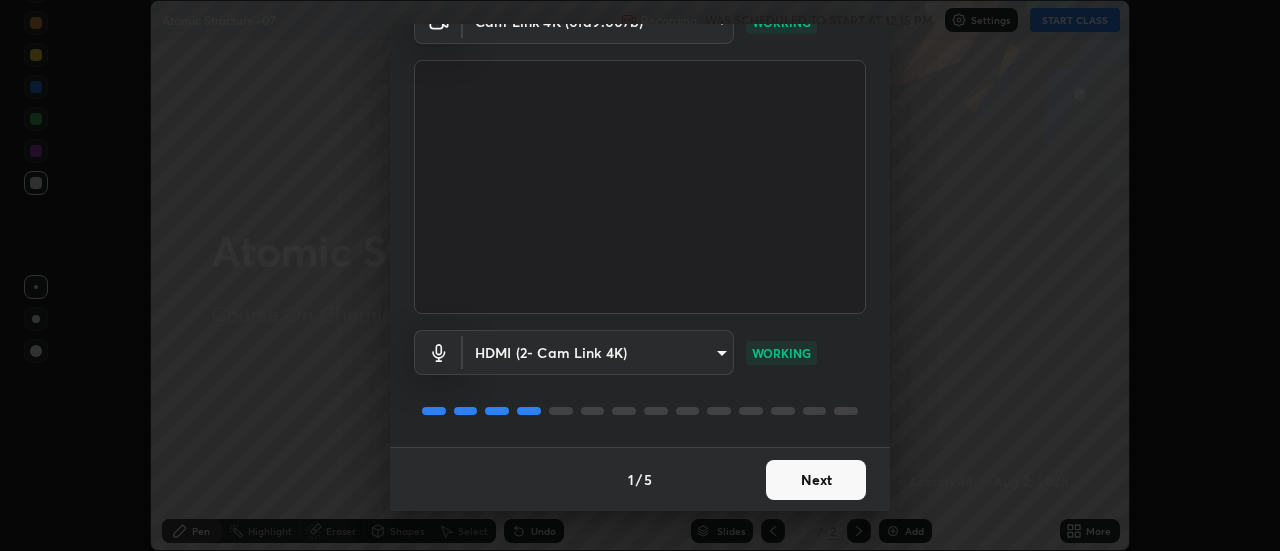 click on "Next" at bounding box center [816, 480] 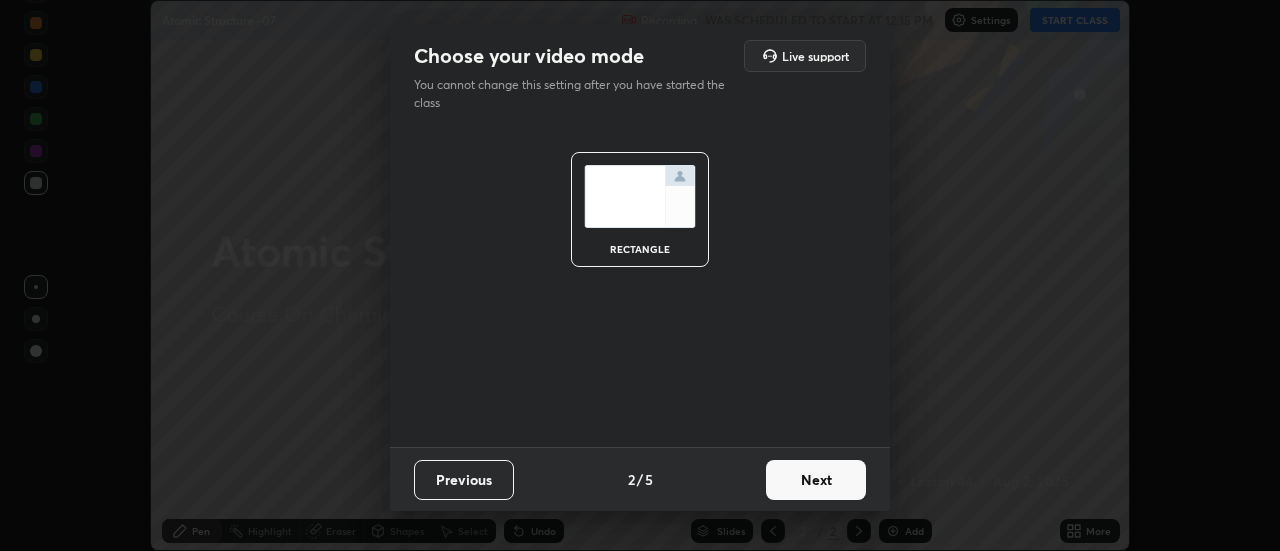 scroll, scrollTop: 0, scrollLeft: 0, axis: both 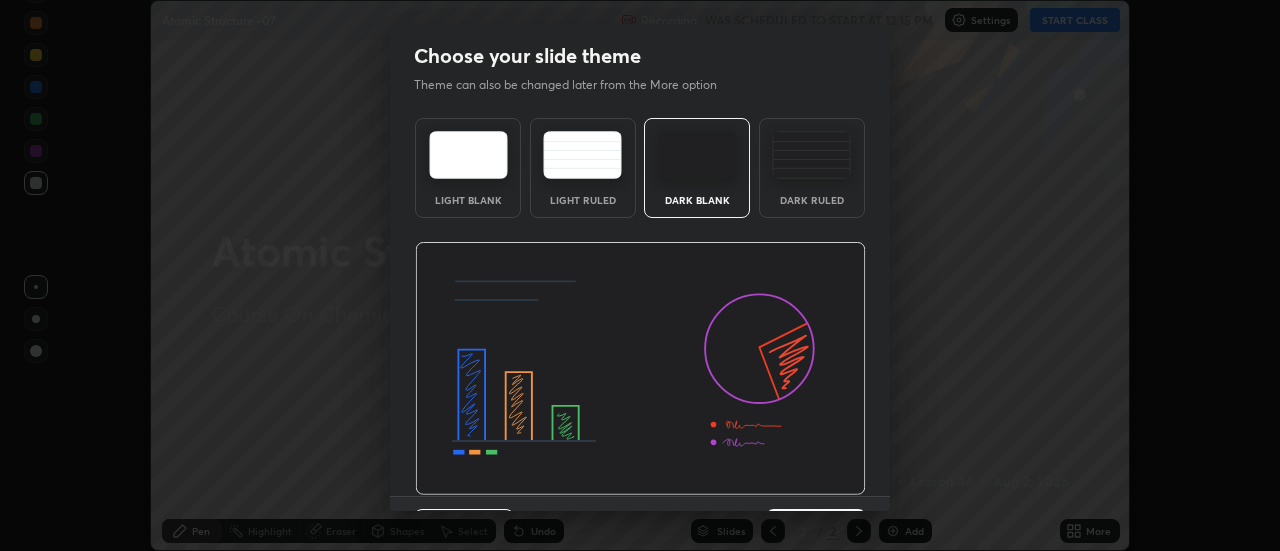 click at bounding box center (640, 369) 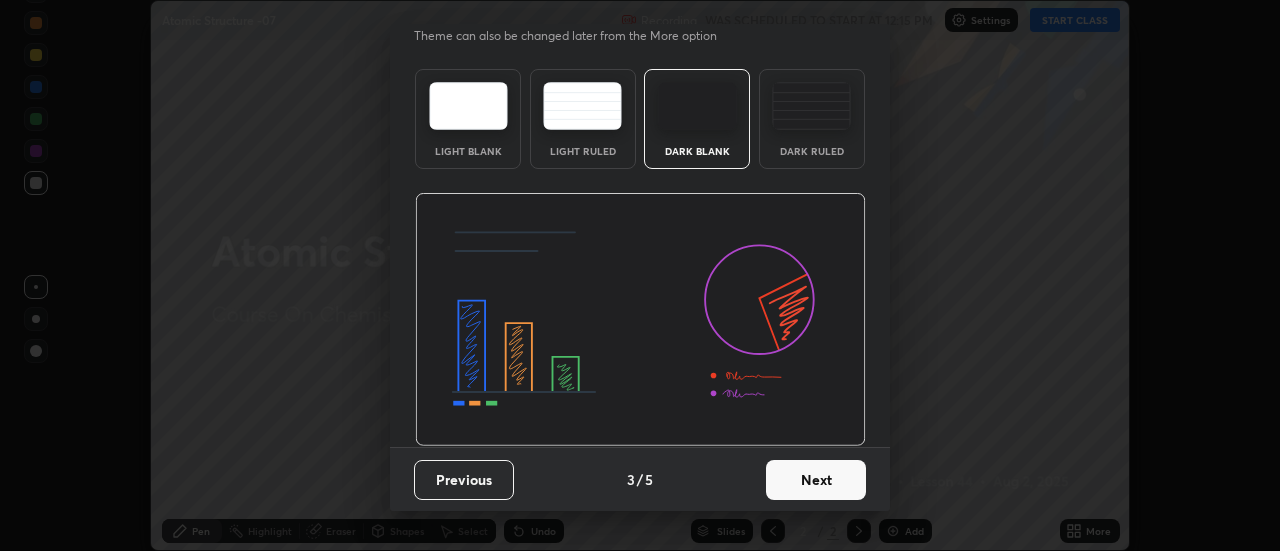 click on "Next" at bounding box center (816, 480) 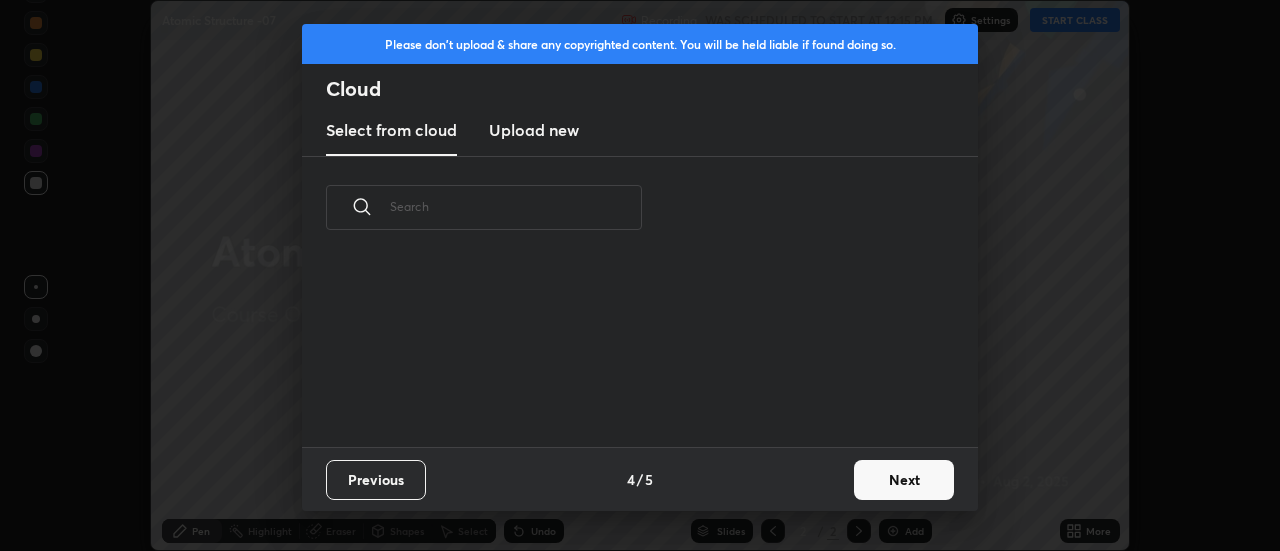 click on "Next" at bounding box center (904, 480) 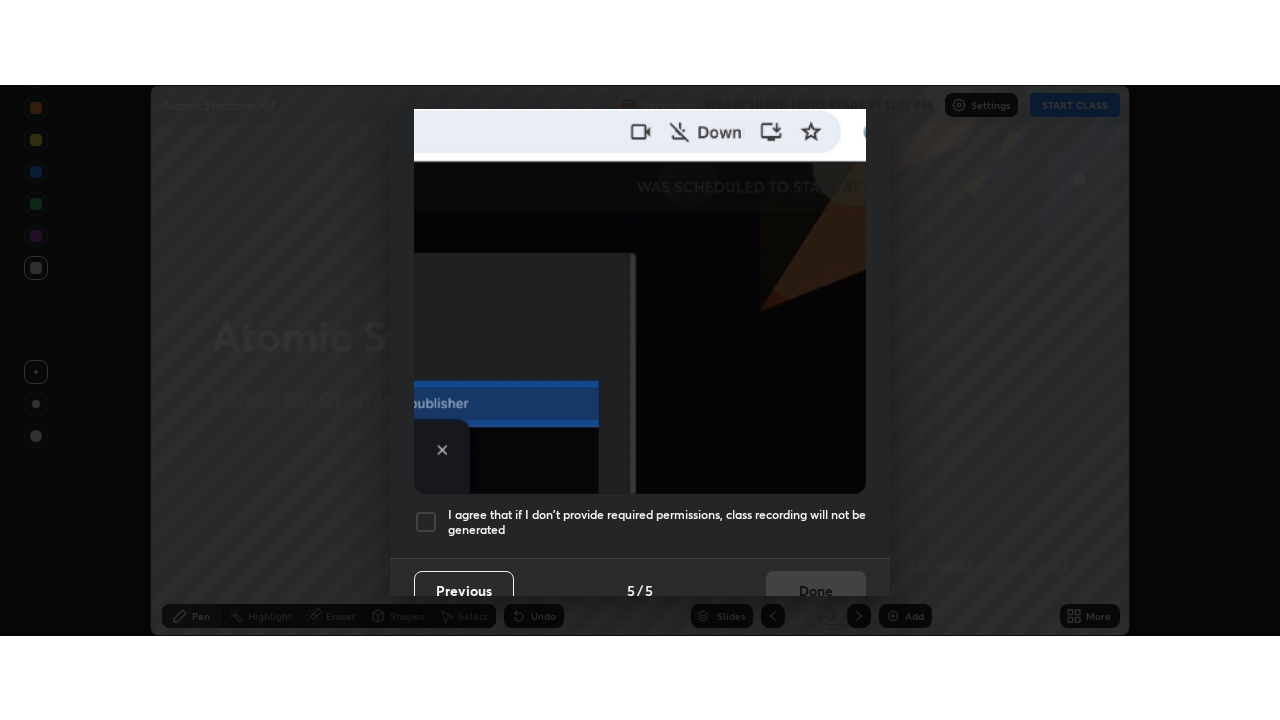 scroll, scrollTop: 513, scrollLeft: 0, axis: vertical 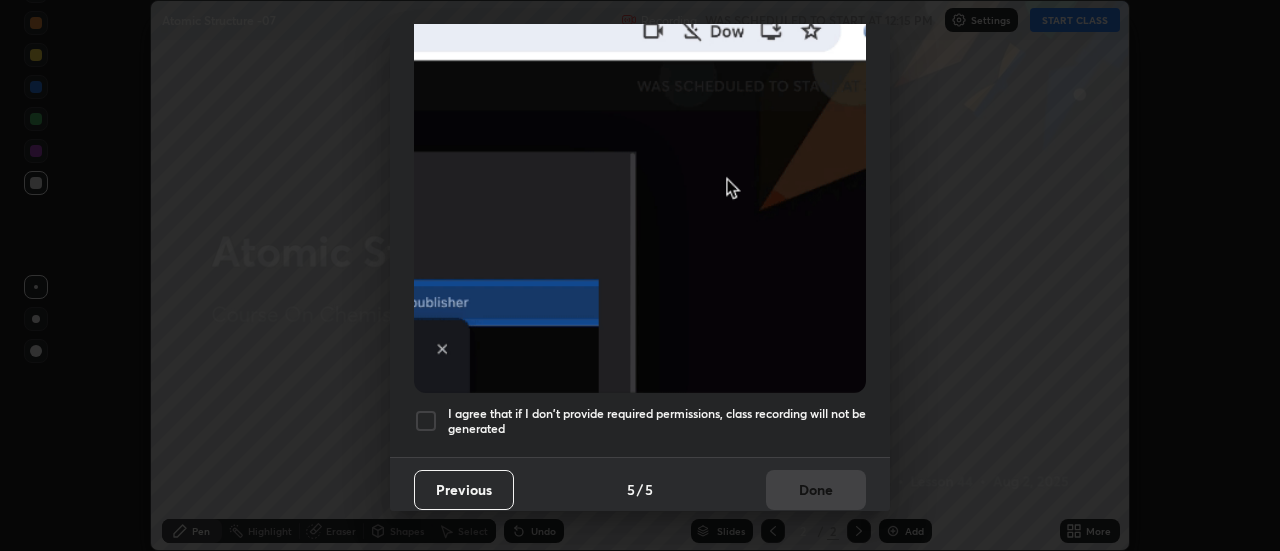 click at bounding box center [426, 421] 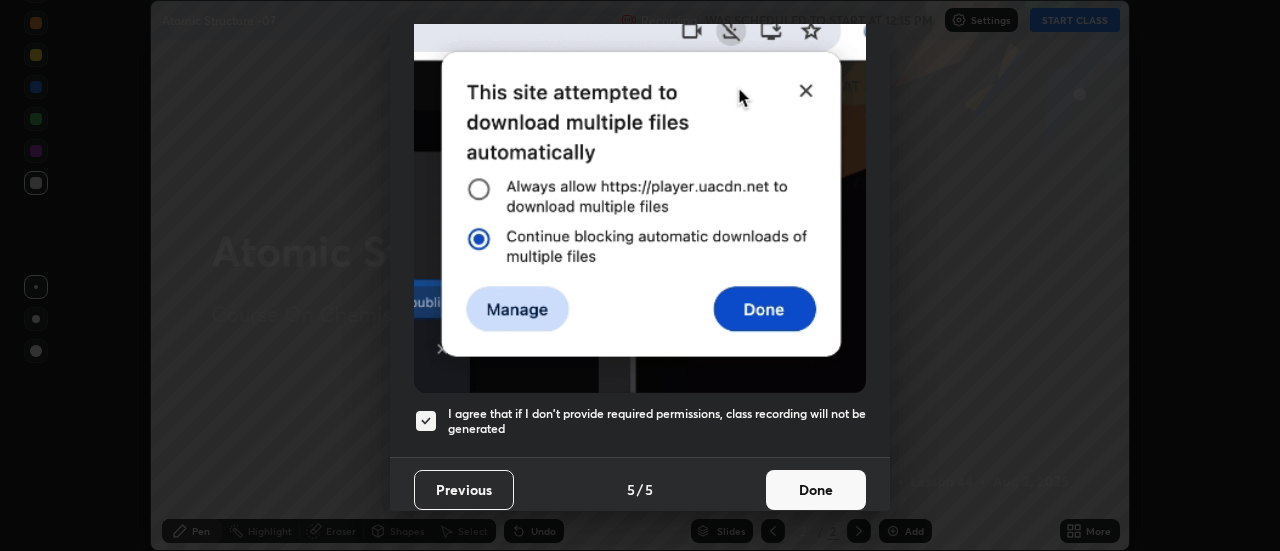click on "Done" at bounding box center [816, 490] 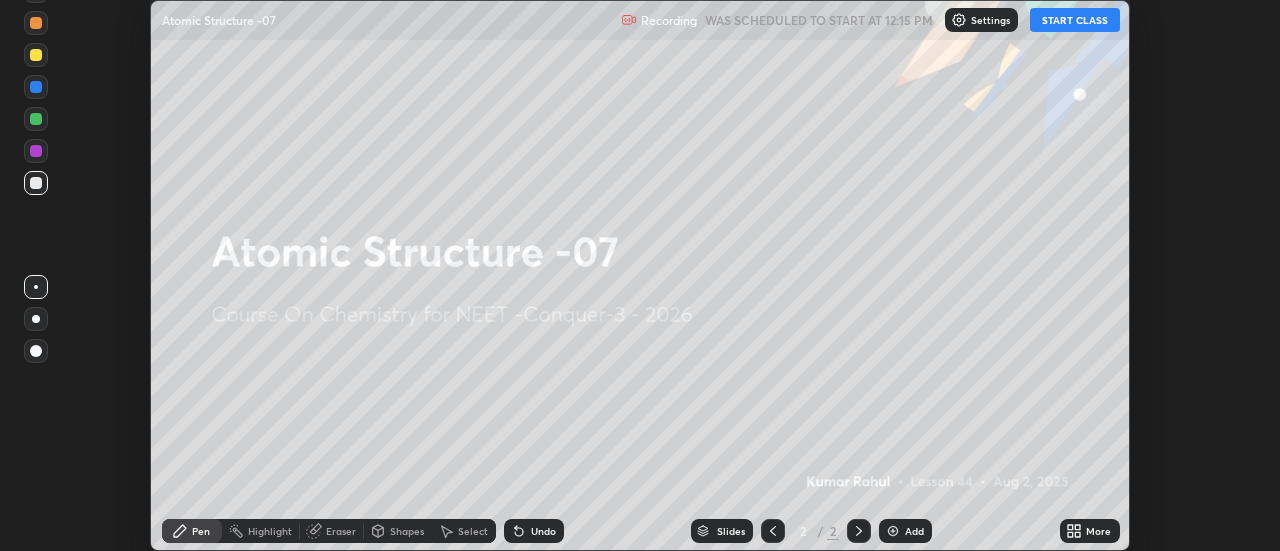 click 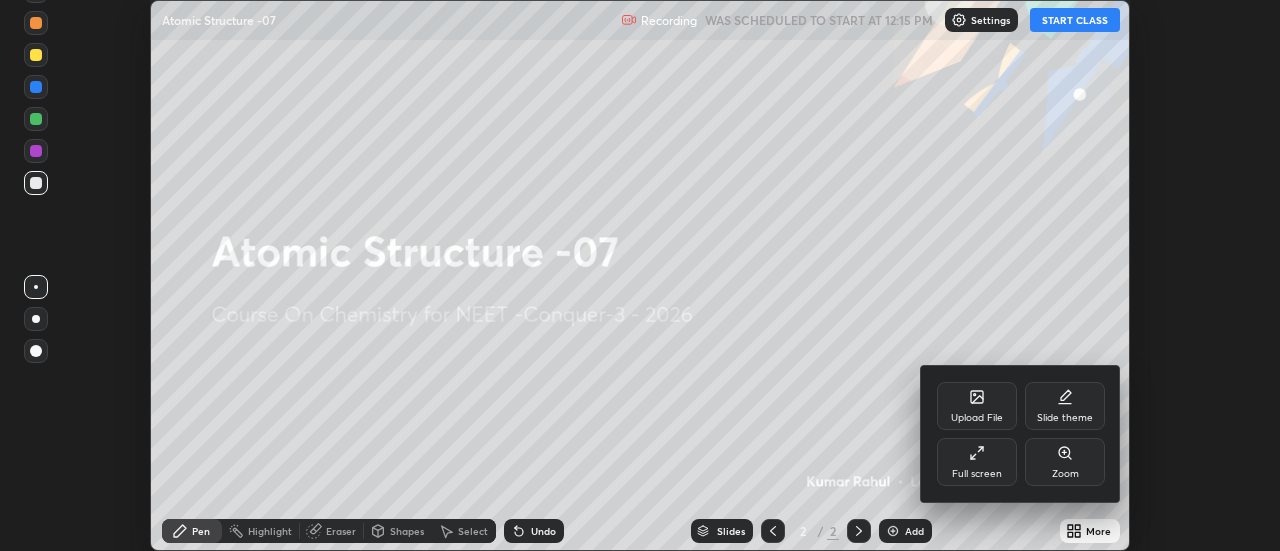 click on "Full screen" at bounding box center (977, 462) 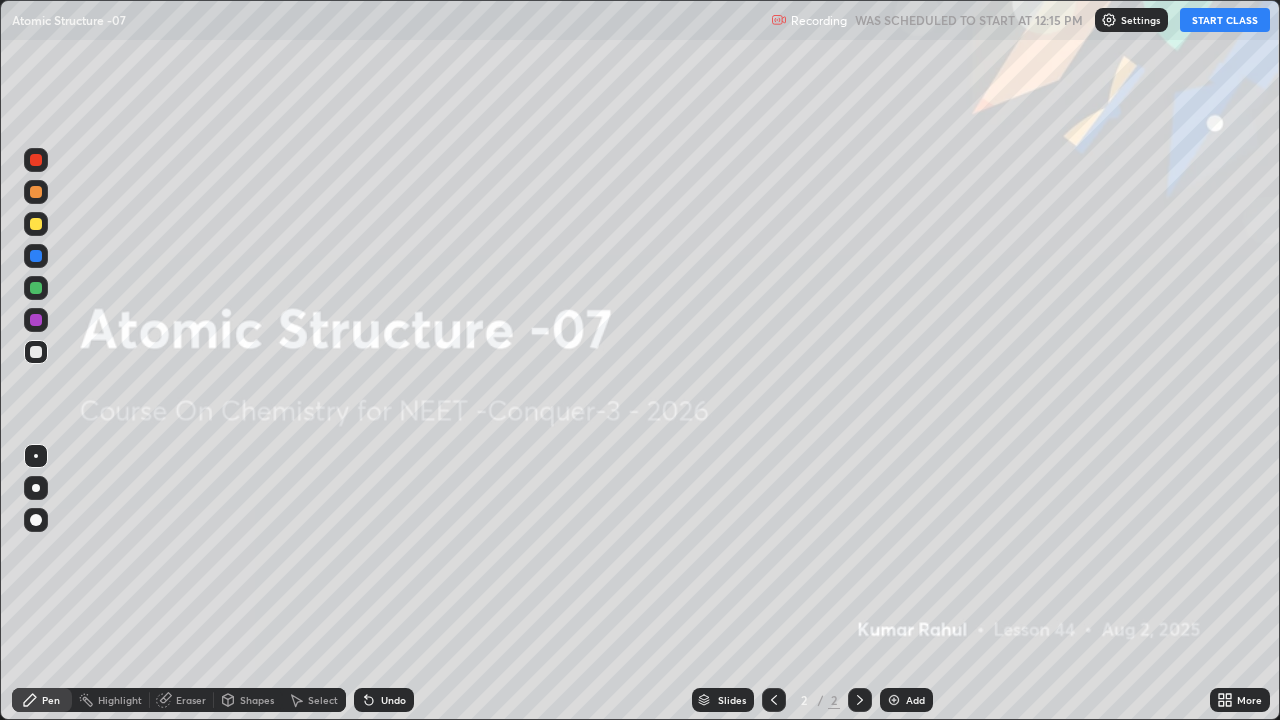 scroll, scrollTop: 99280, scrollLeft: 98720, axis: both 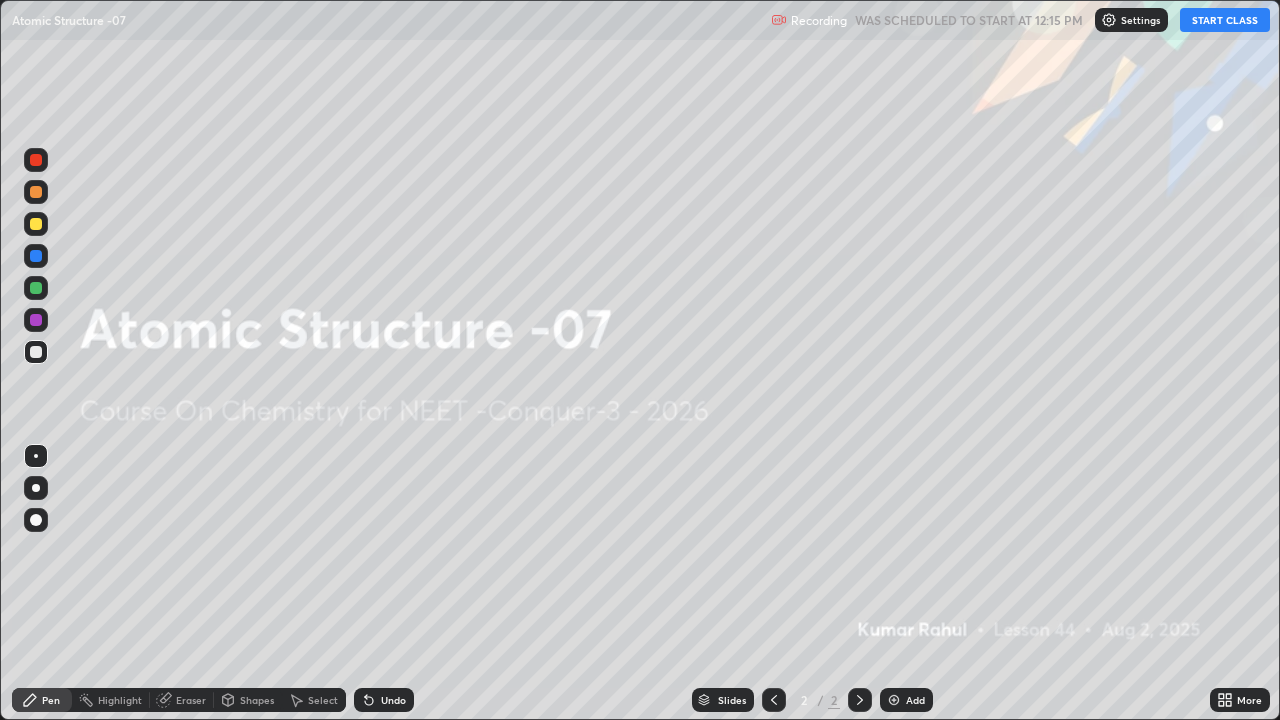 click on "Add" at bounding box center [915, 700] 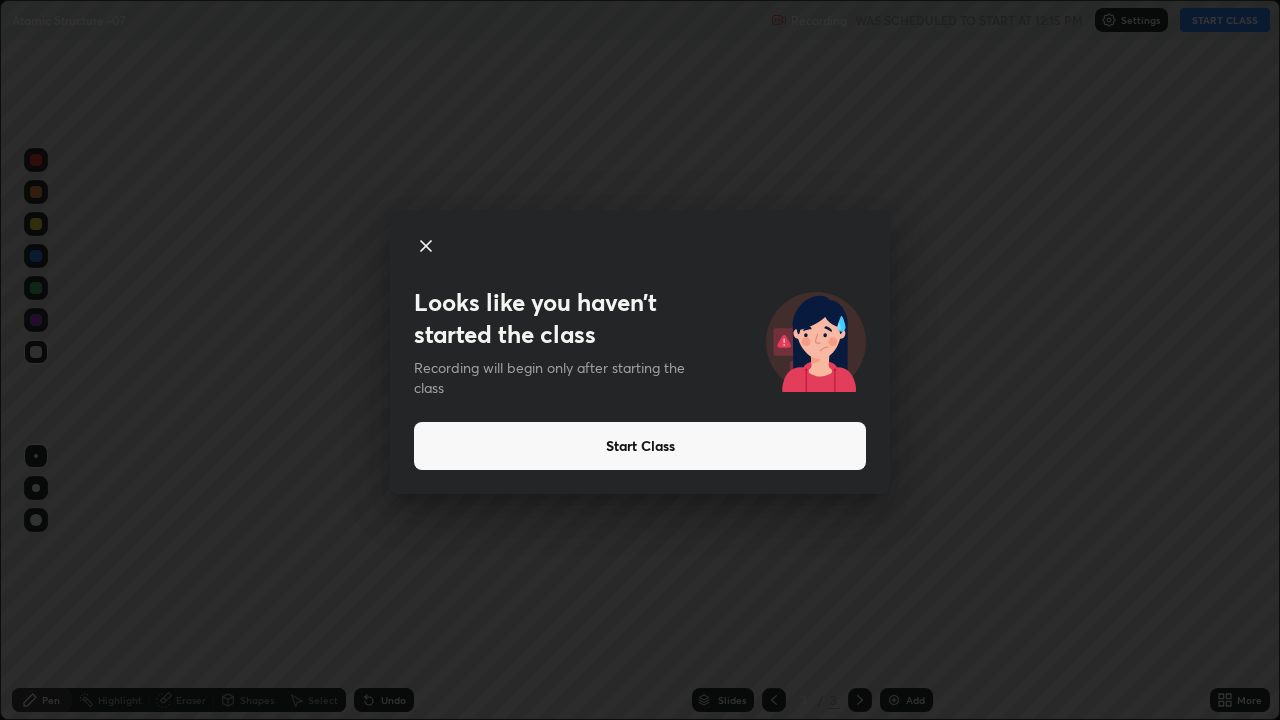 click on "Start Class" at bounding box center (640, 446) 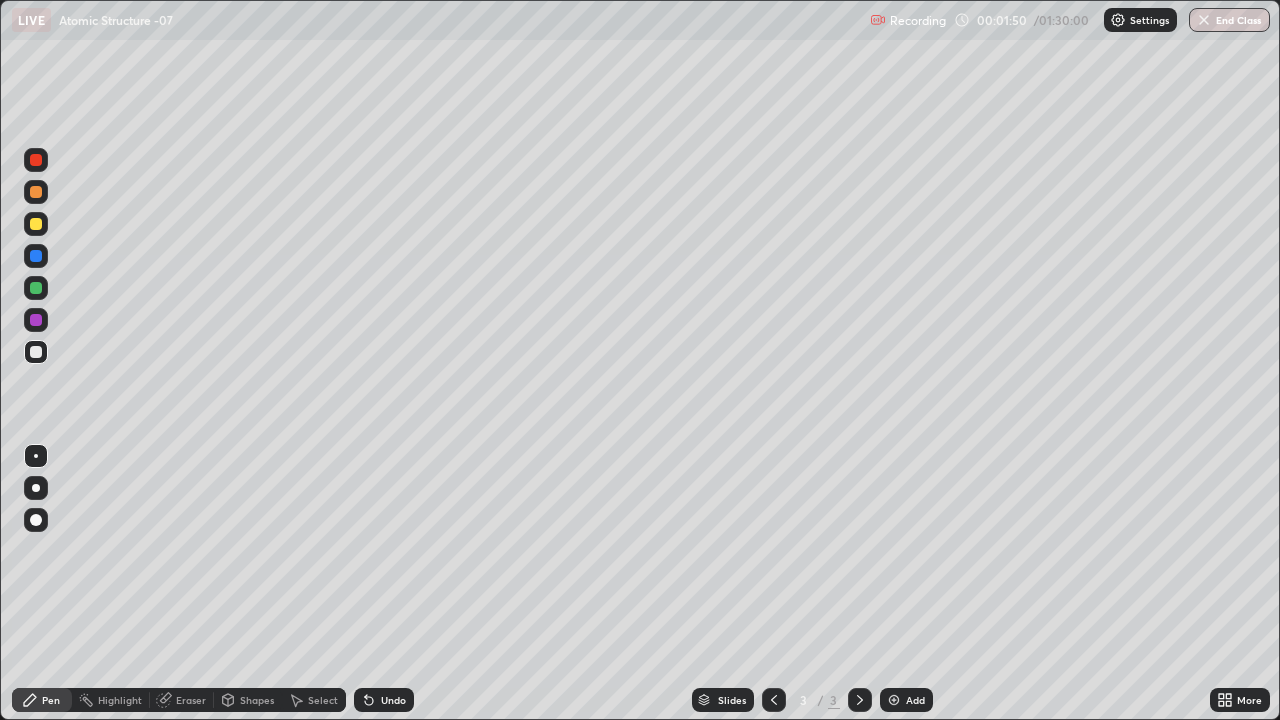 click at bounding box center (36, 488) 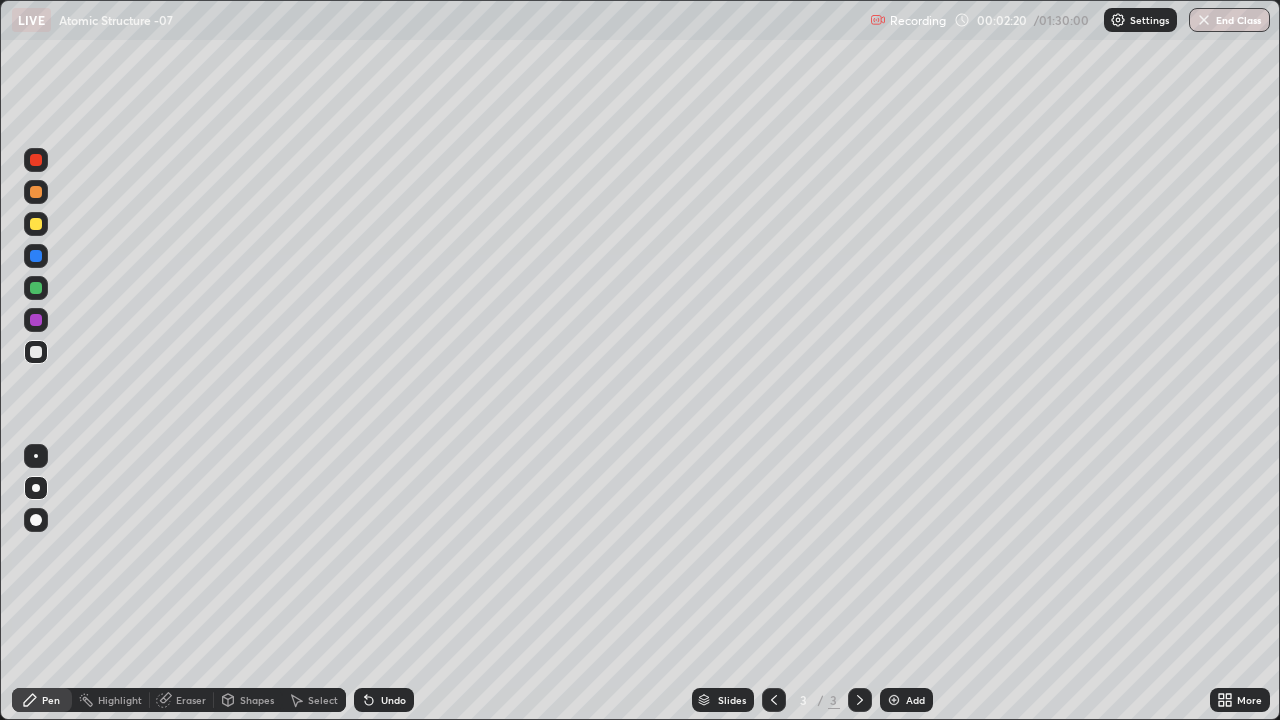 click at bounding box center [36, 488] 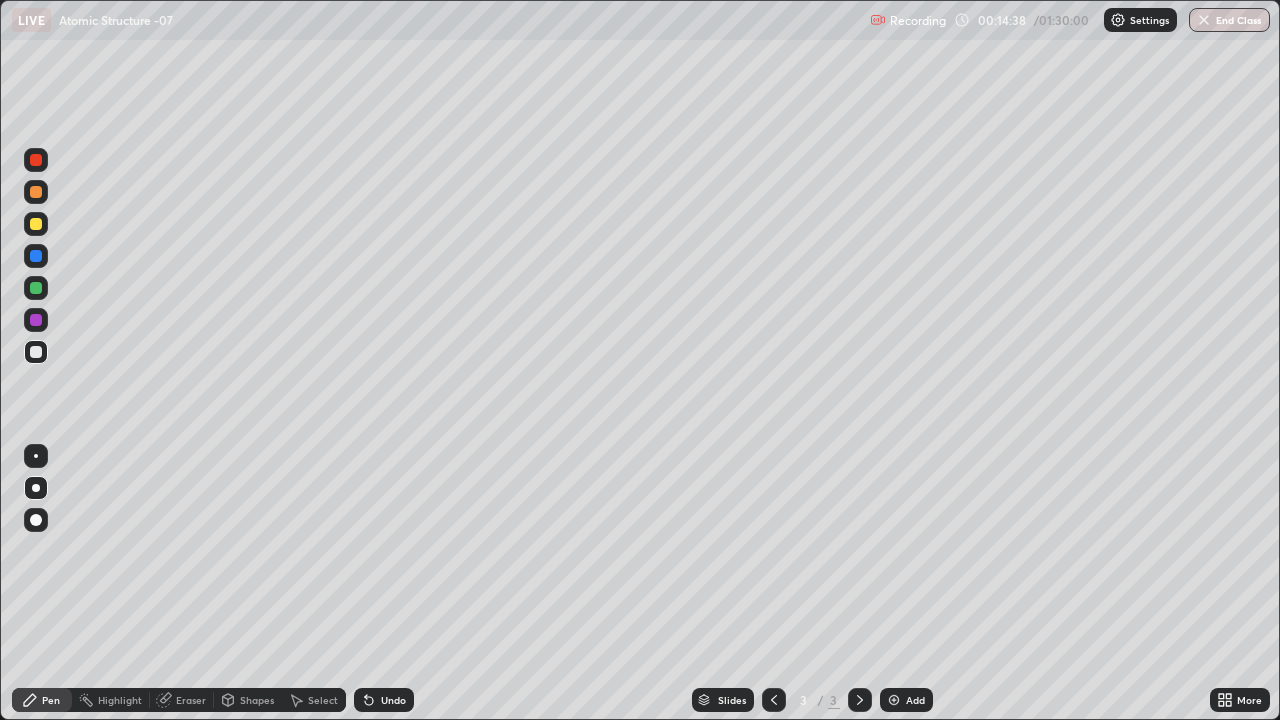 click at bounding box center [36, 488] 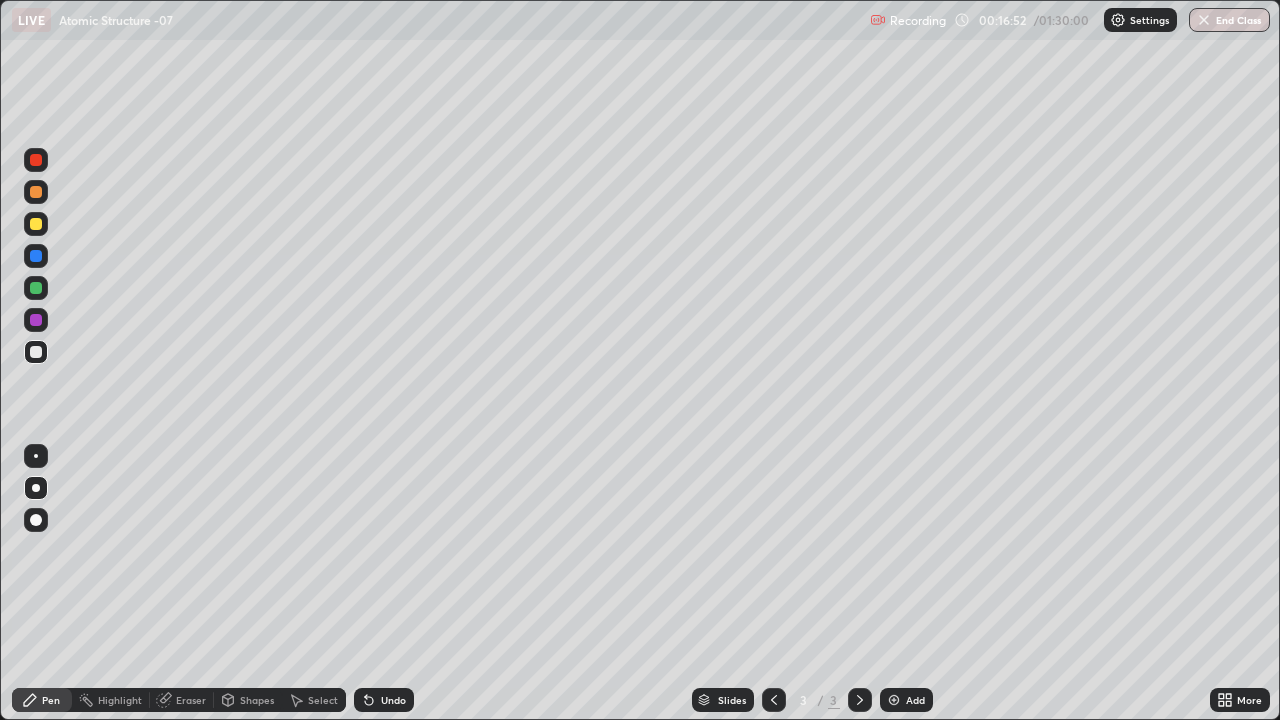click on "Add" at bounding box center (915, 700) 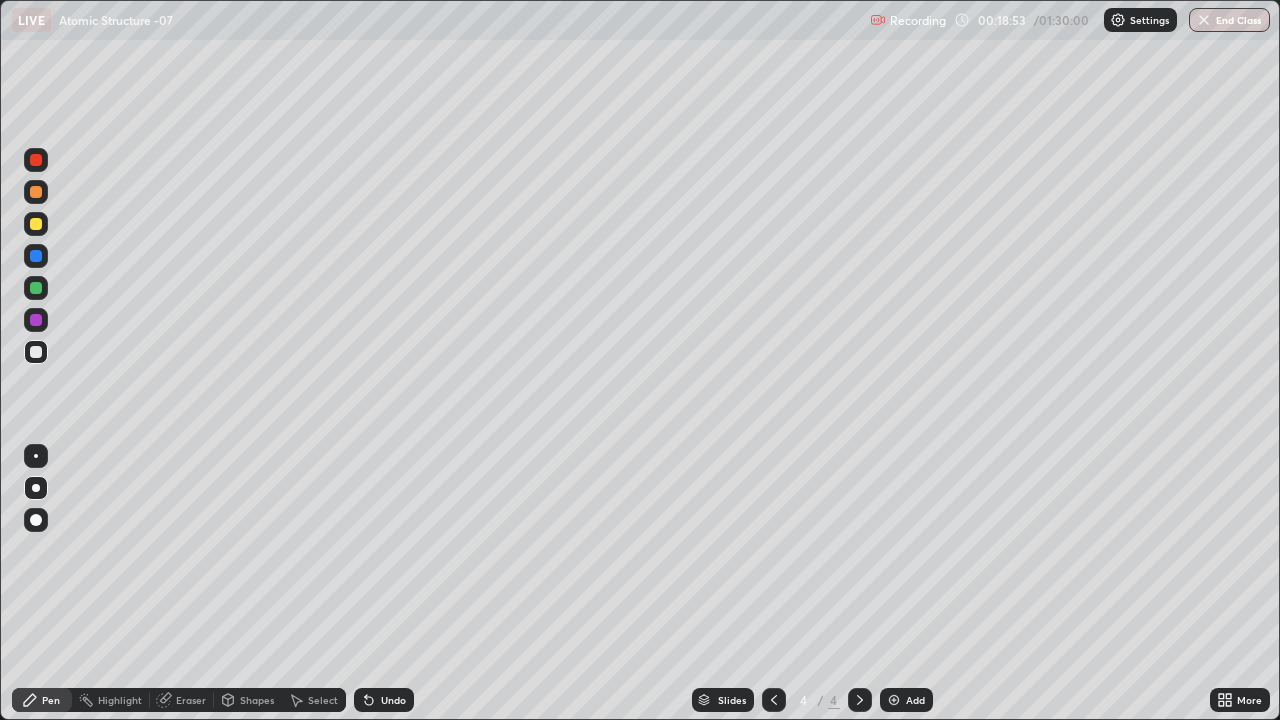 click at bounding box center [774, 700] 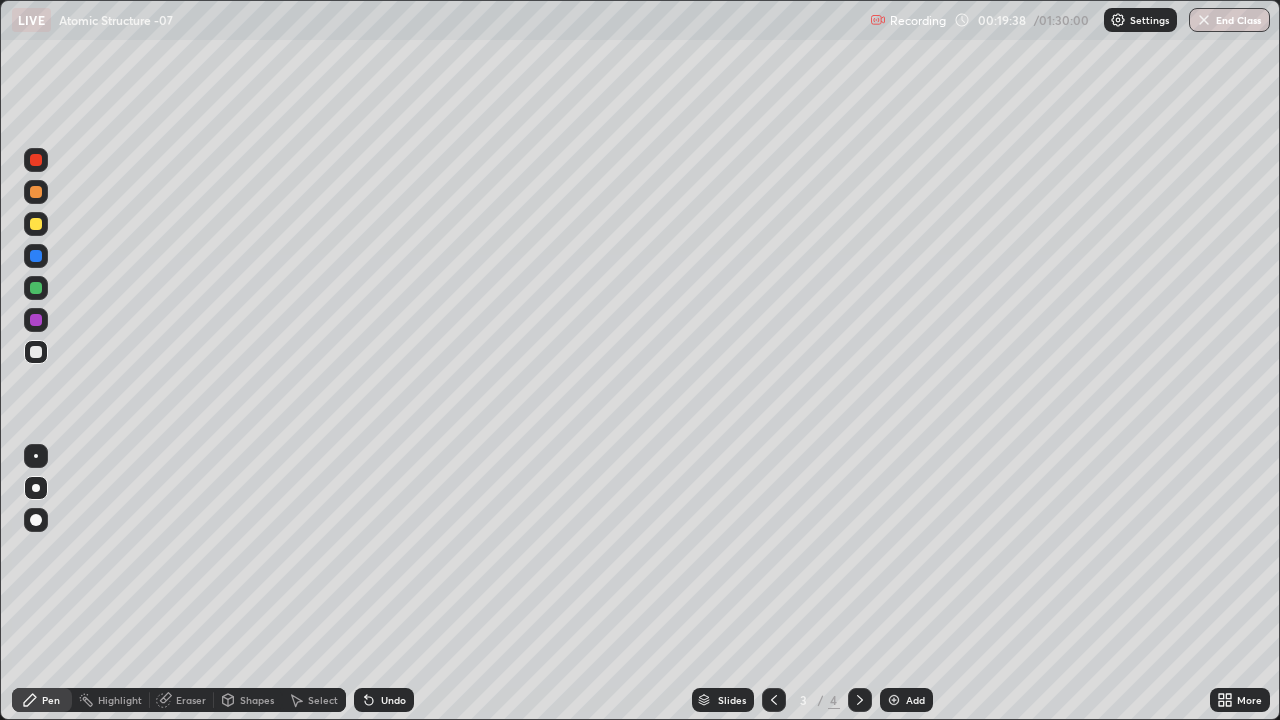 click 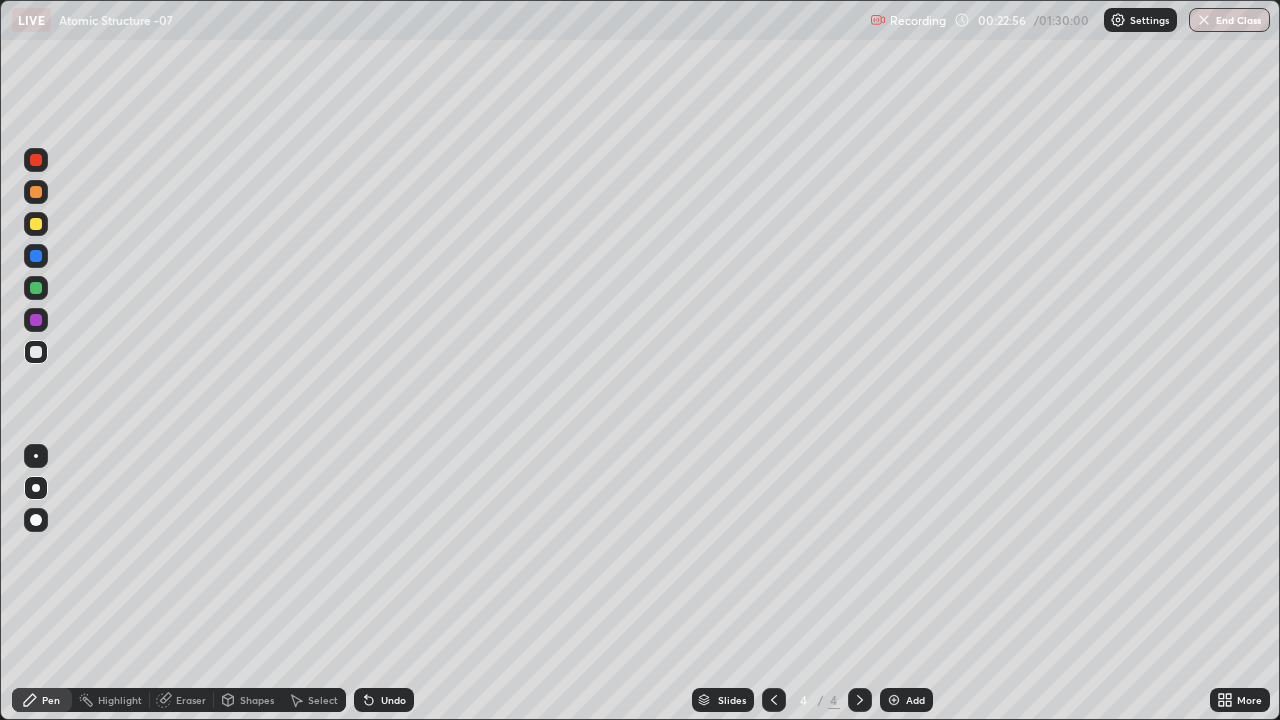 click 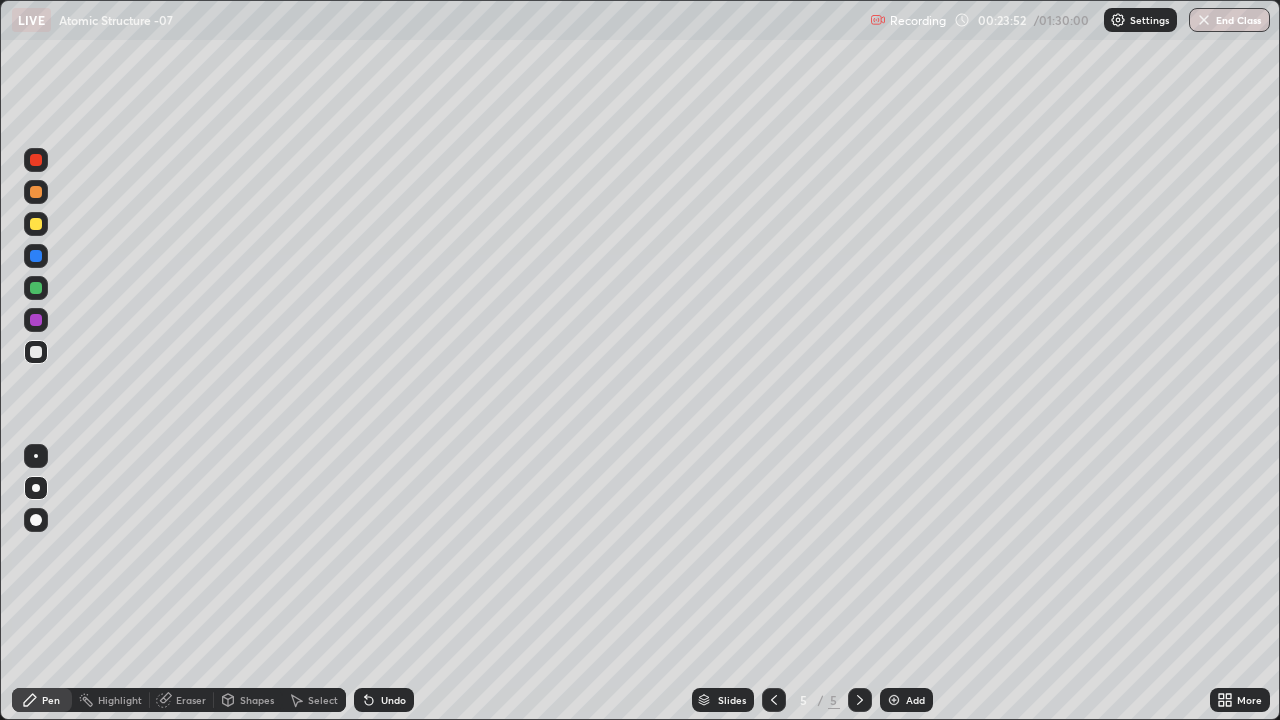 click on "Eraser" at bounding box center (191, 700) 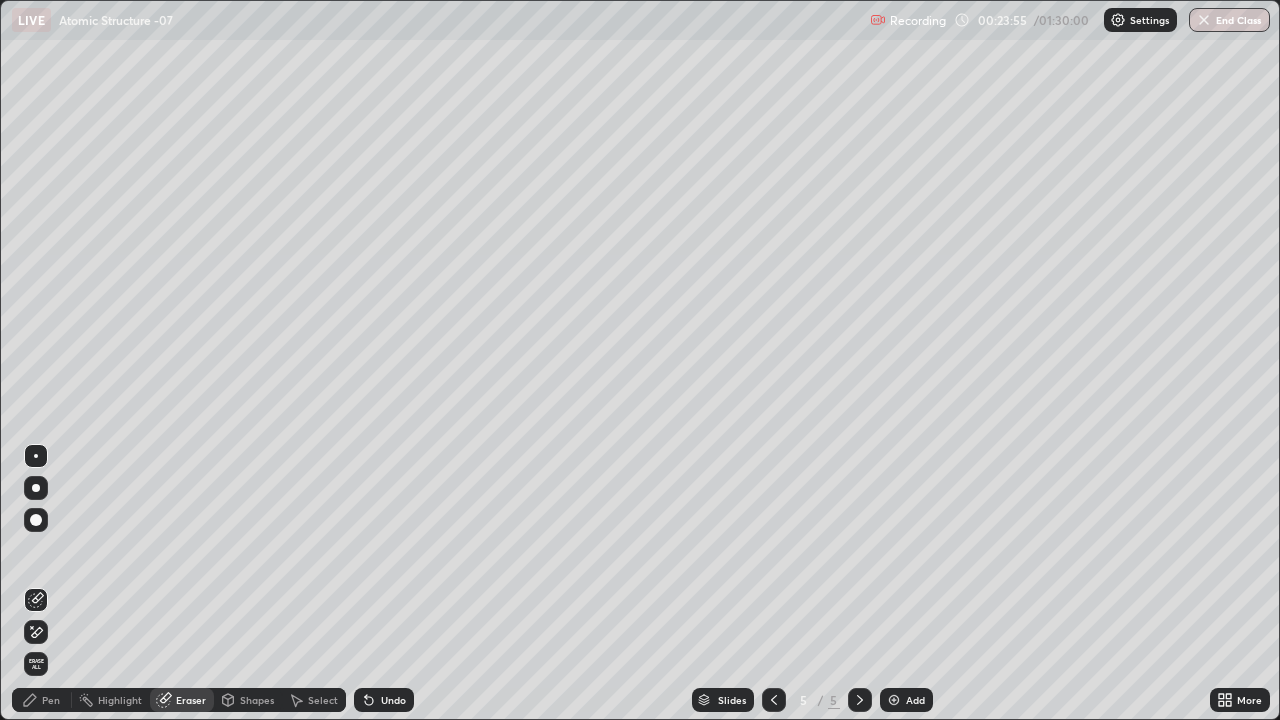 click on "Pen" at bounding box center [51, 700] 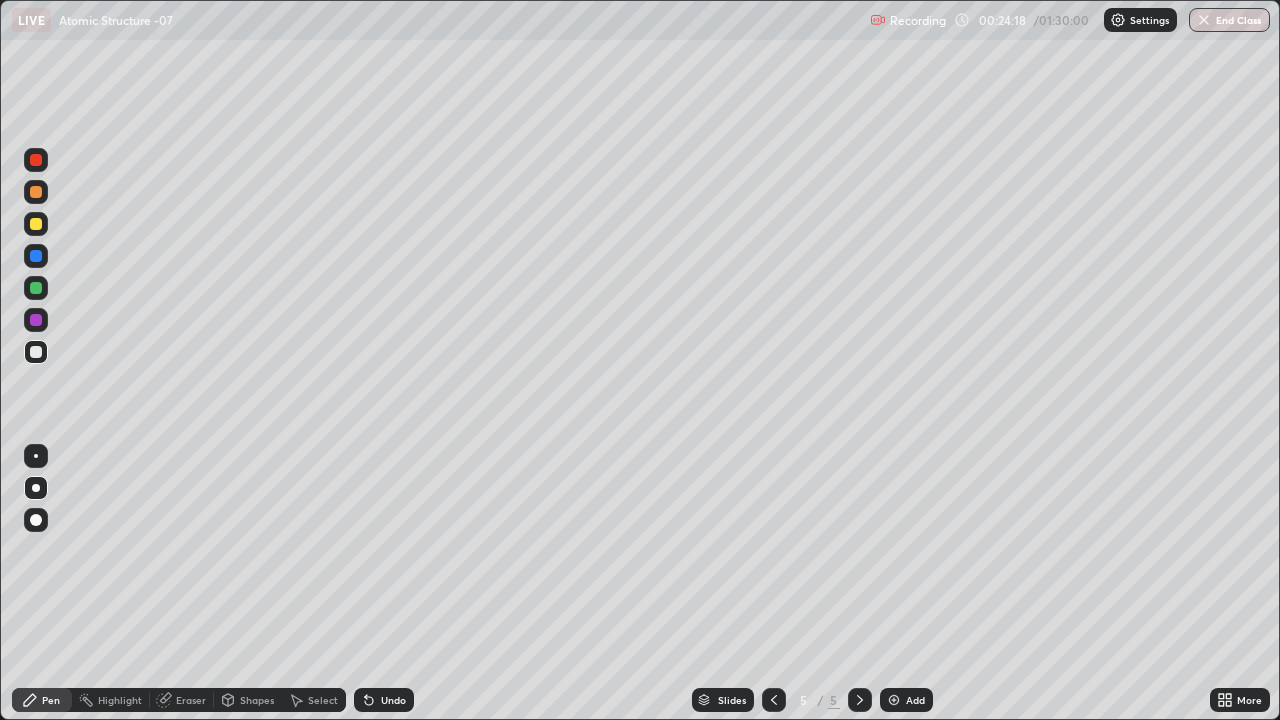 click on "Eraser" at bounding box center (191, 700) 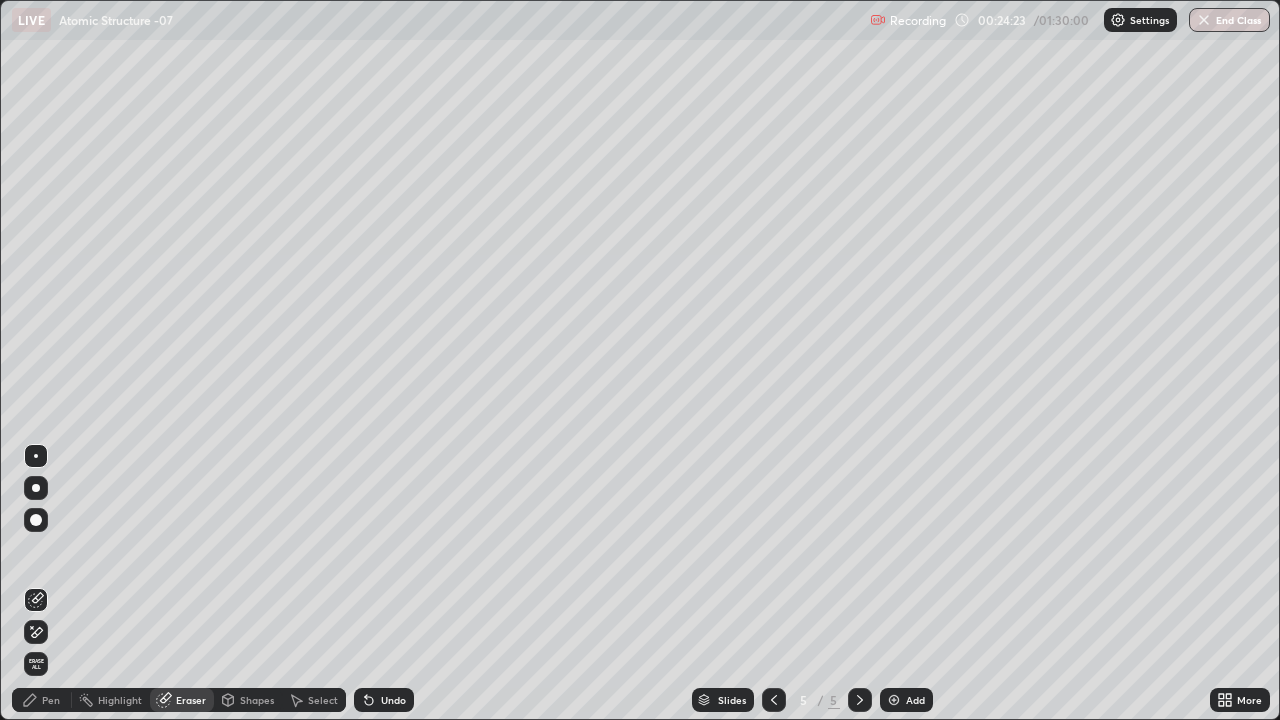 click on "Pen" at bounding box center [51, 700] 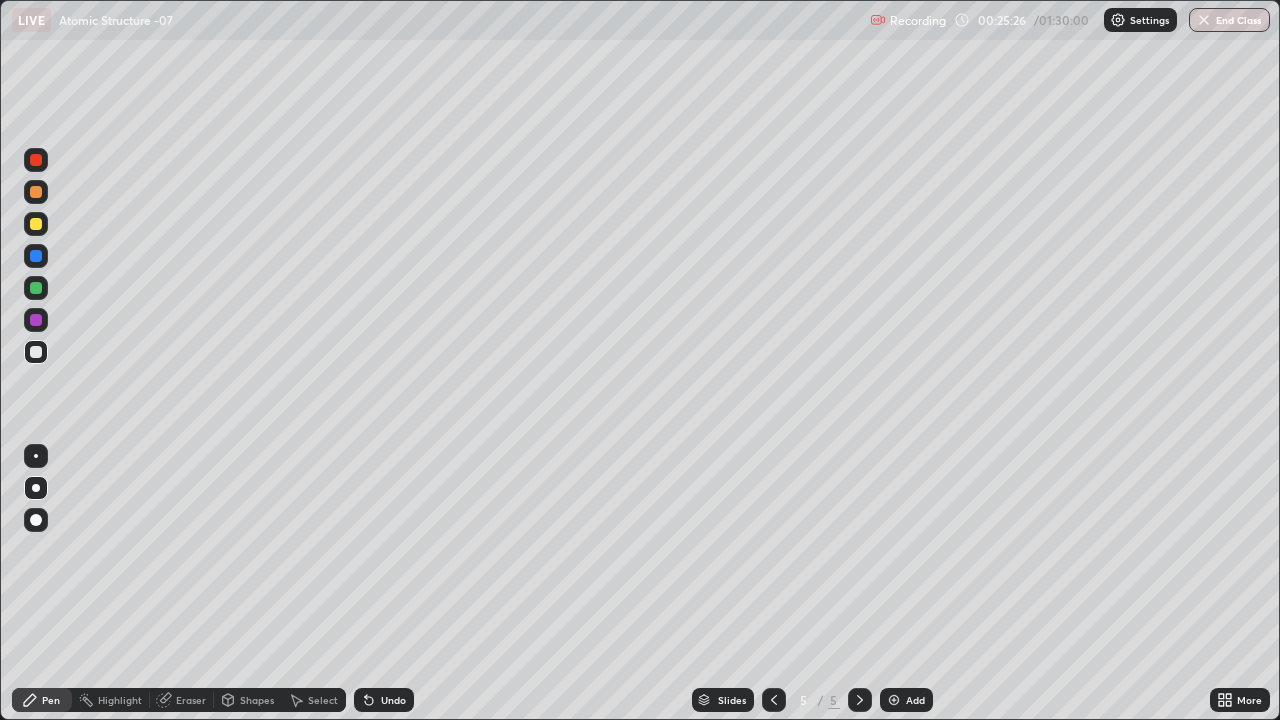 click 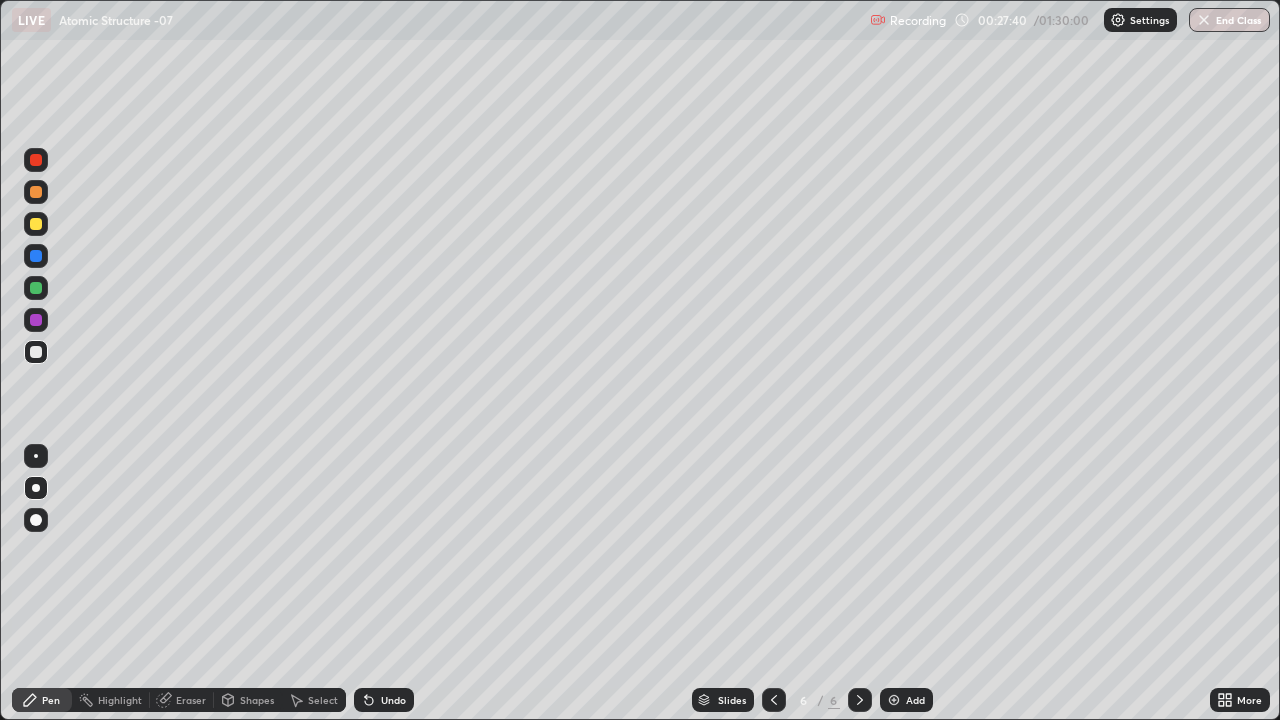 click 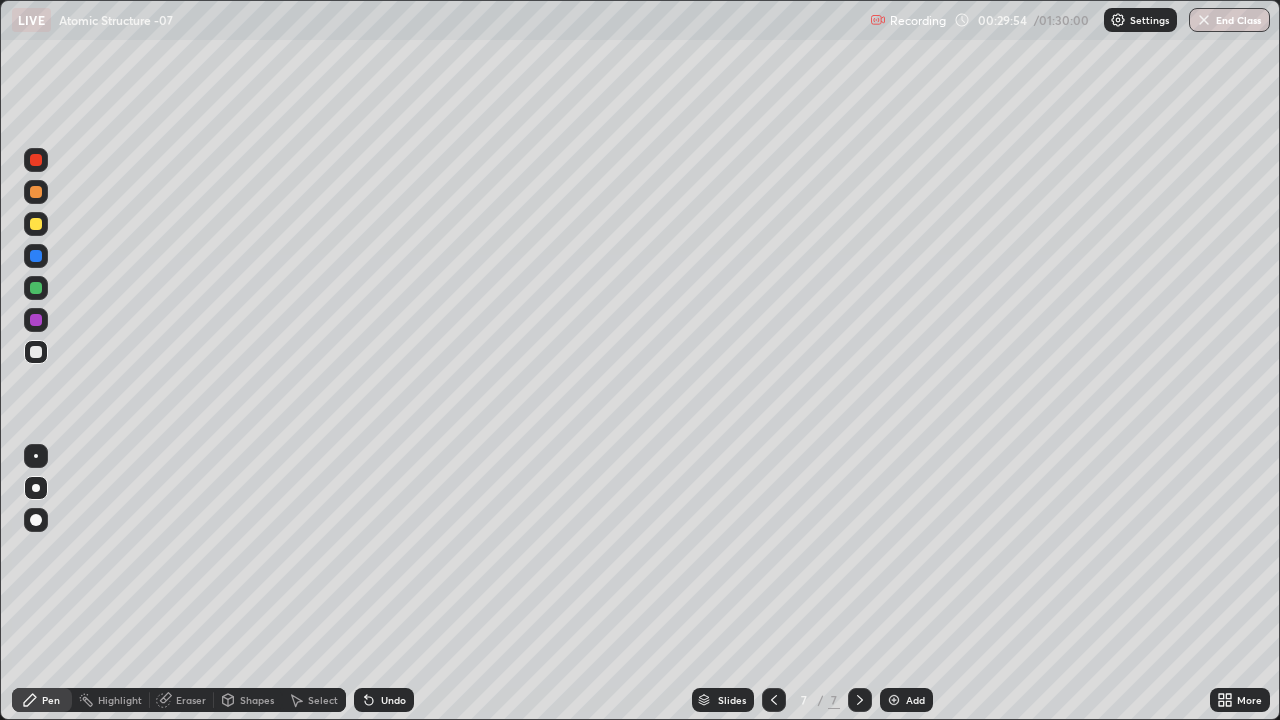 click at bounding box center [36, 224] 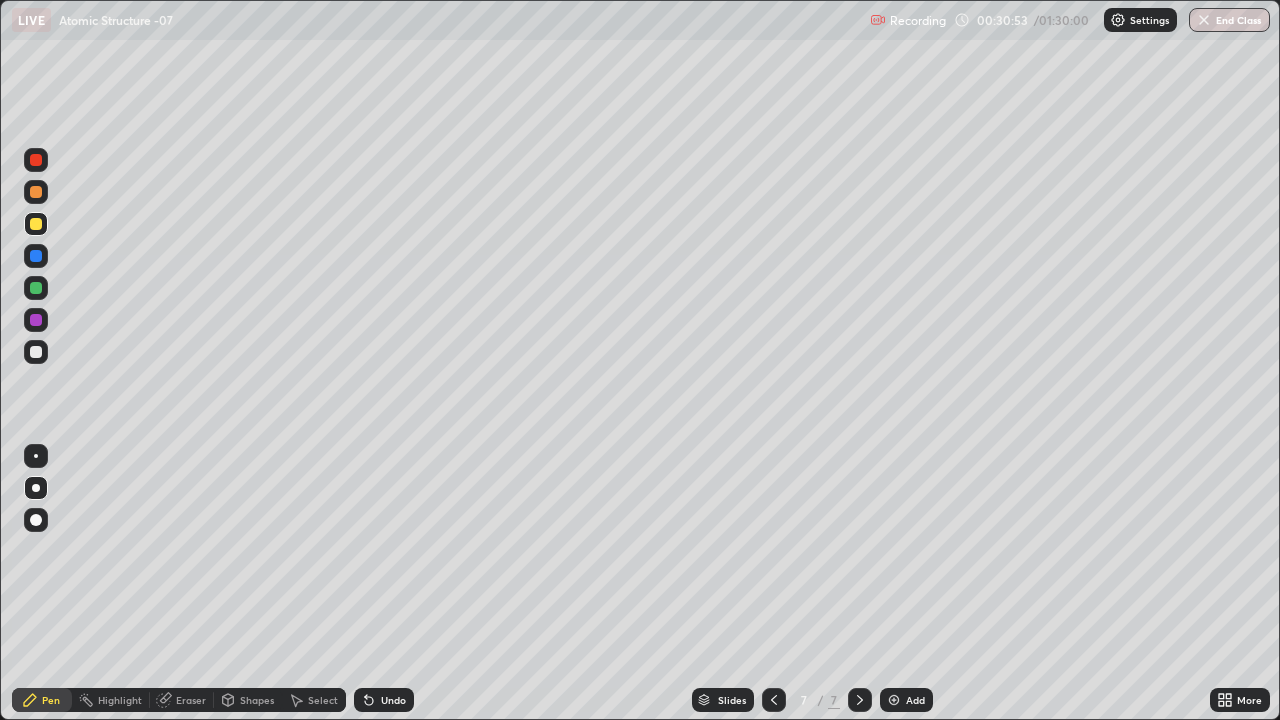 click 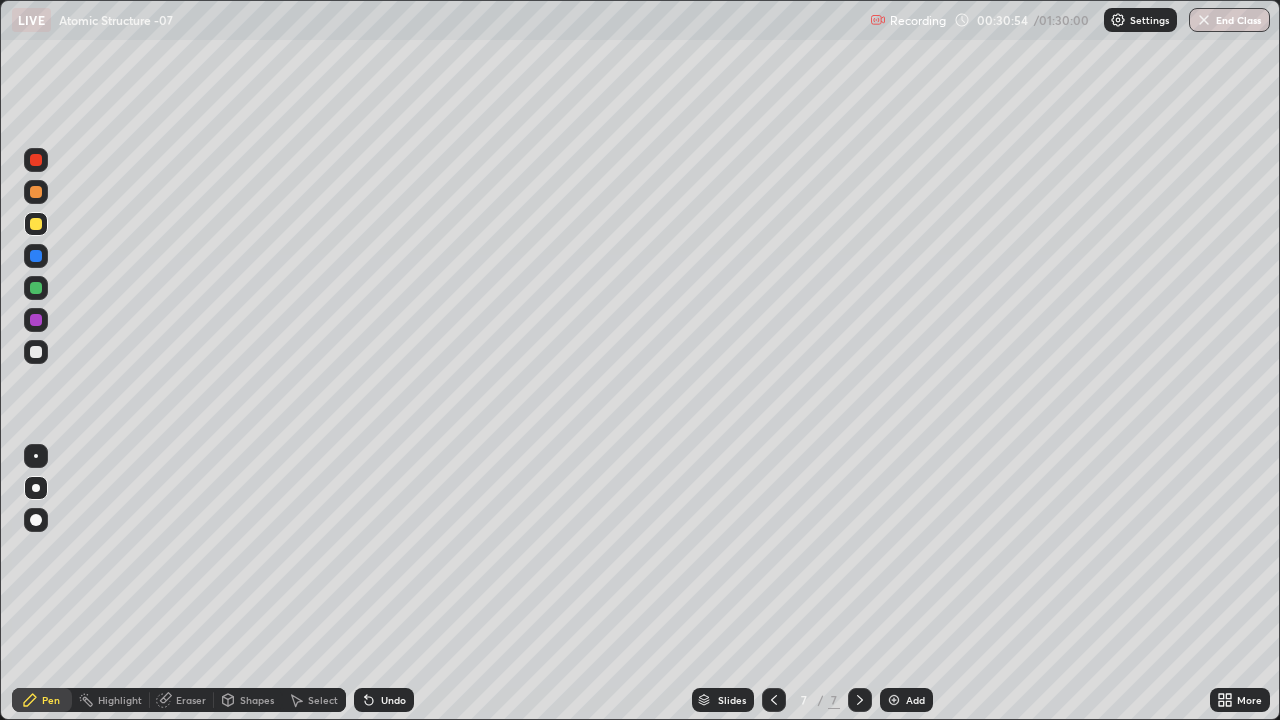 click on "Add" at bounding box center (915, 700) 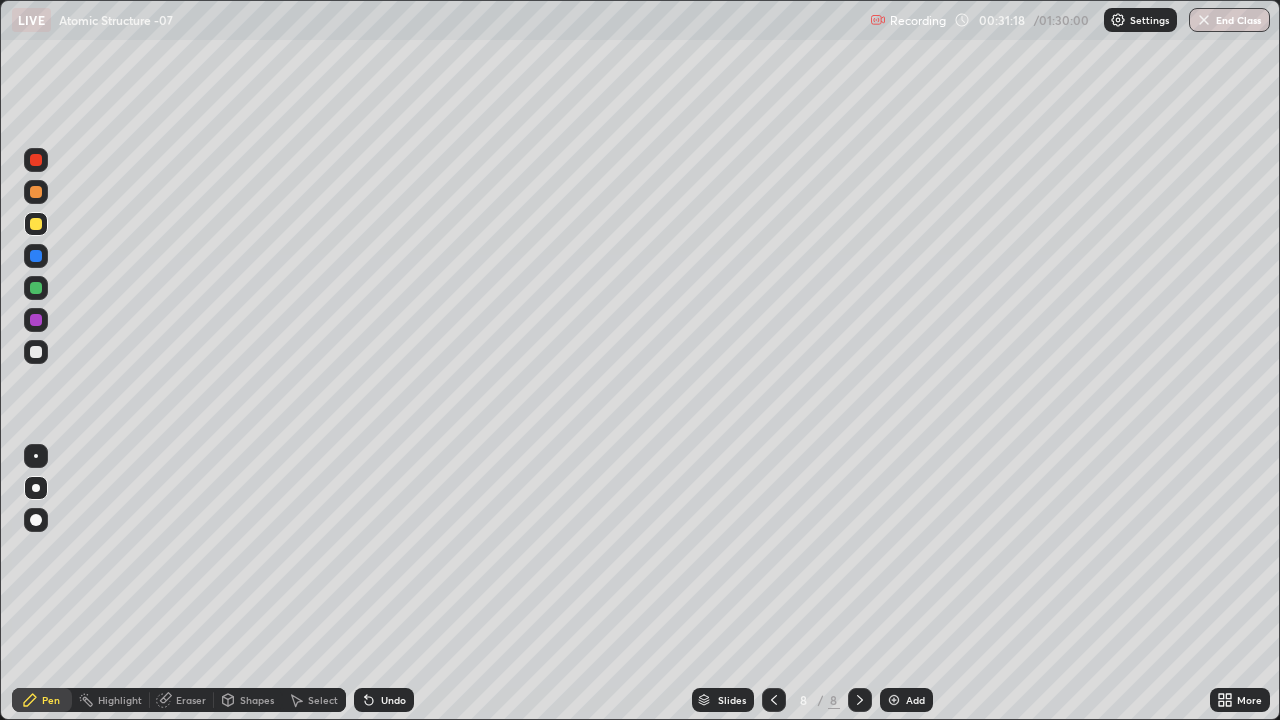 click 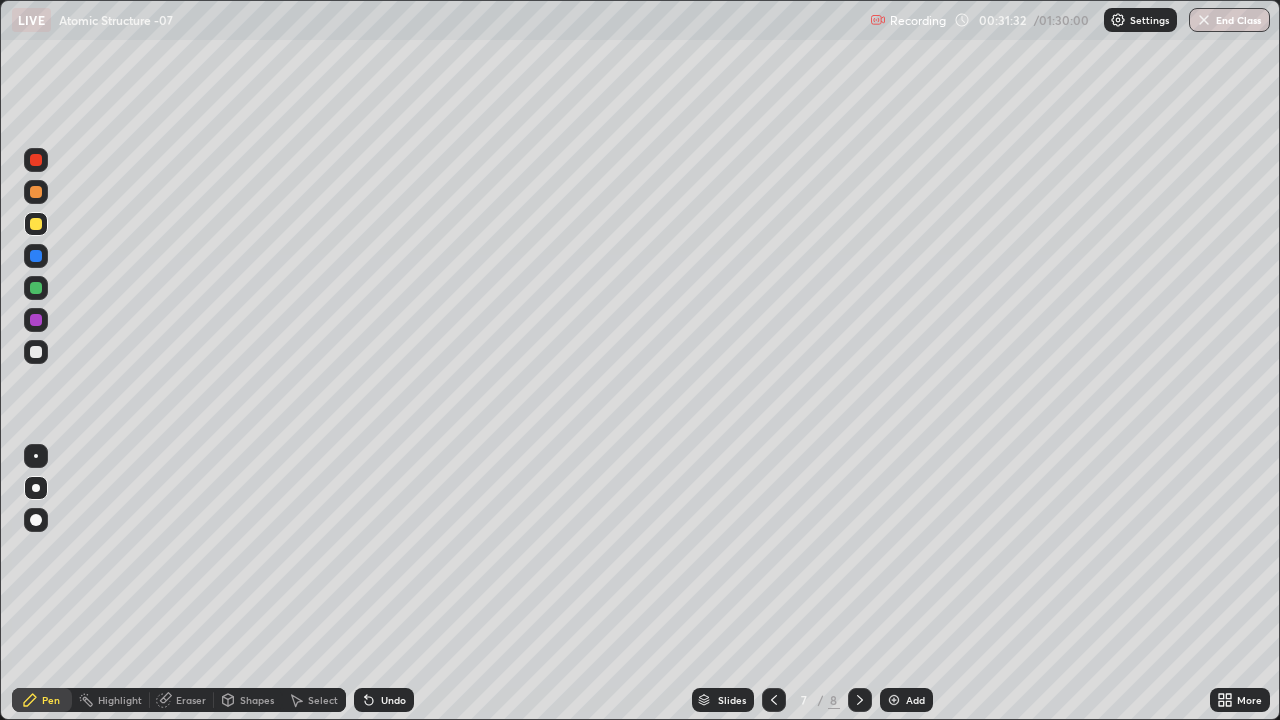 click 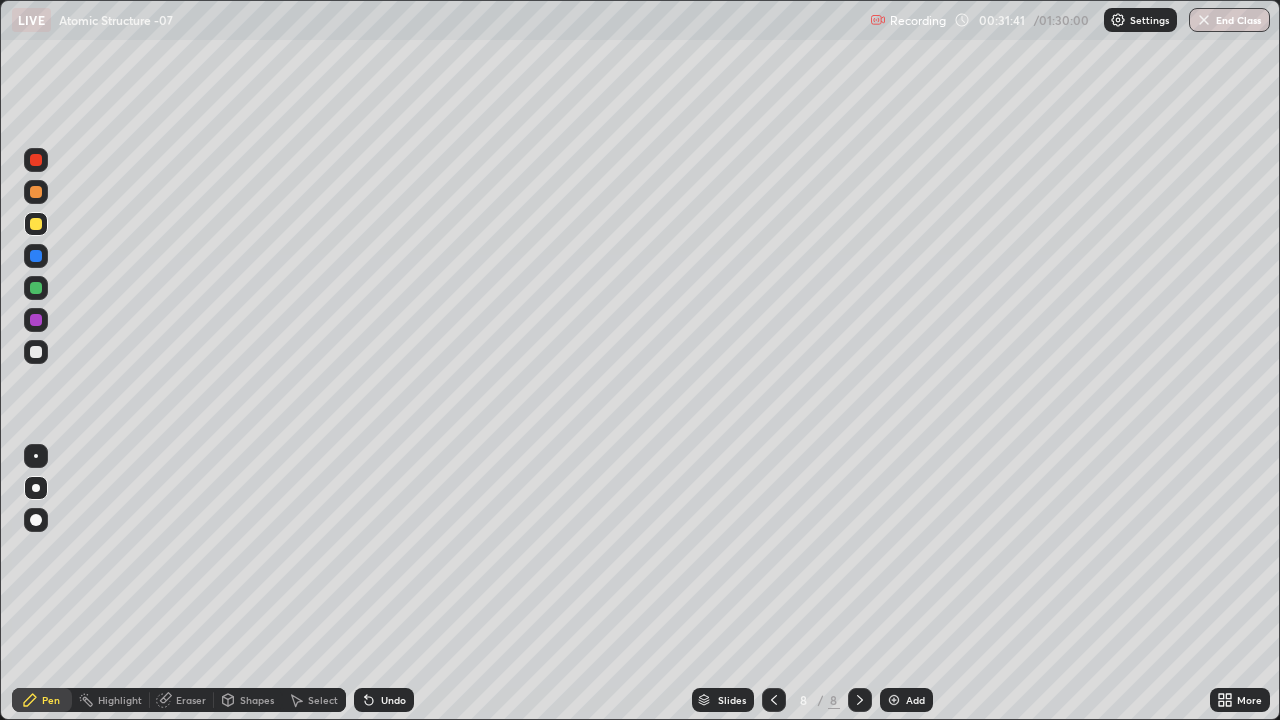 click on "Eraser" at bounding box center [191, 700] 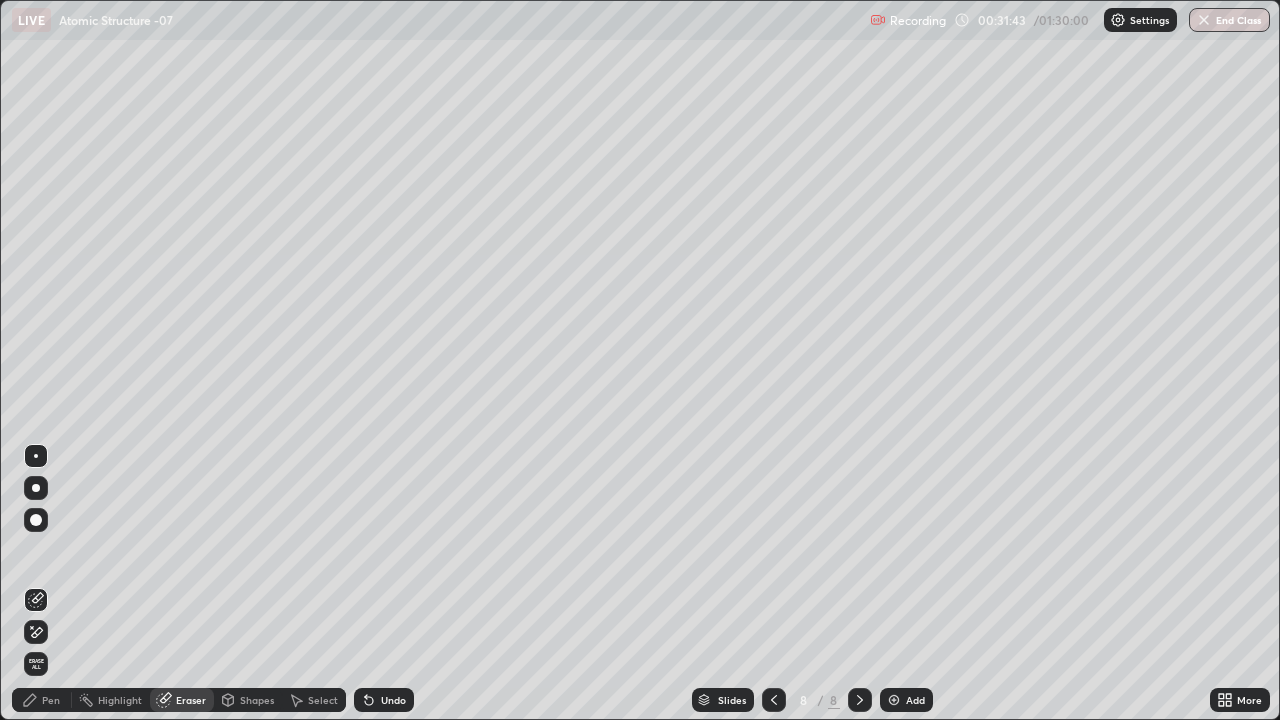 click on "Pen" at bounding box center (51, 700) 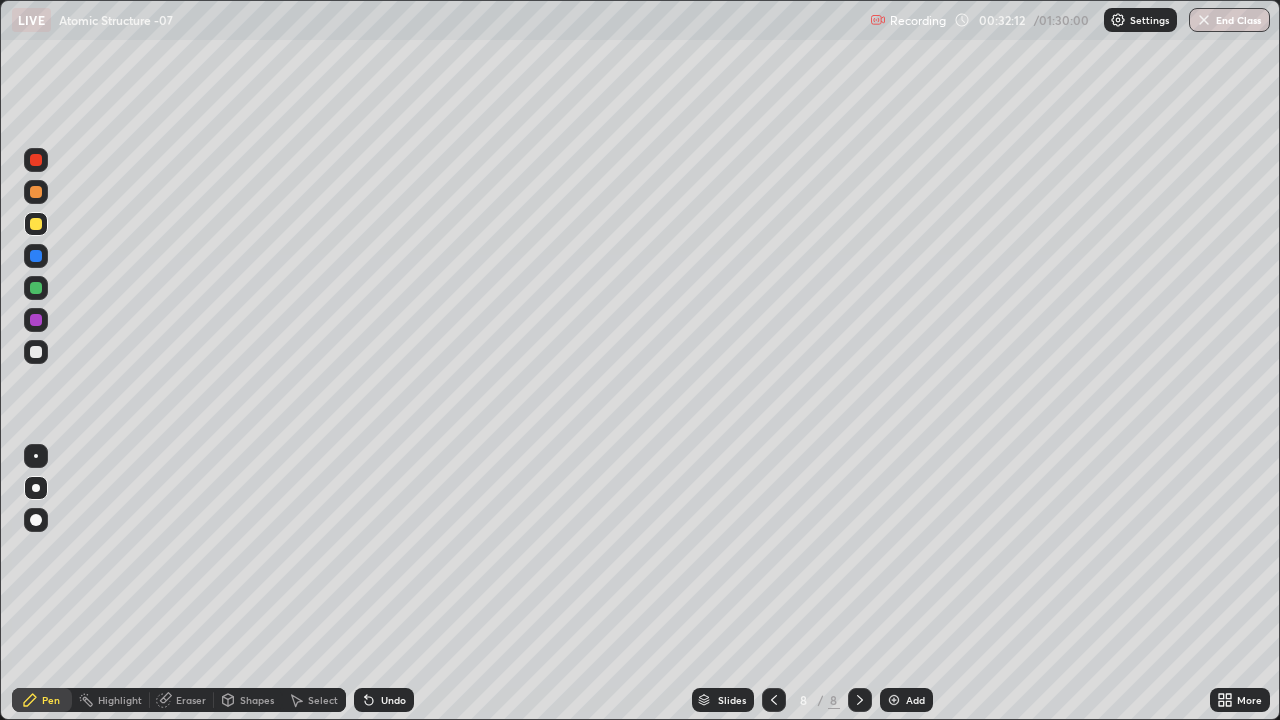 click 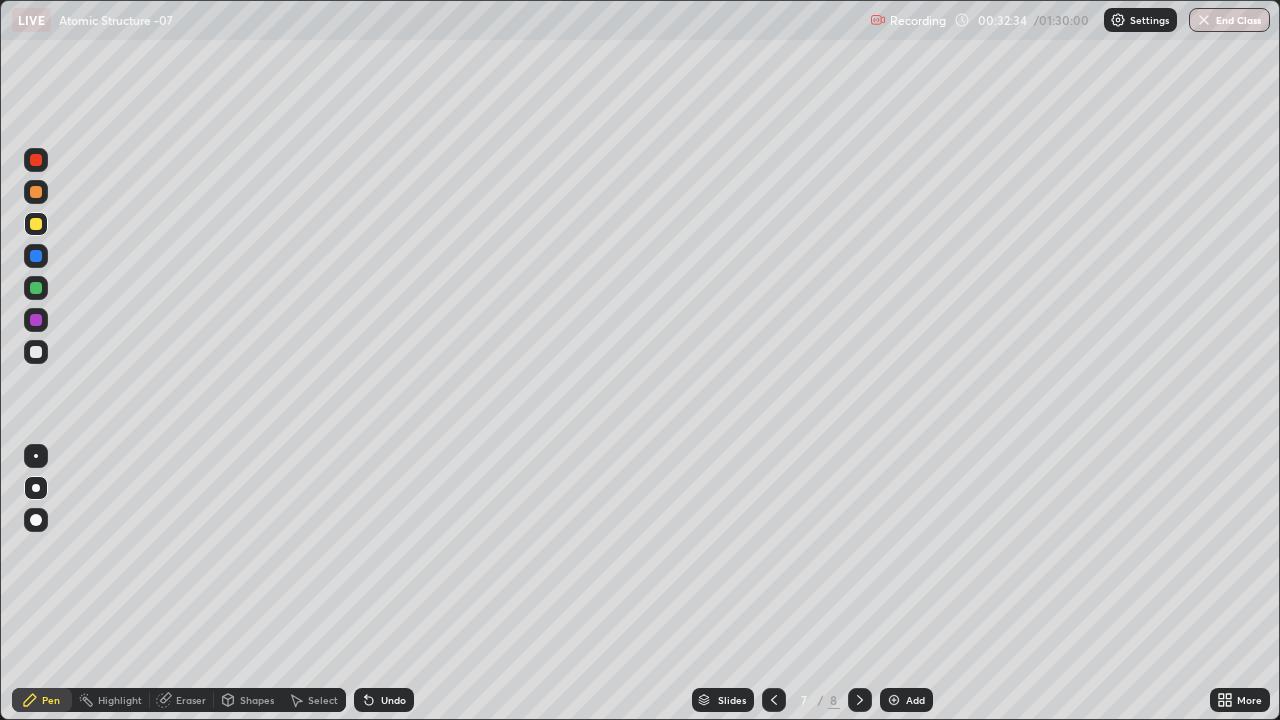 click 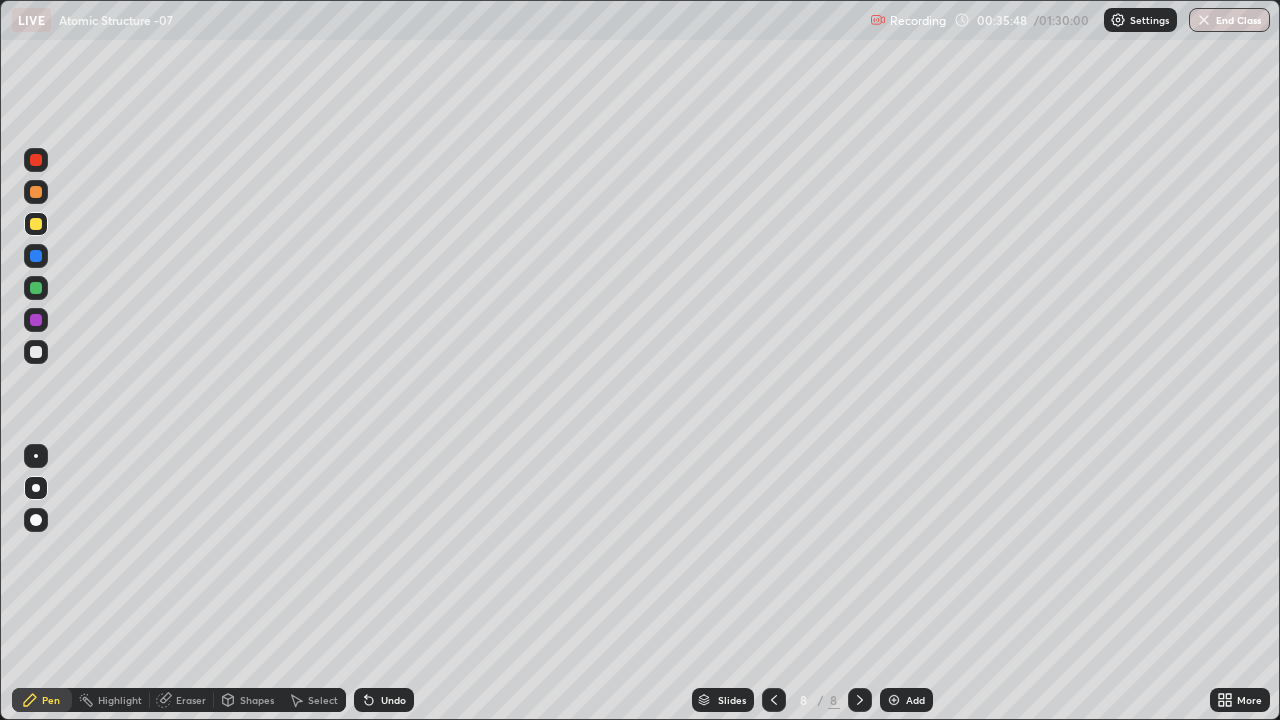 click 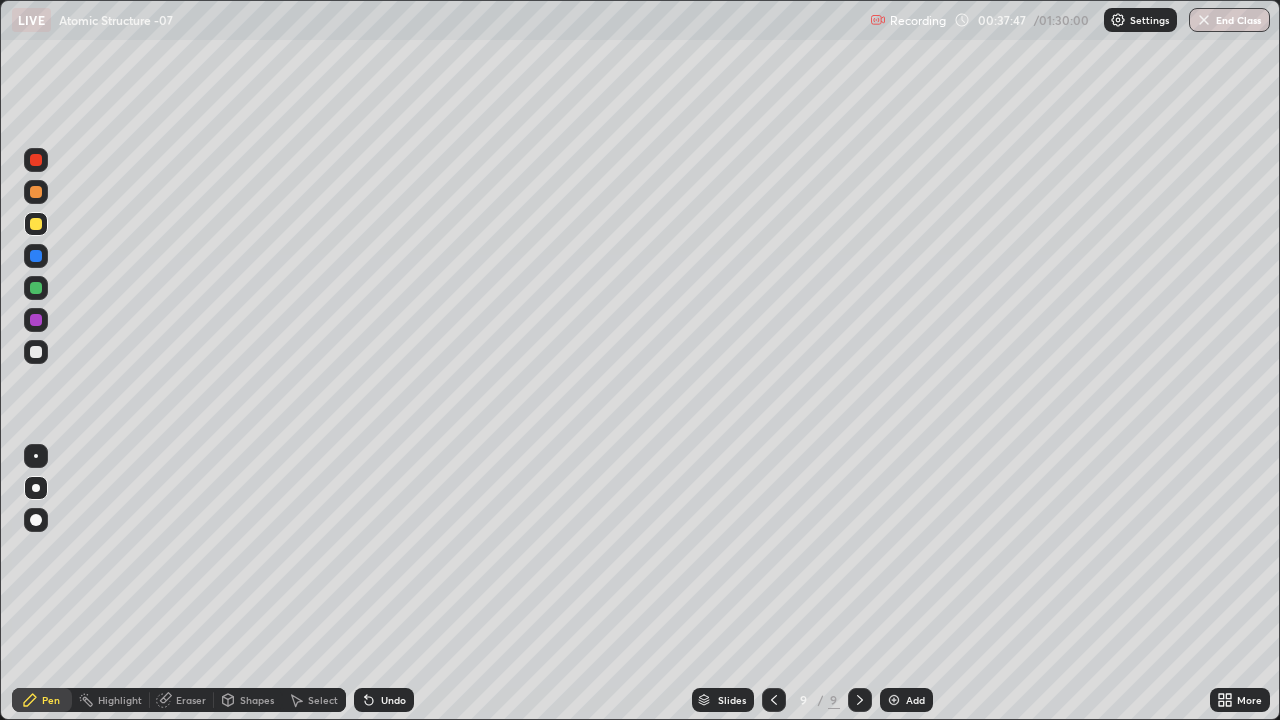click 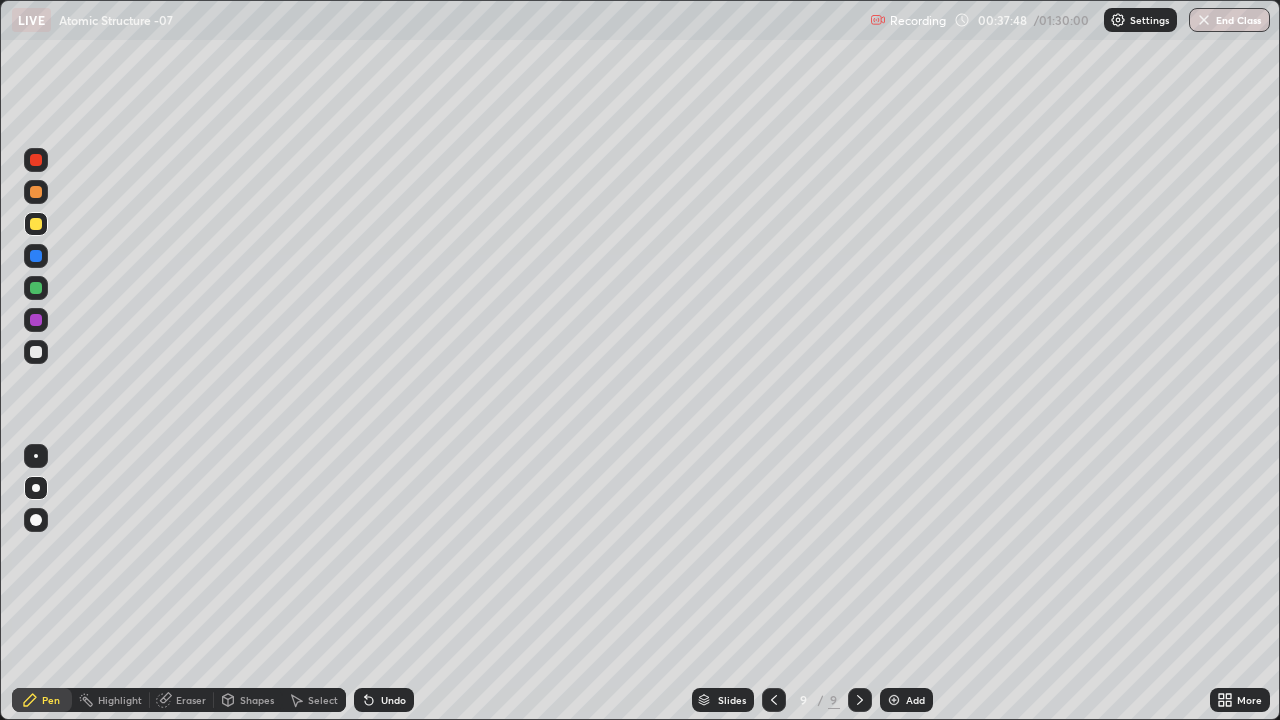click on "Add" at bounding box center [915, 700] 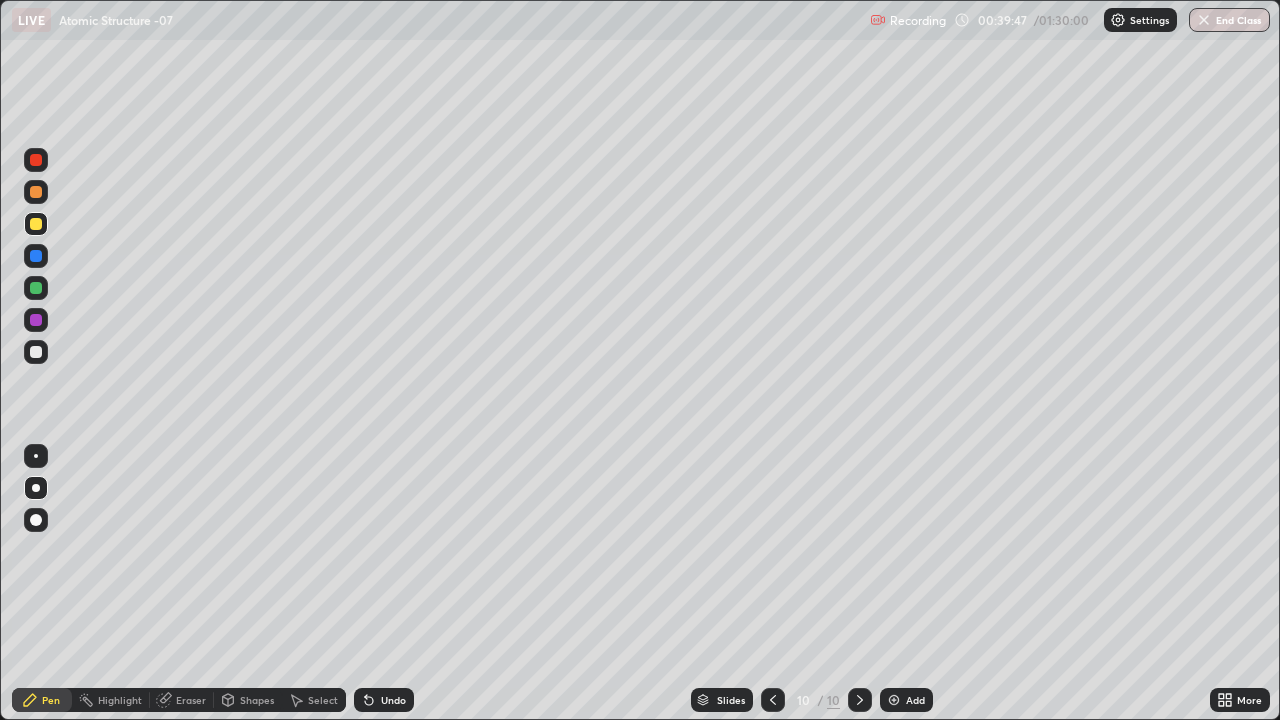 click 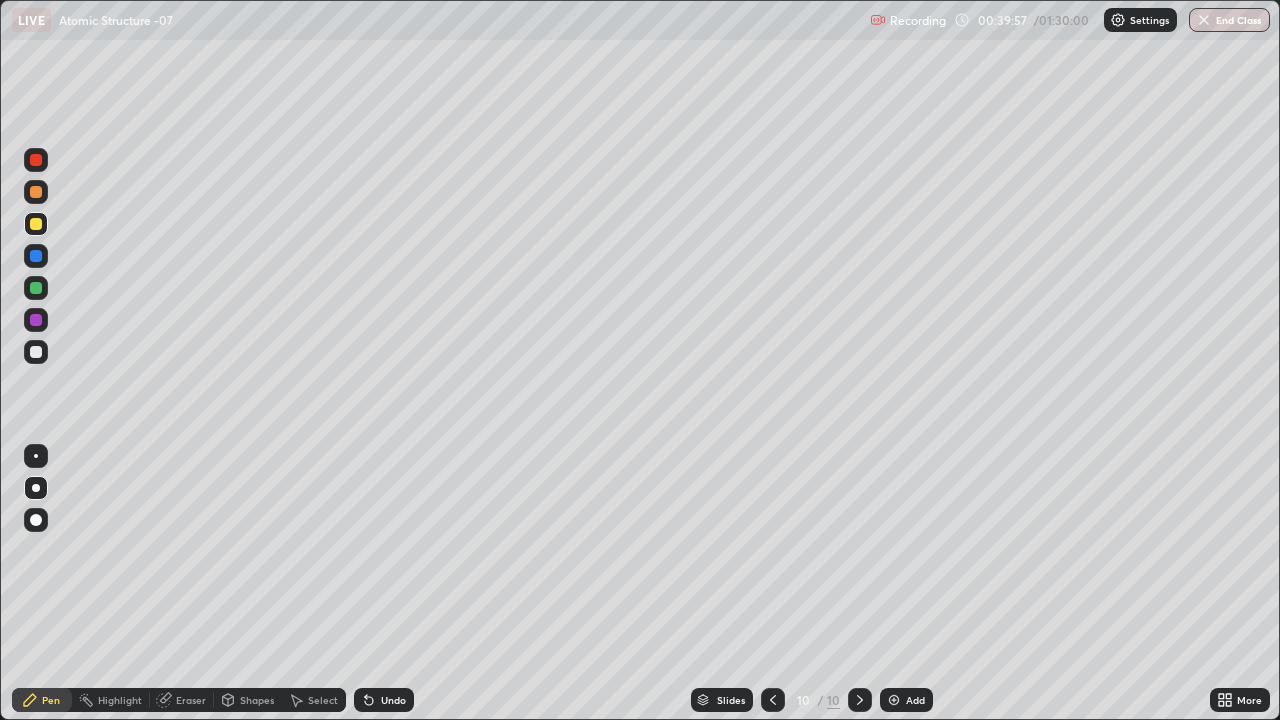click 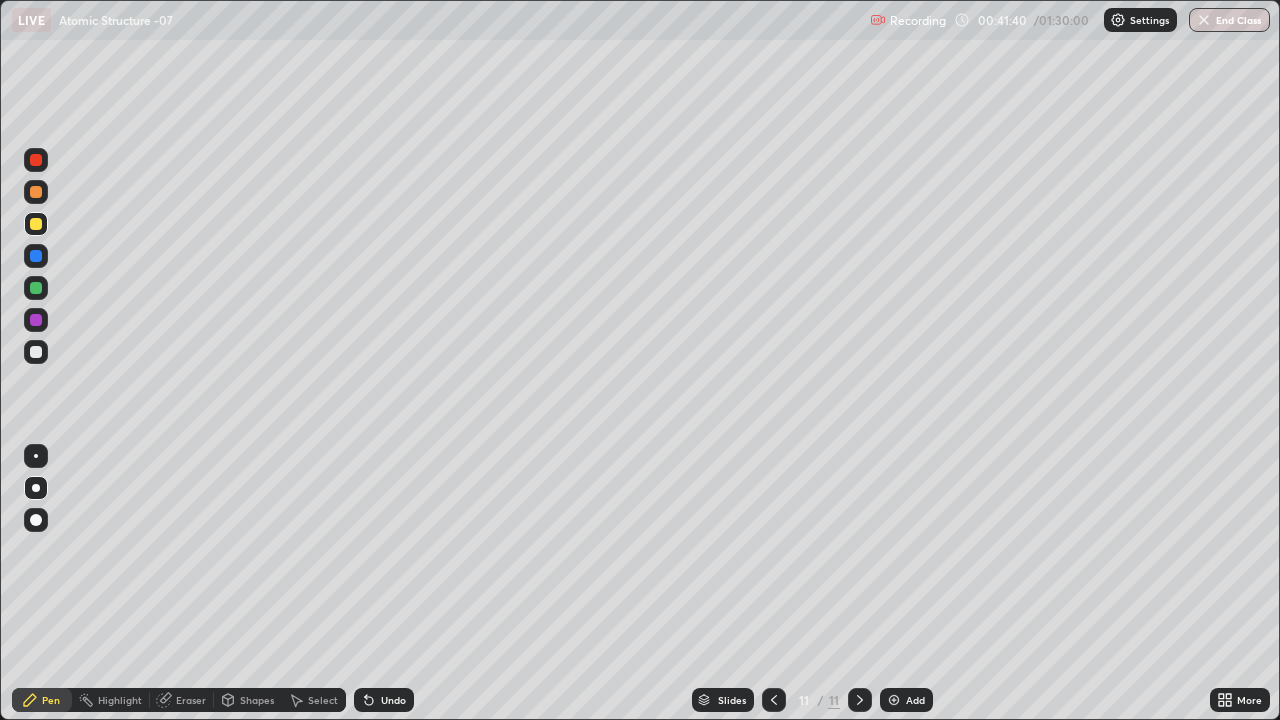 click 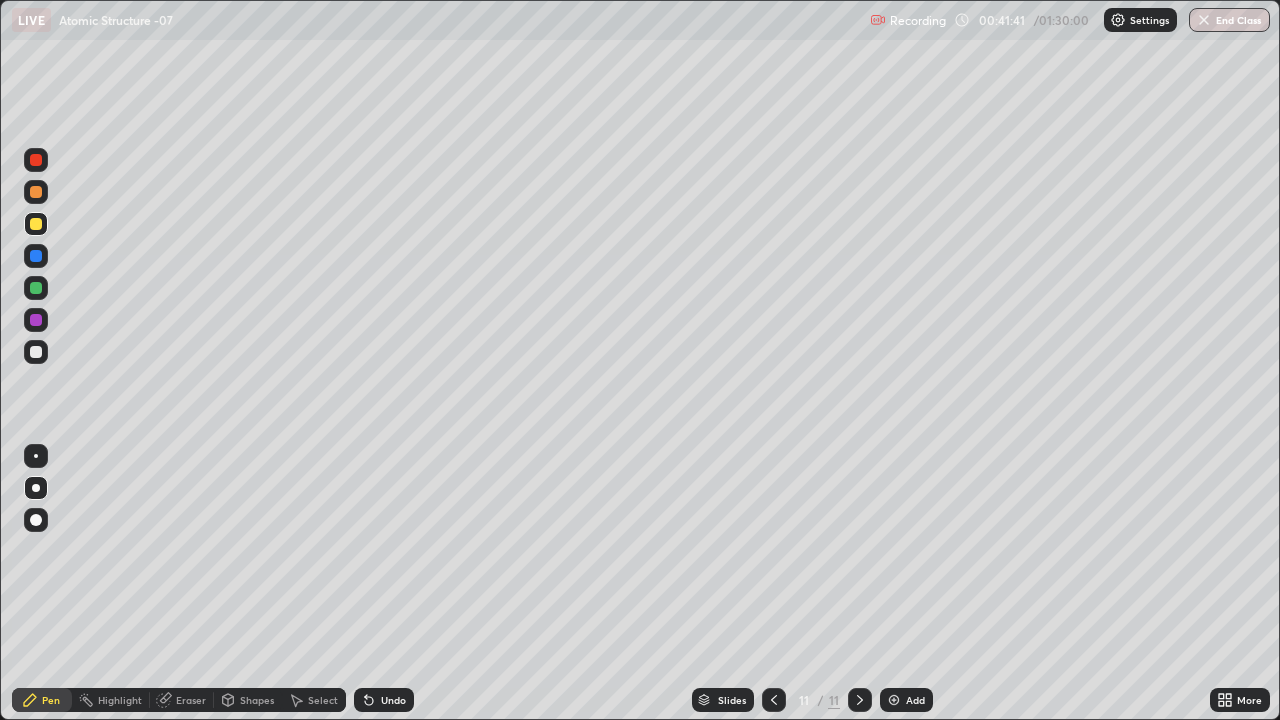 click on "Add" at bounding box center (915, 700) 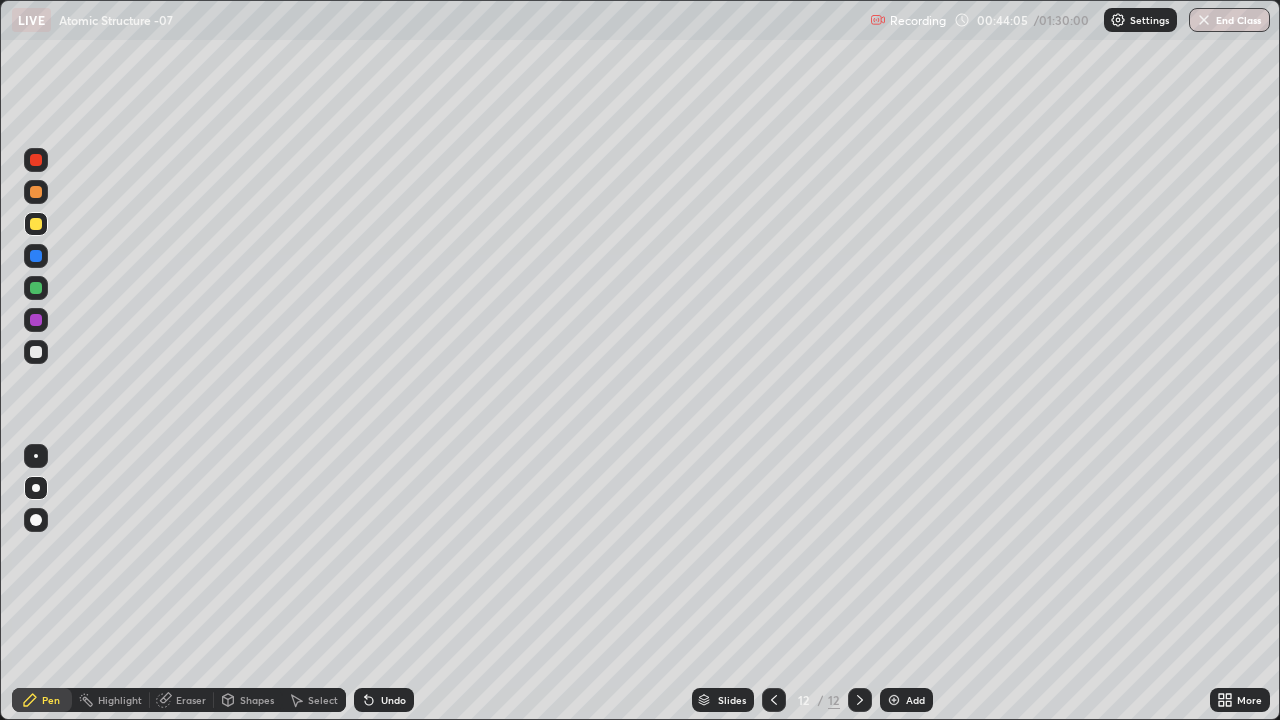 click on "Eraser" at bounding box center [191, 700] 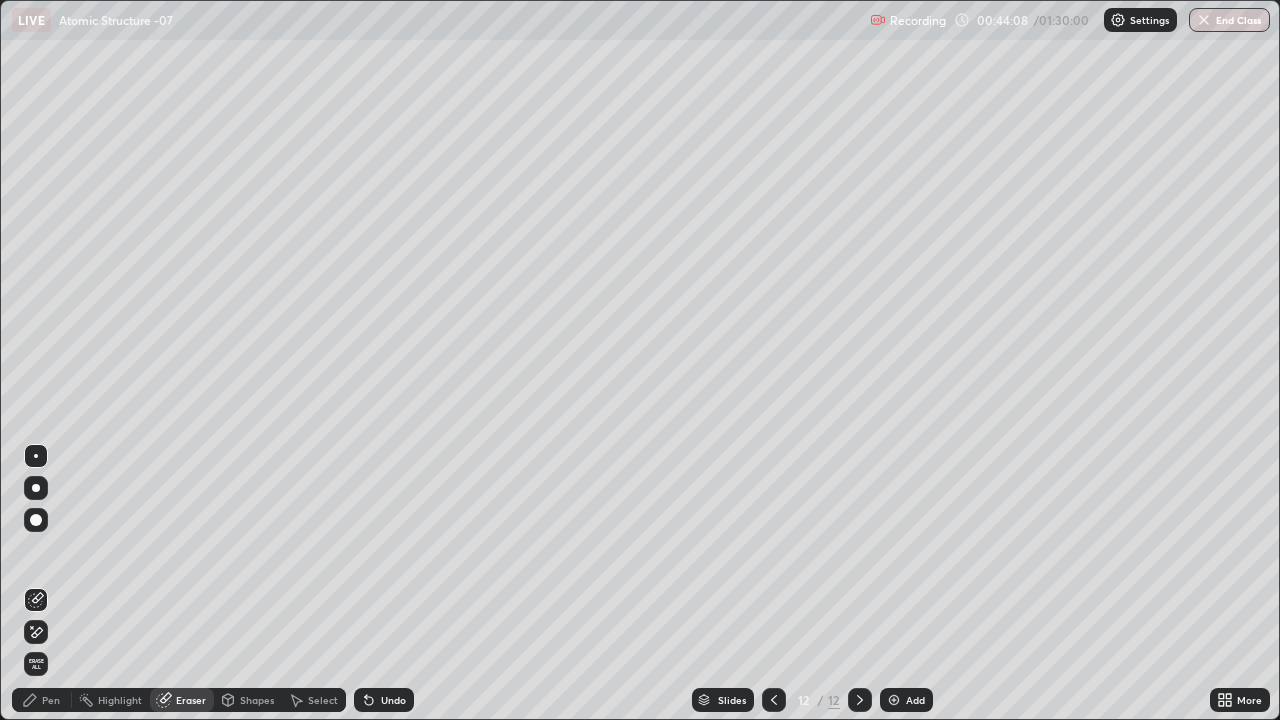 click on "Pen" at bounding box center (42, 700) 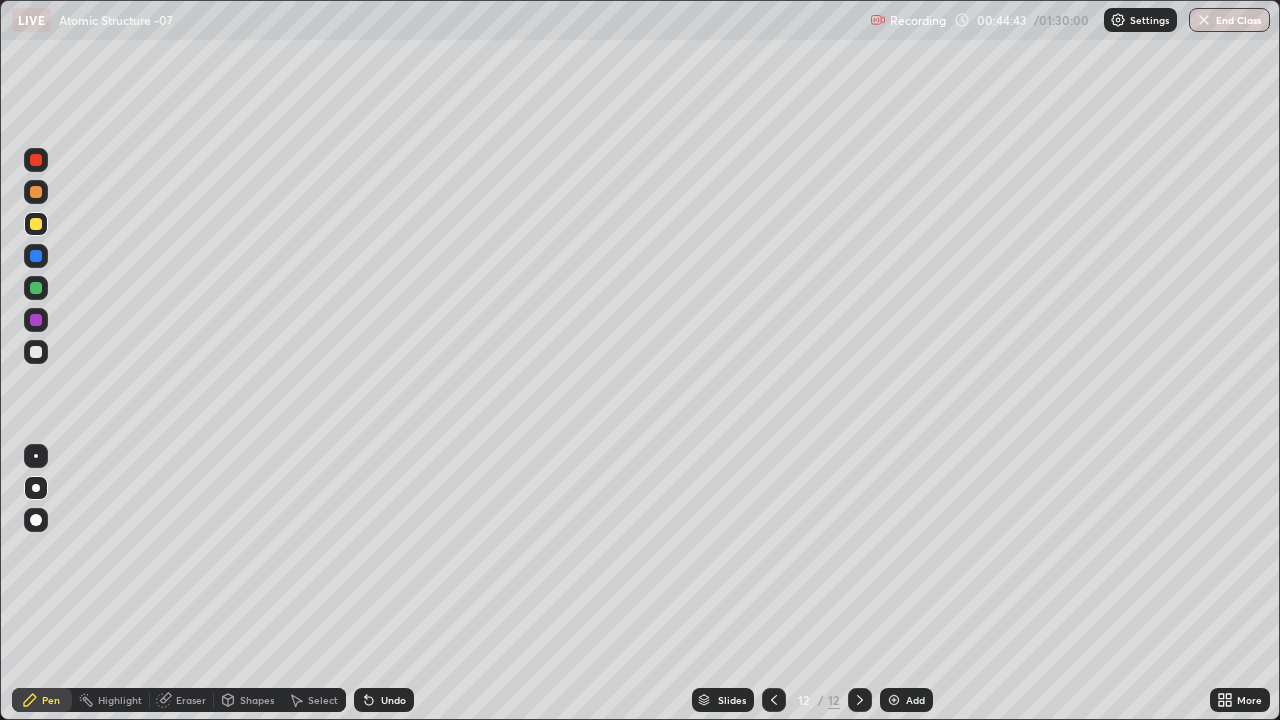 click on "Eraser" at bounding box center [182, 700] 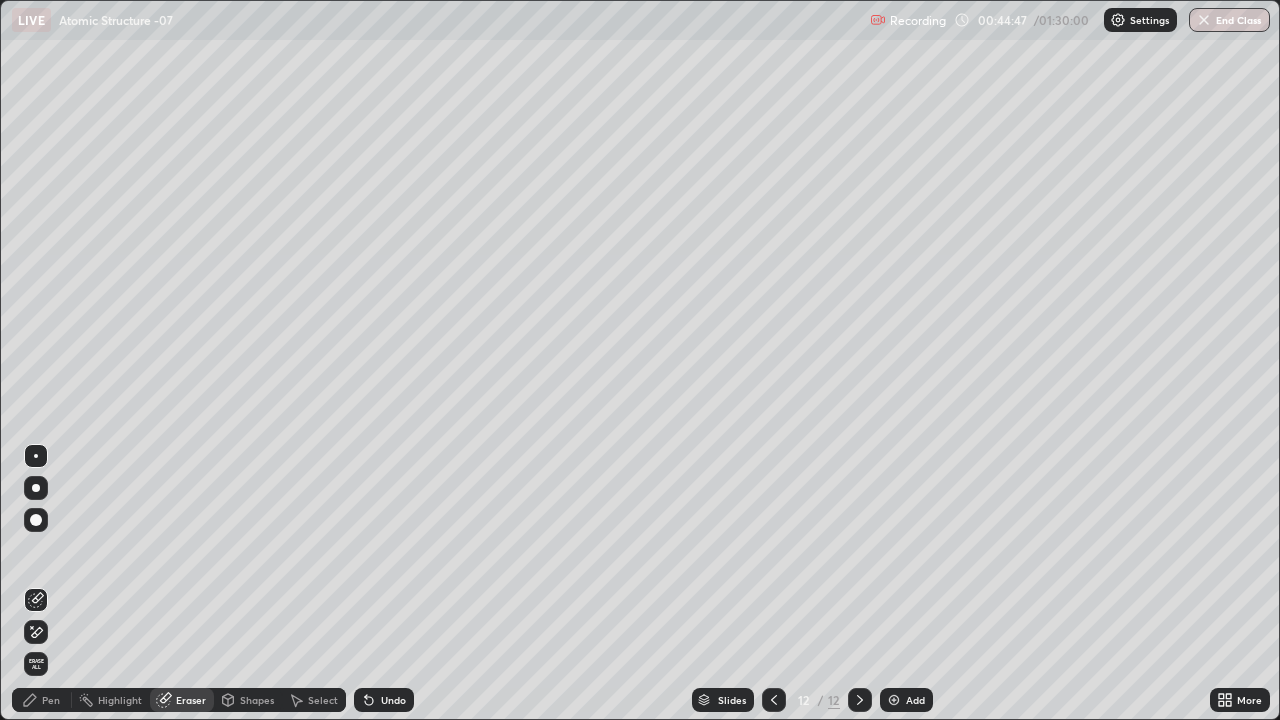 click on "Pen" at bounding box center (51, 700) 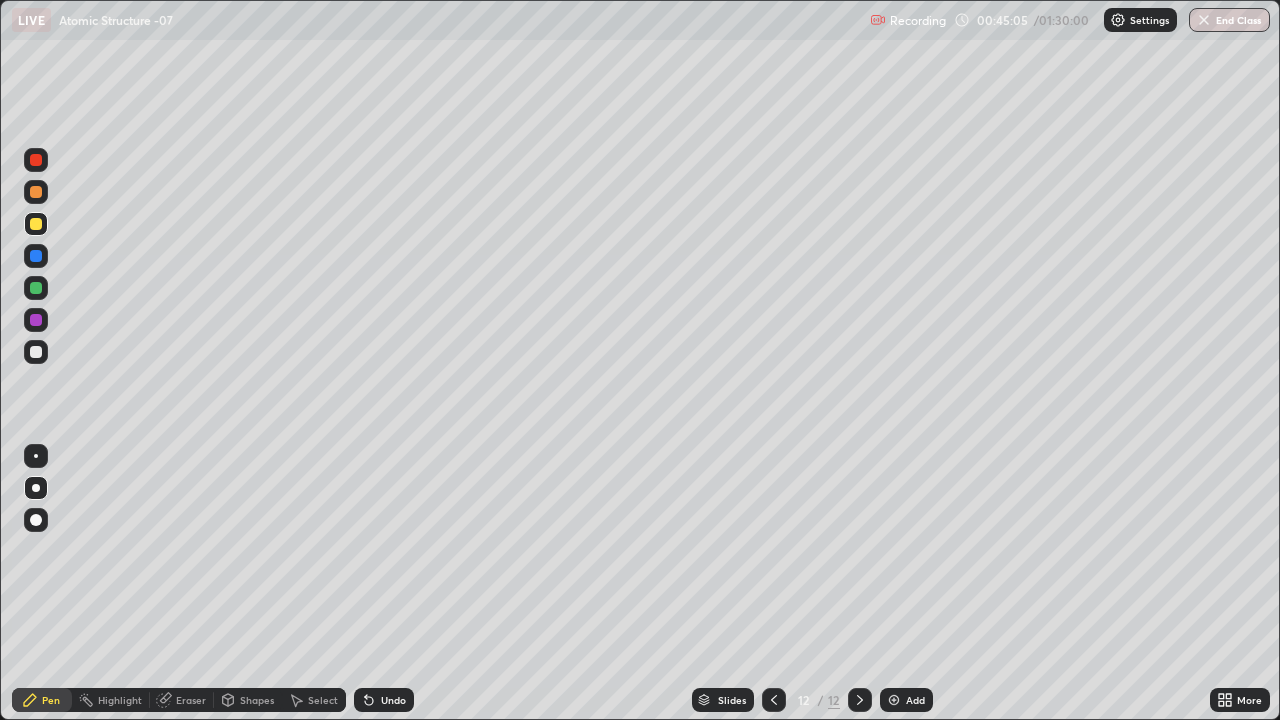 click 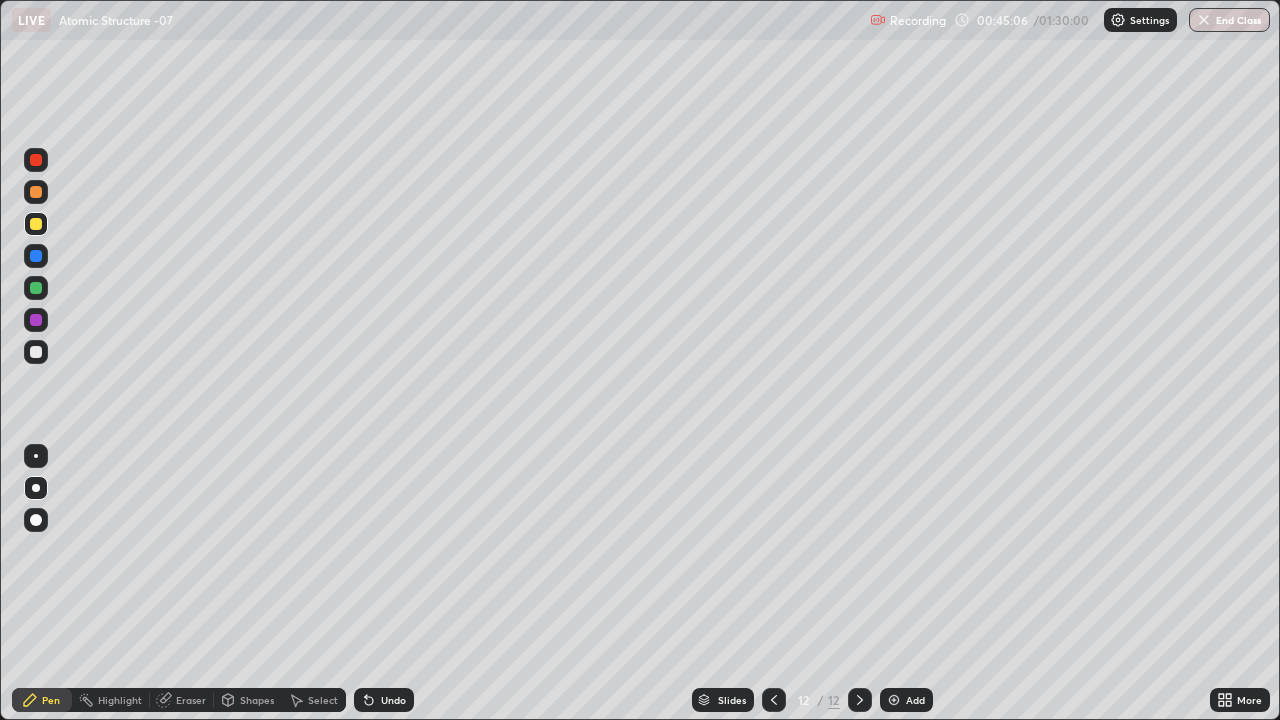 click on "Add" at bounding box center (915, 700) 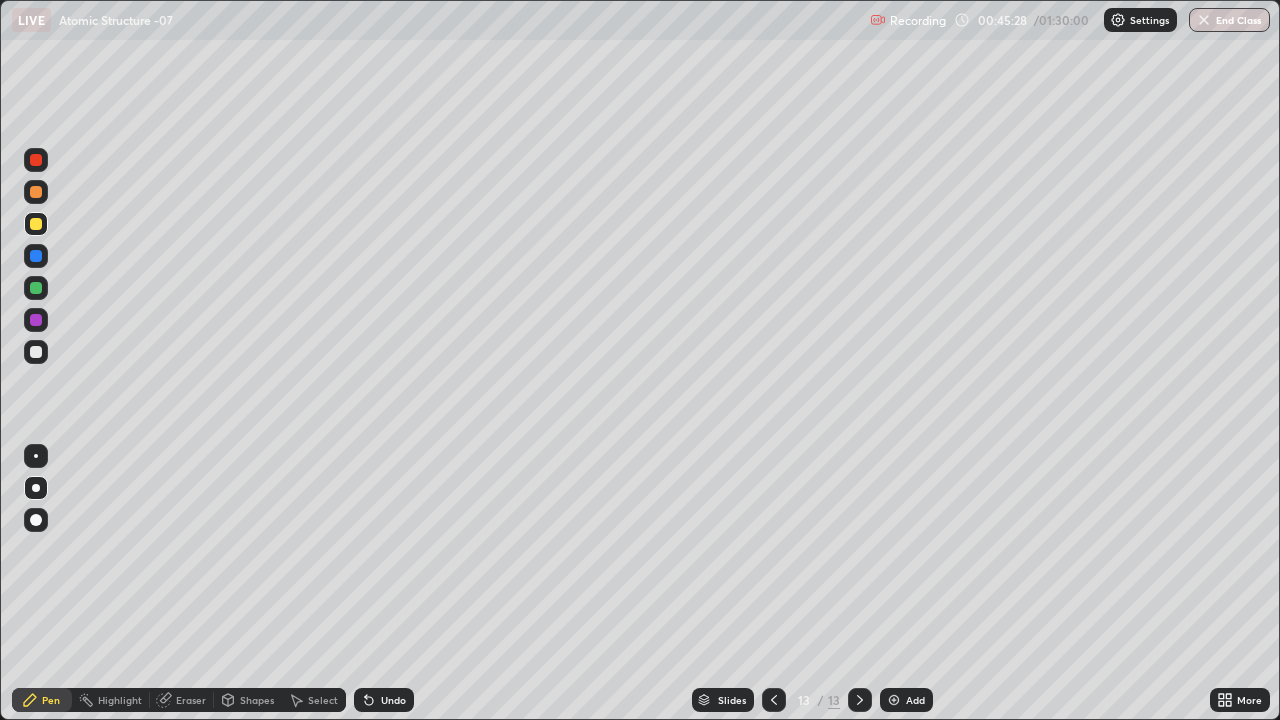click 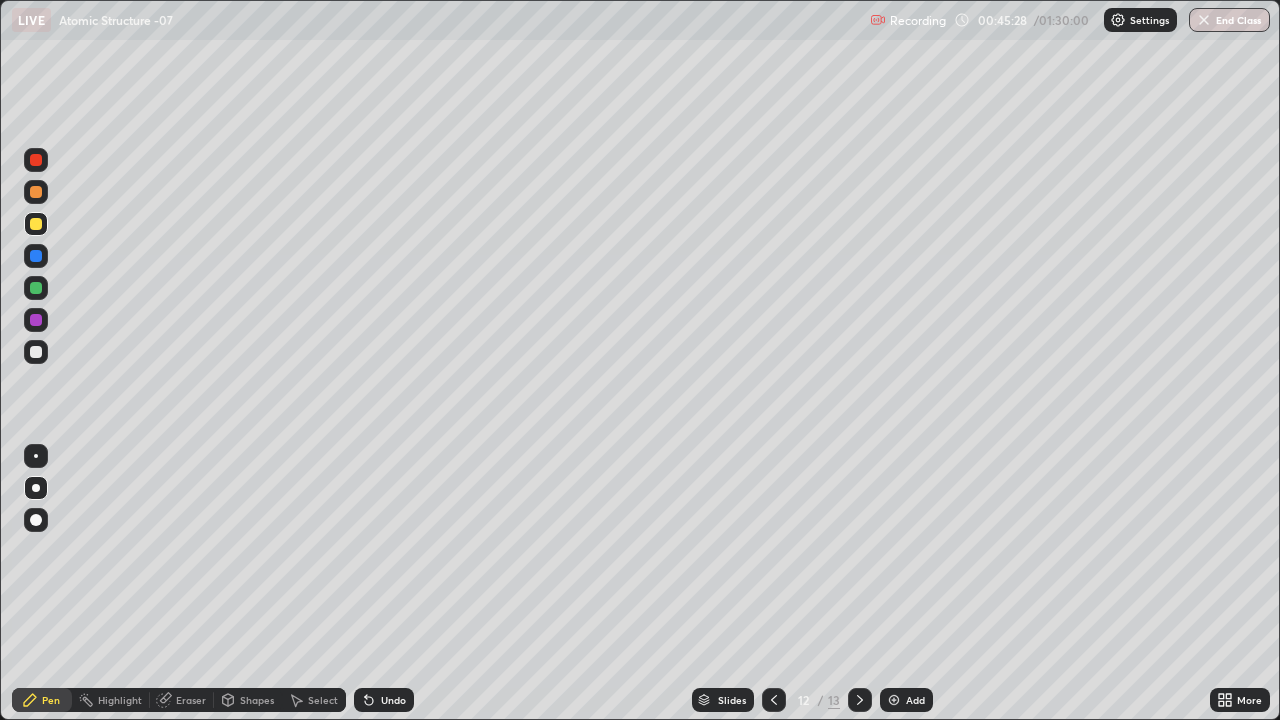 click 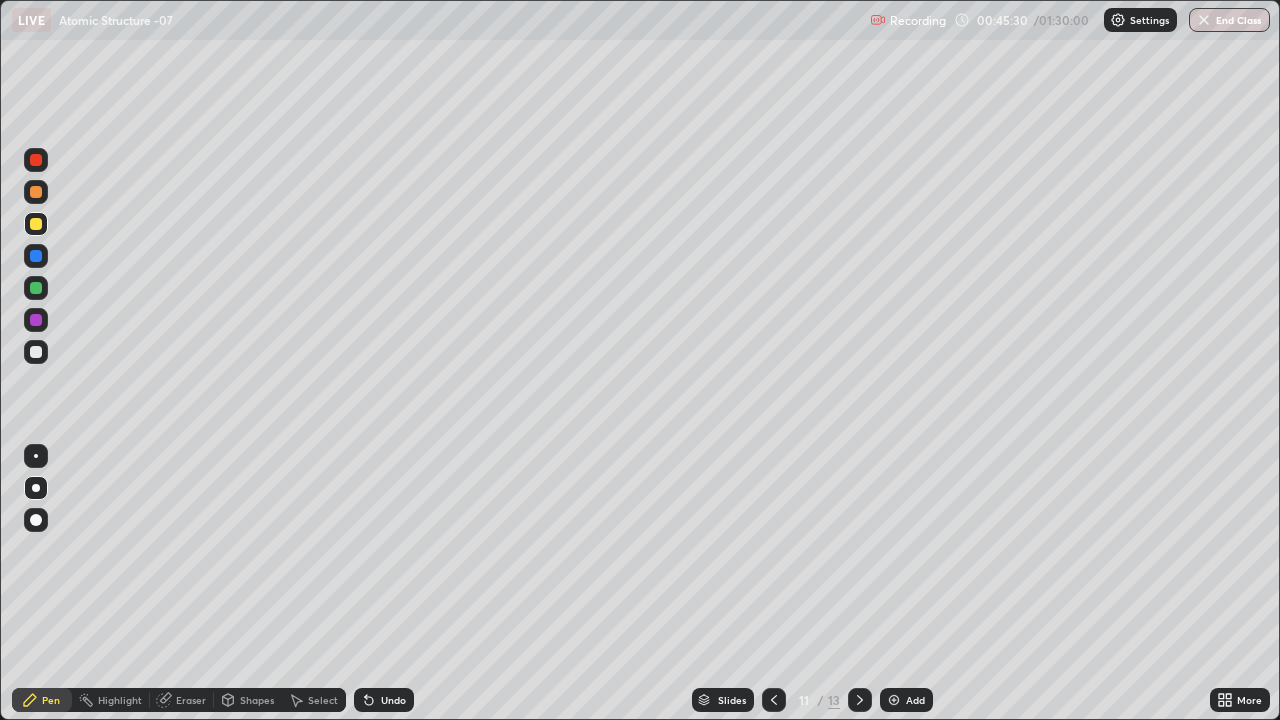 click 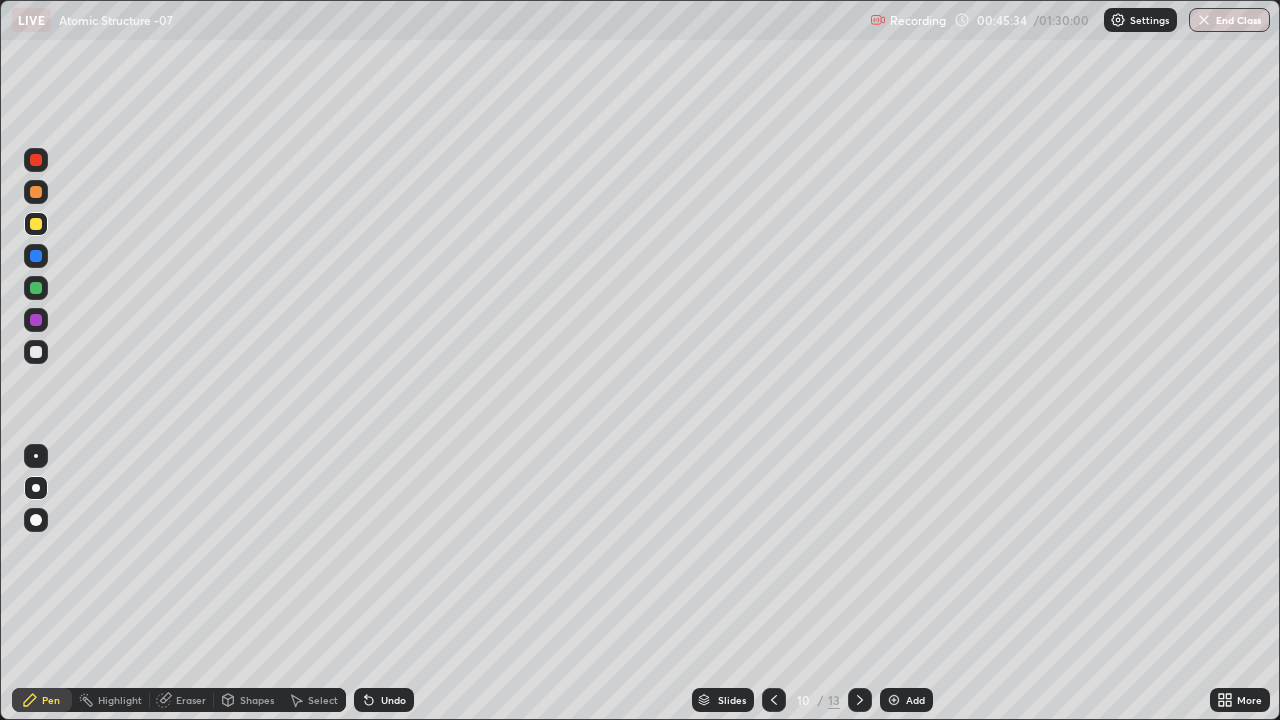click 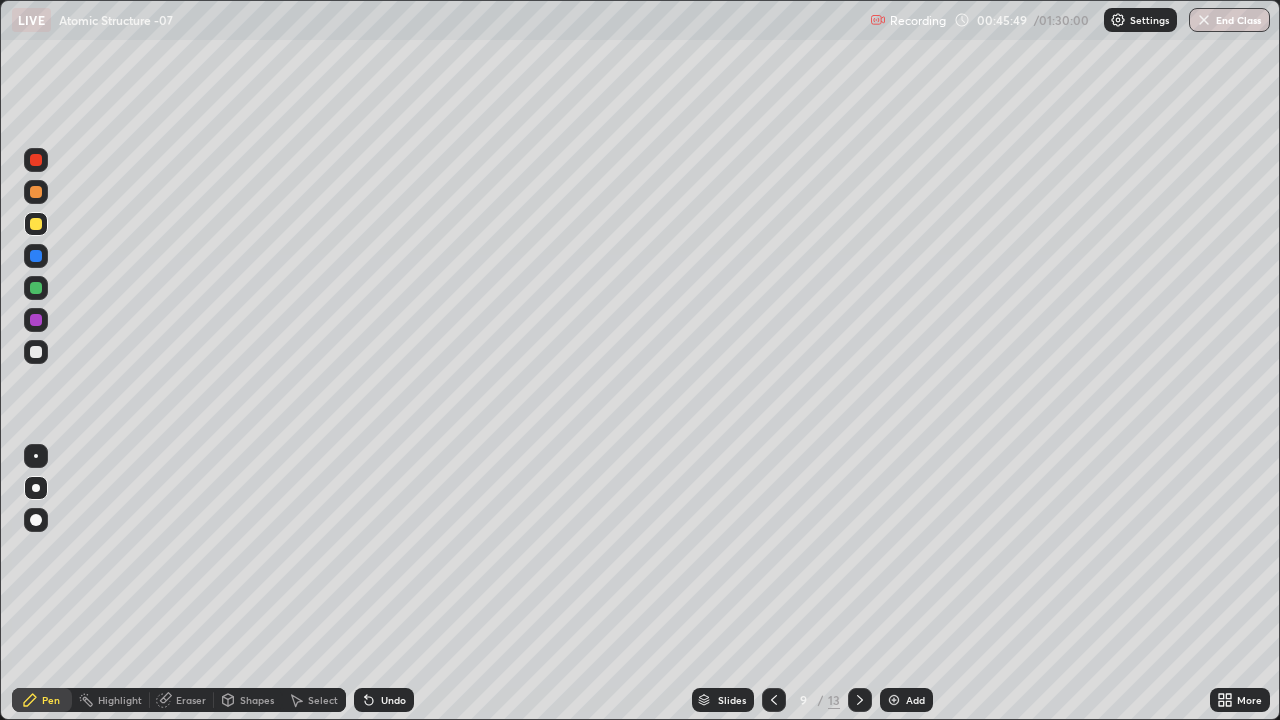 click 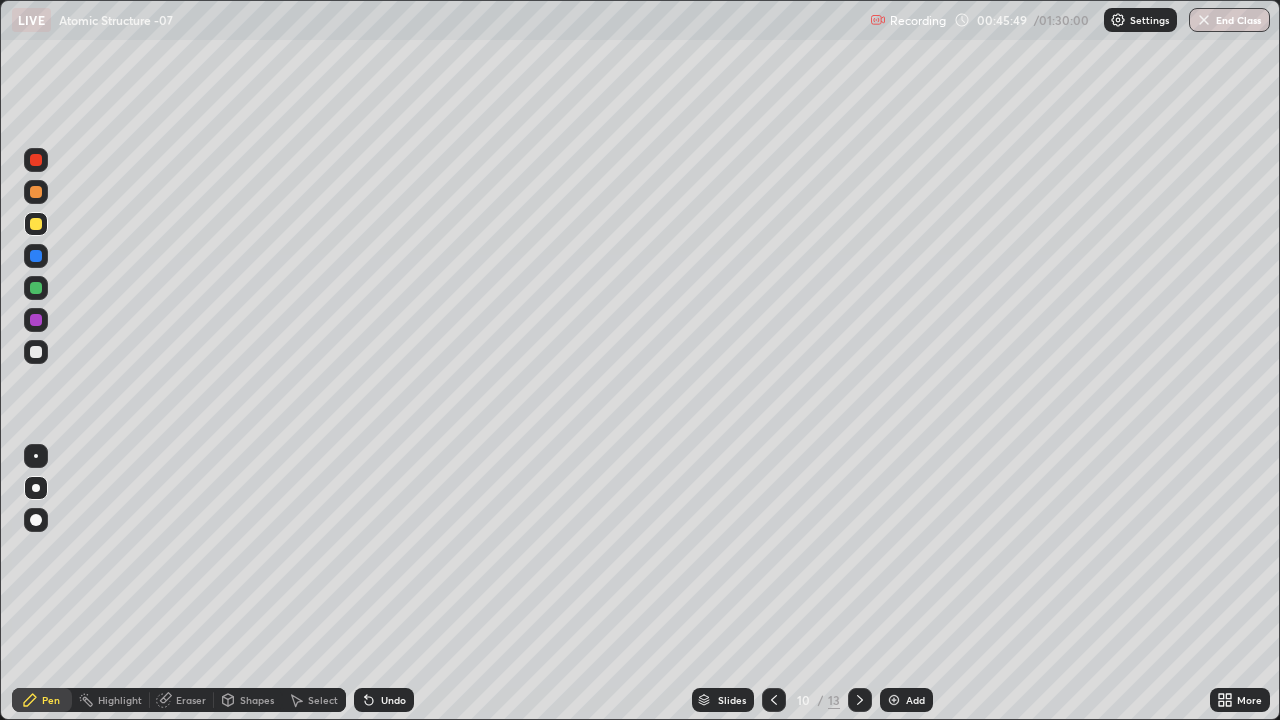 click 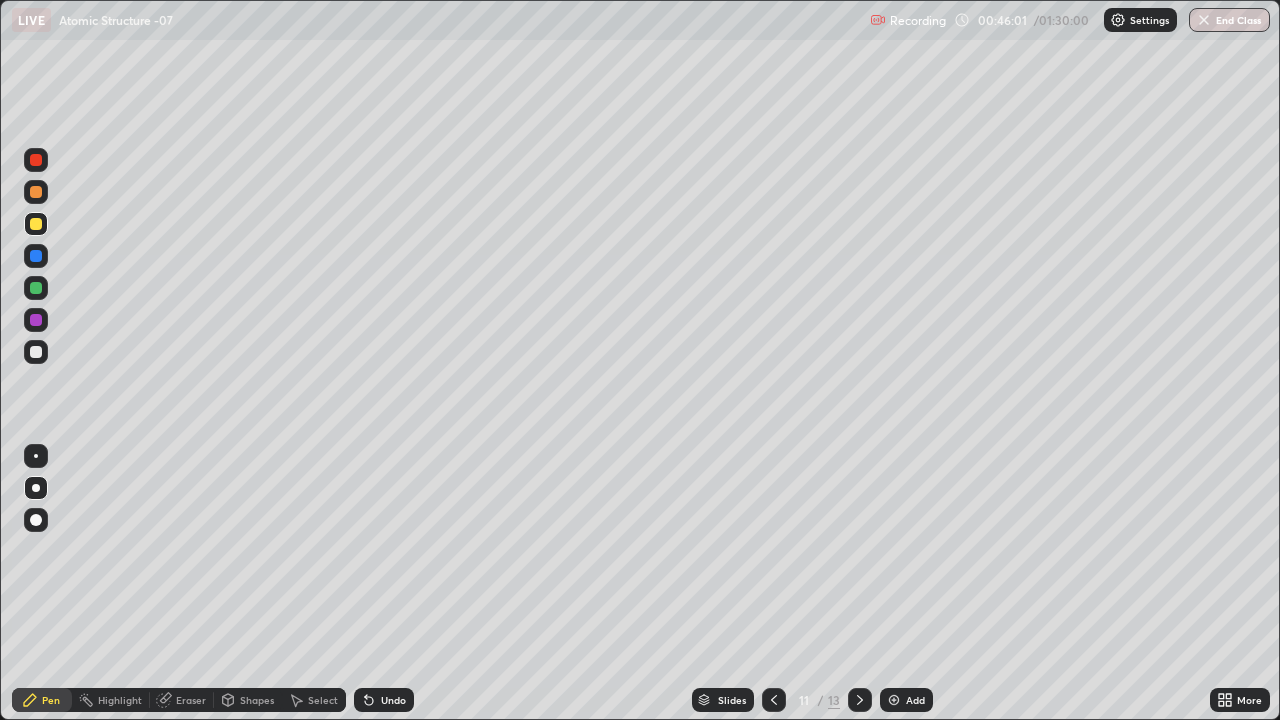 click 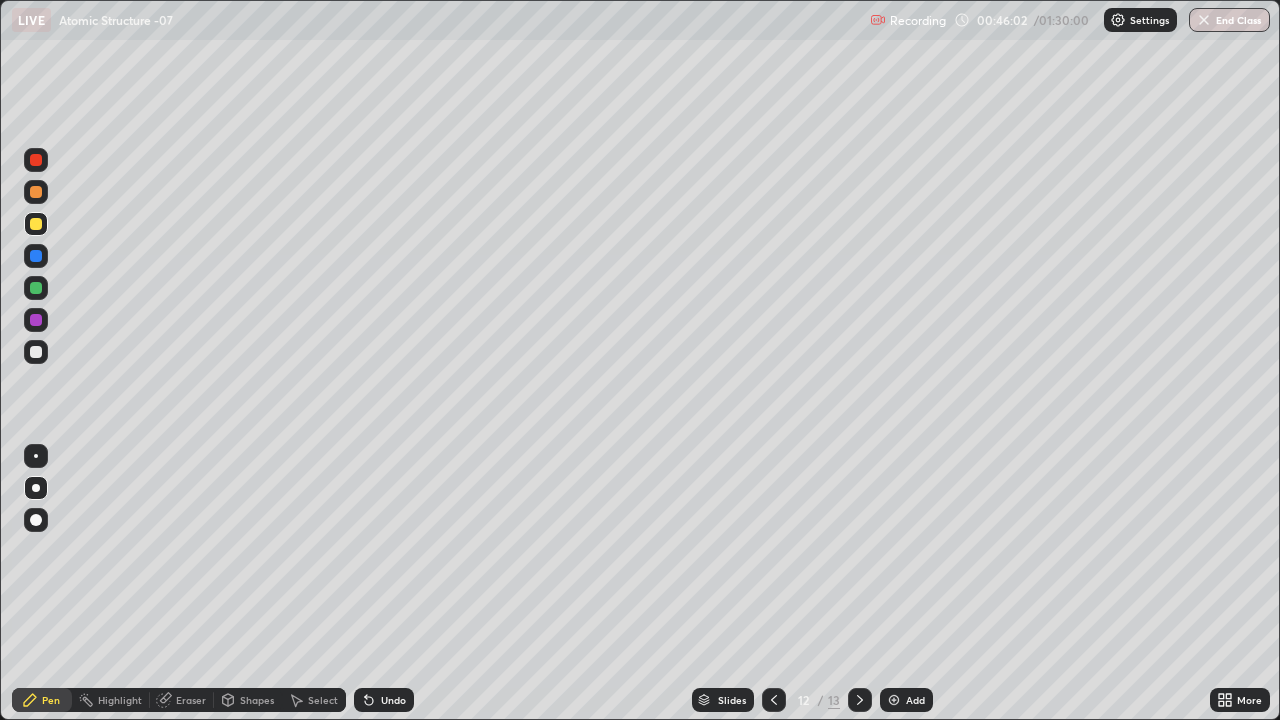 click at bounding box center [860, 700] 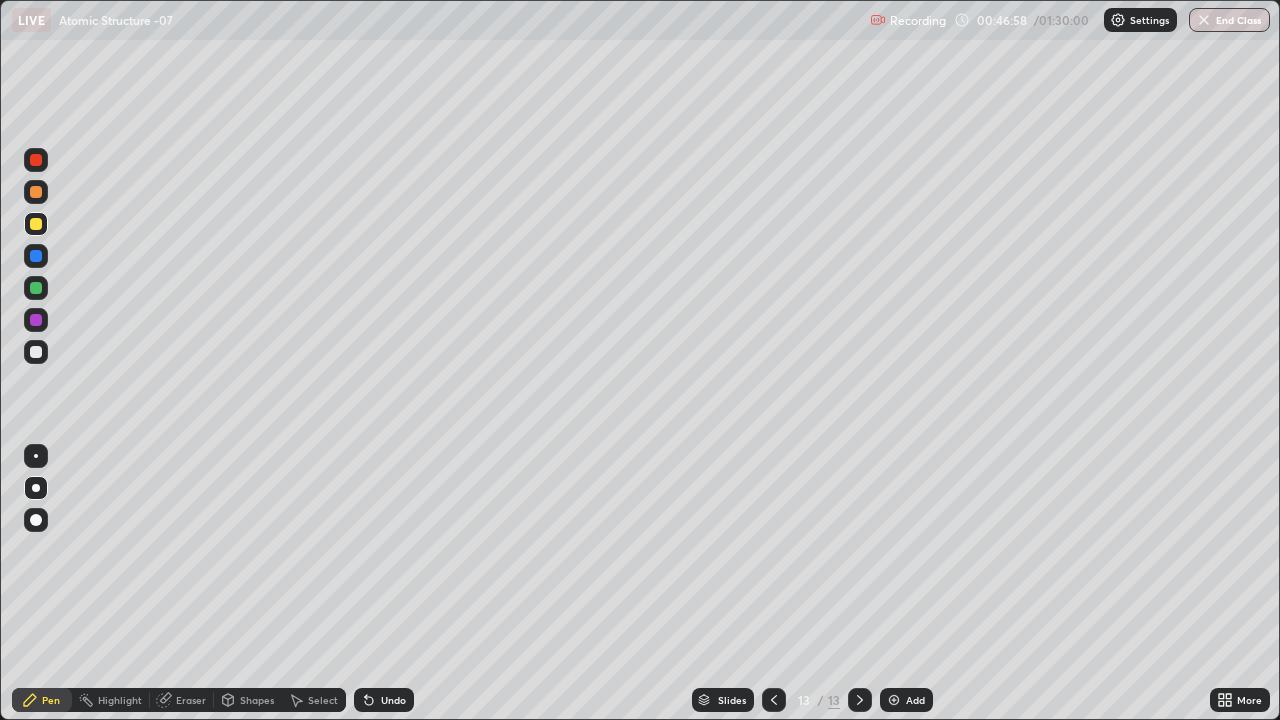 click 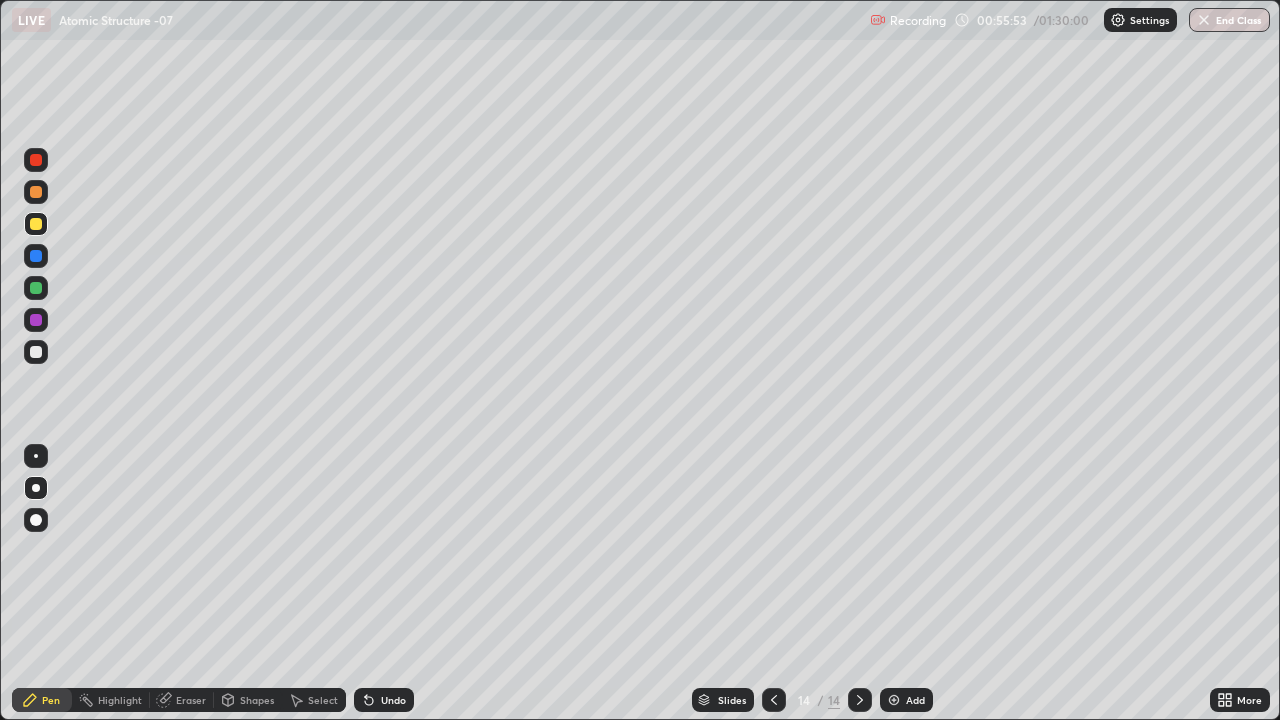 click 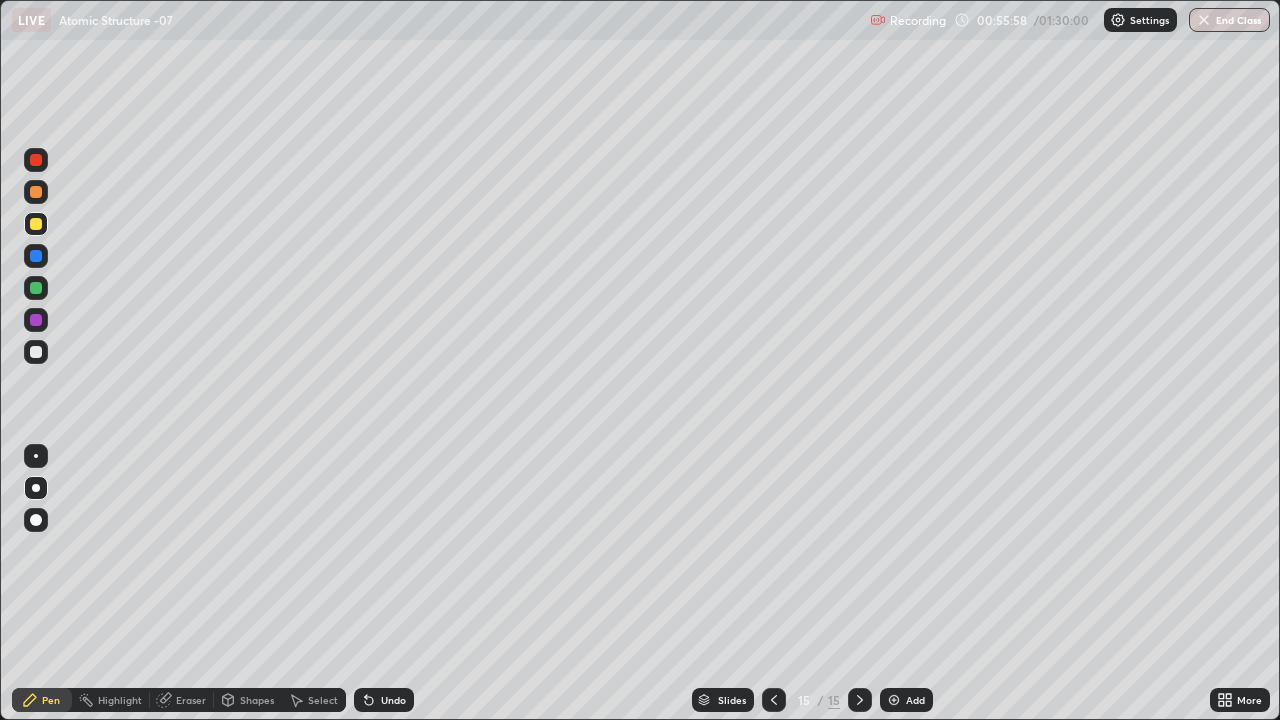 click 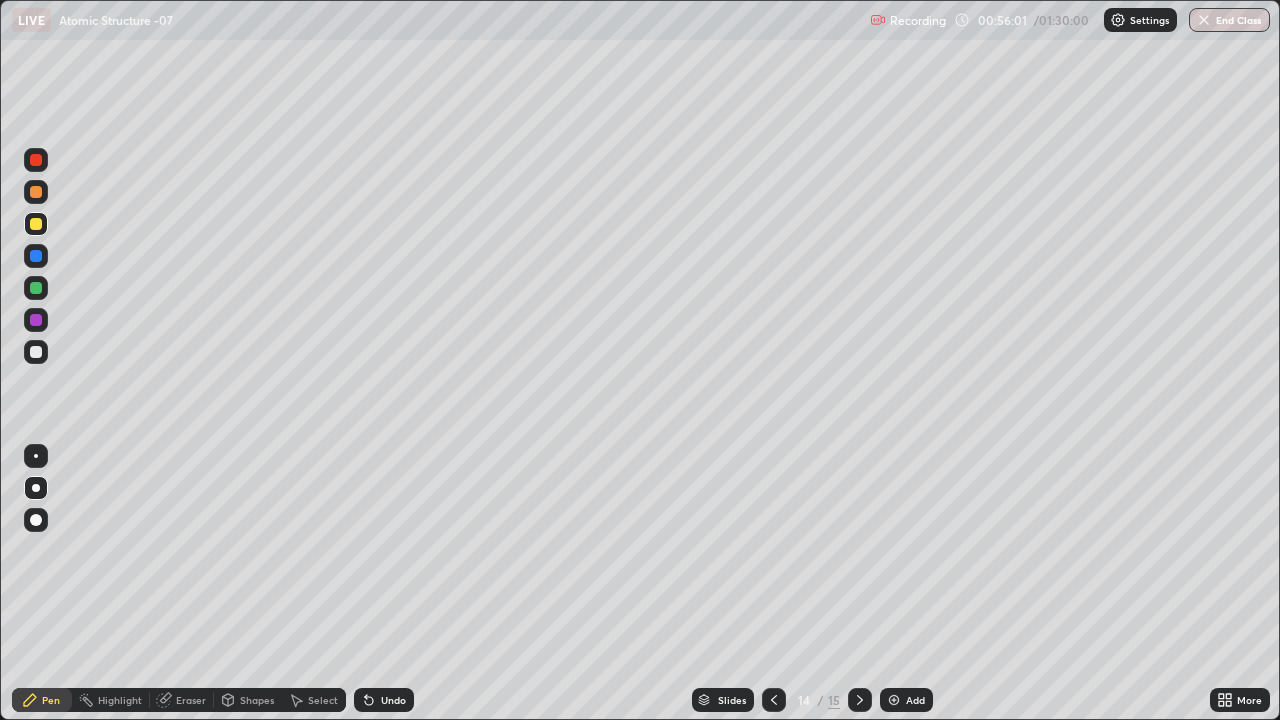 click 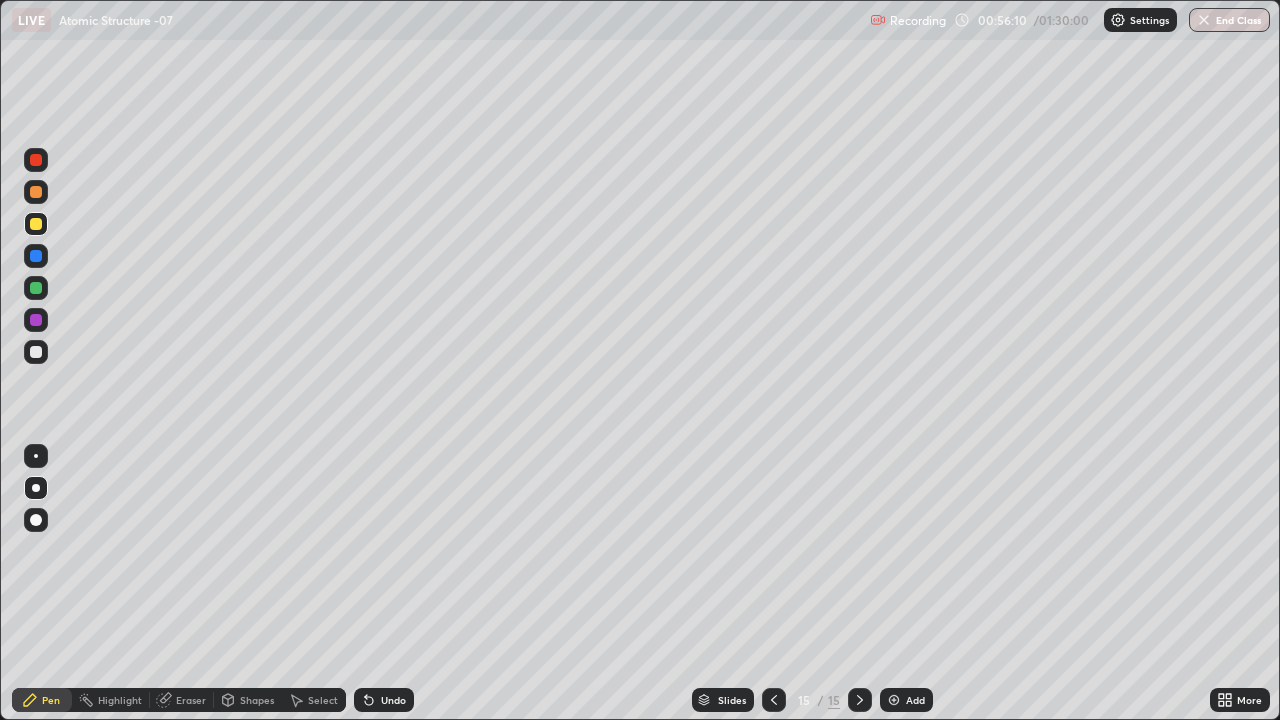 click 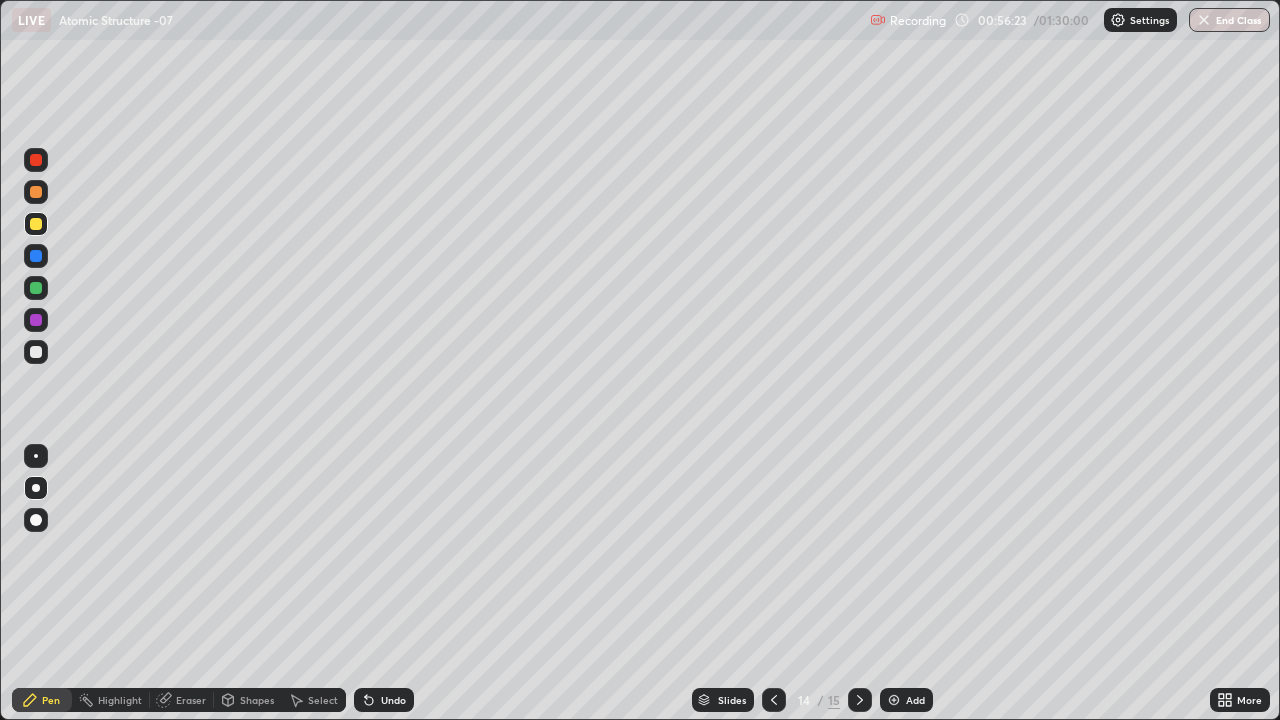 click 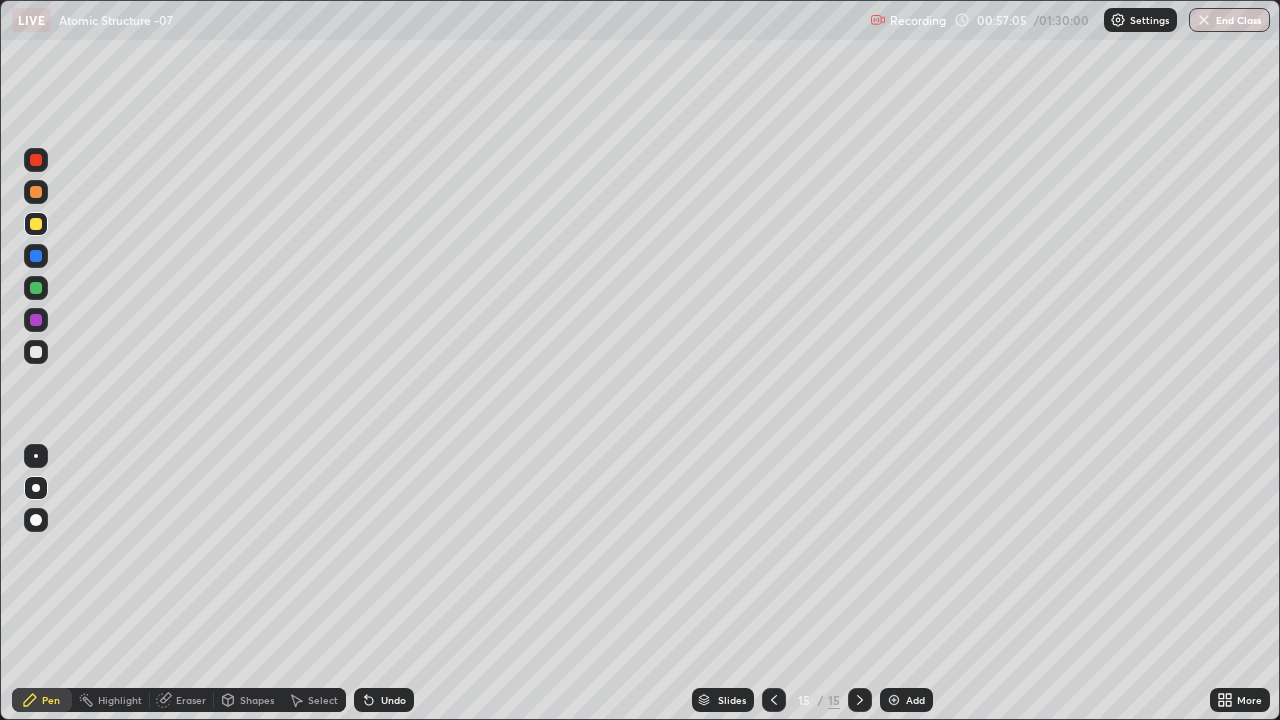 click 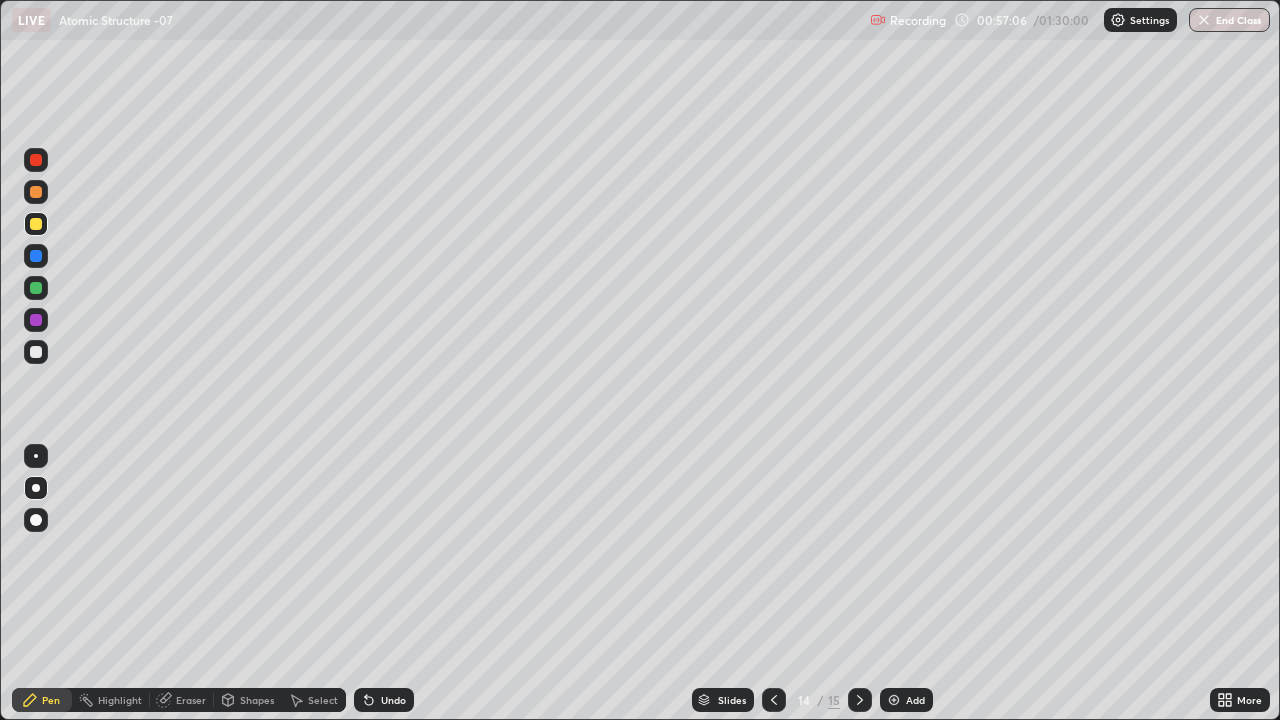 click 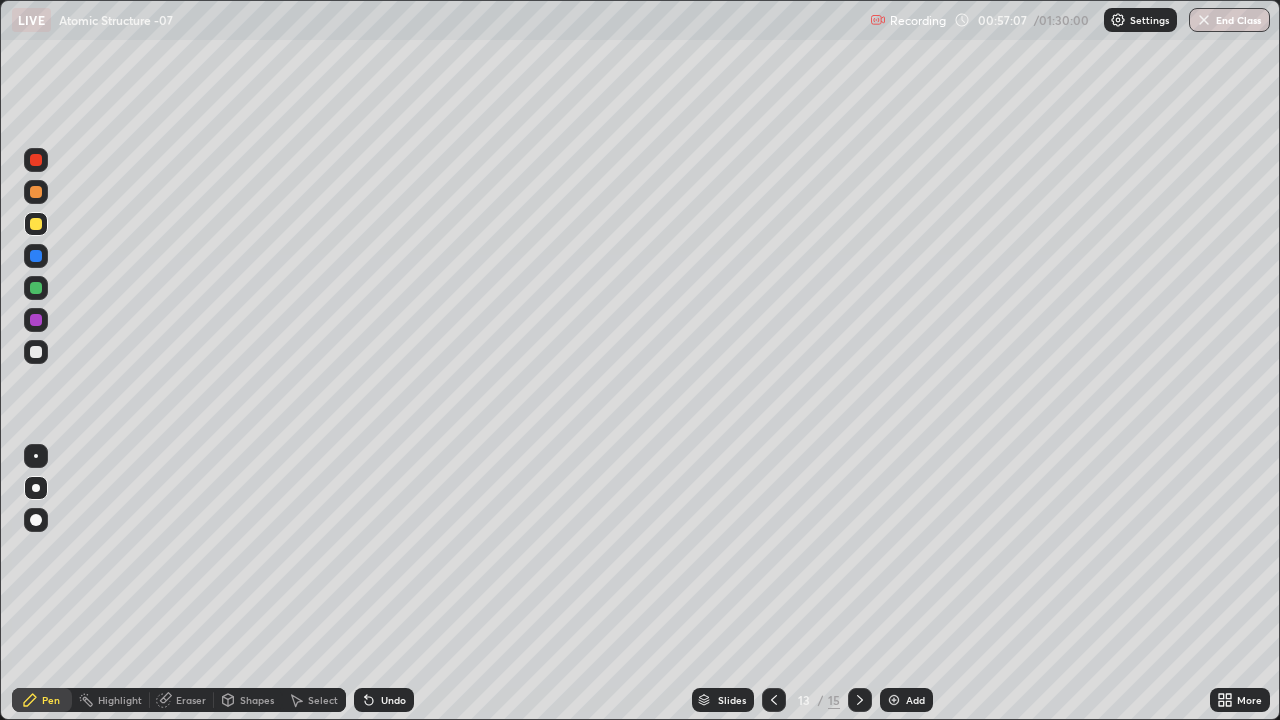 click at bounding box center (860, 700) 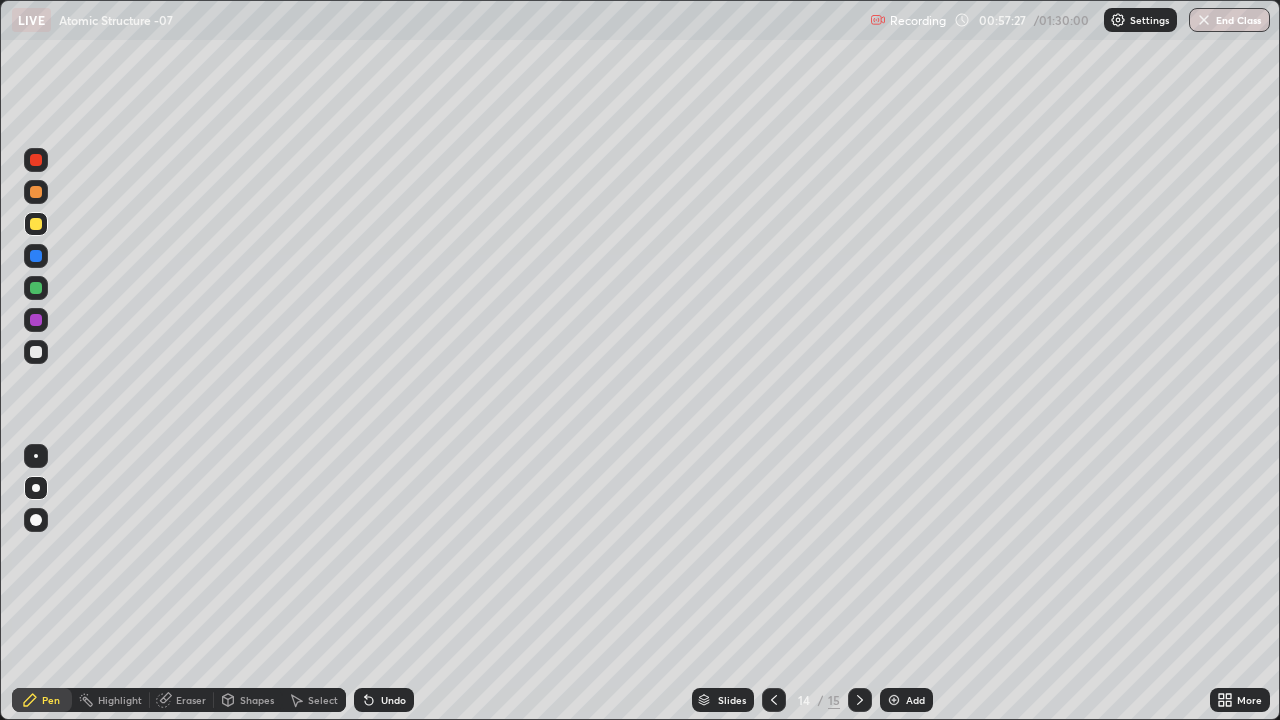 click 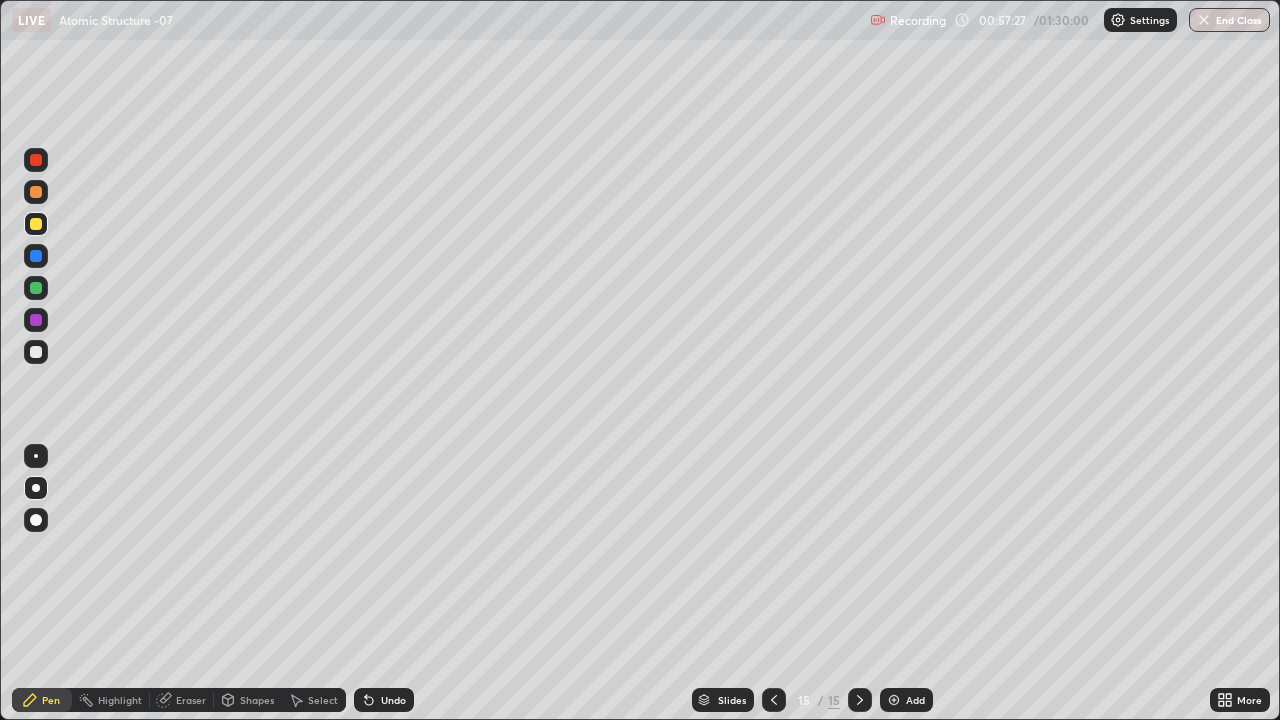 click 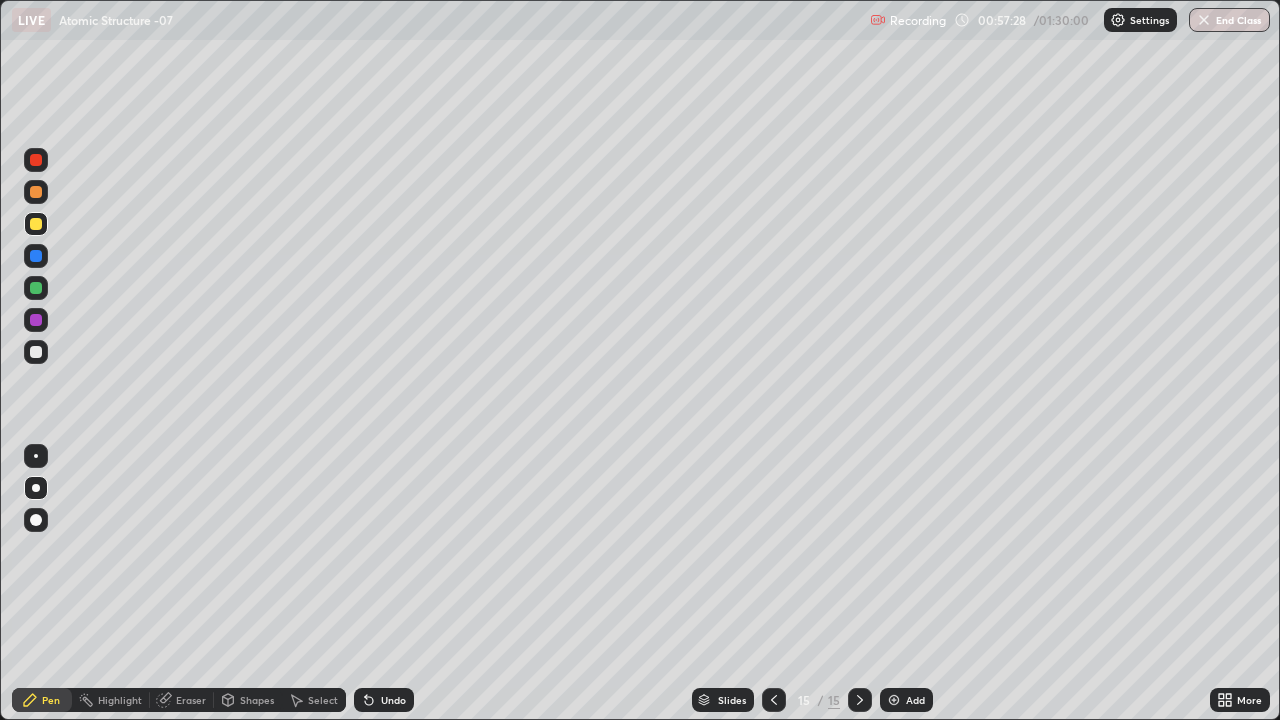 click 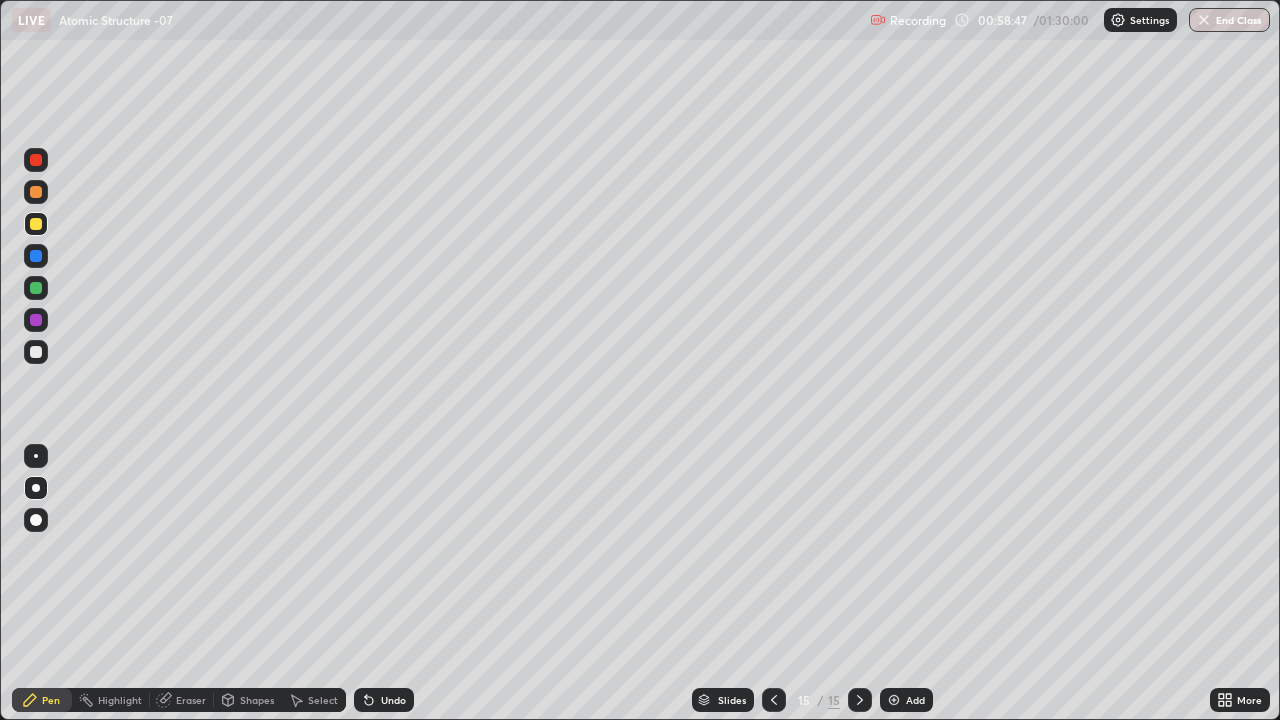 click 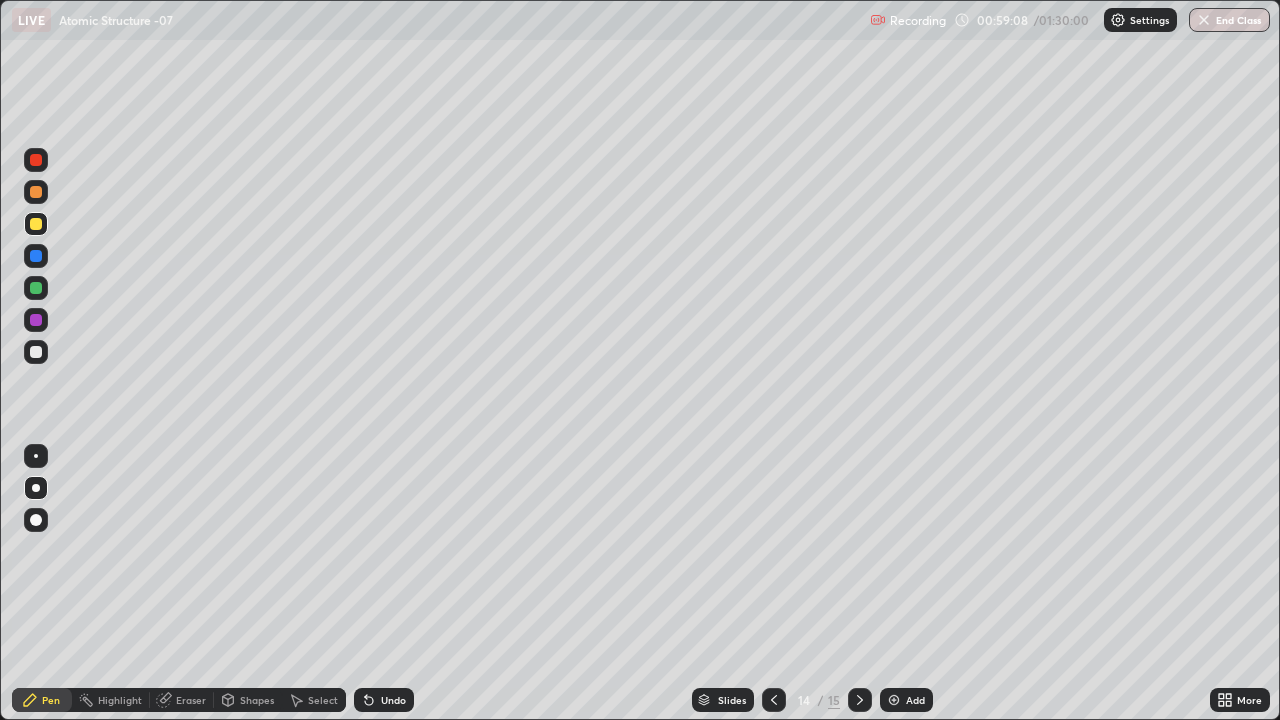 click 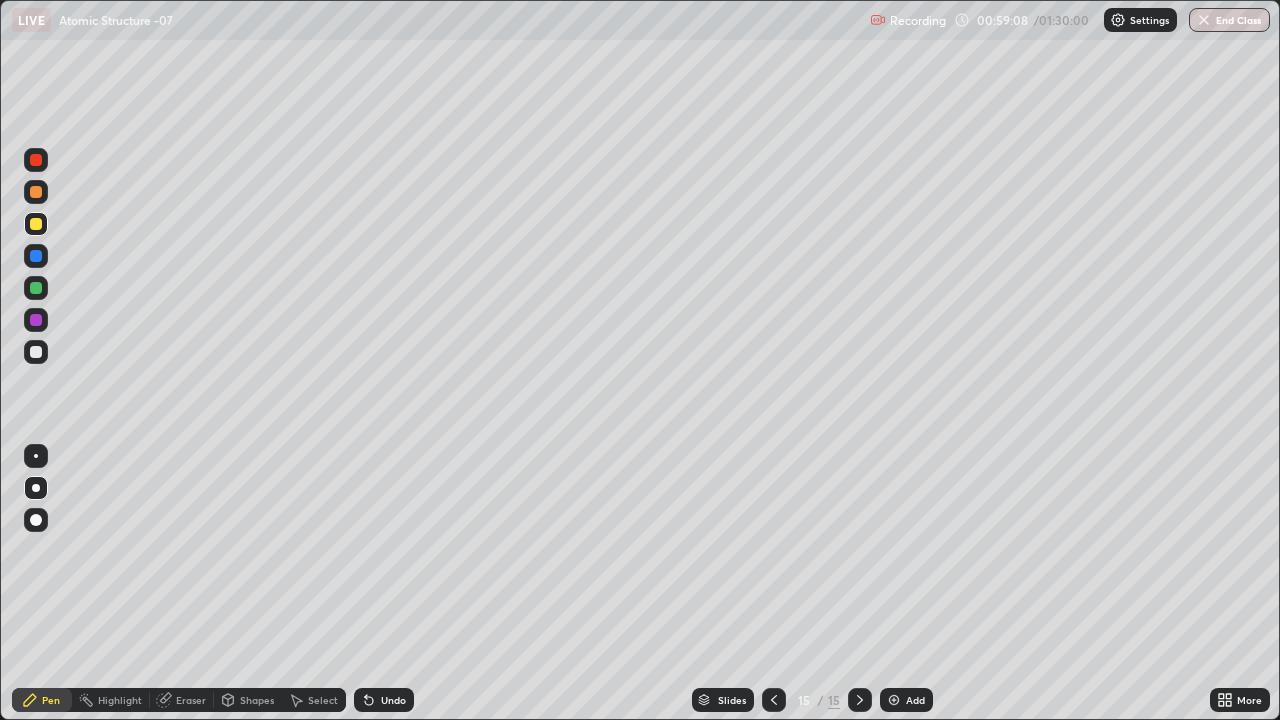 click 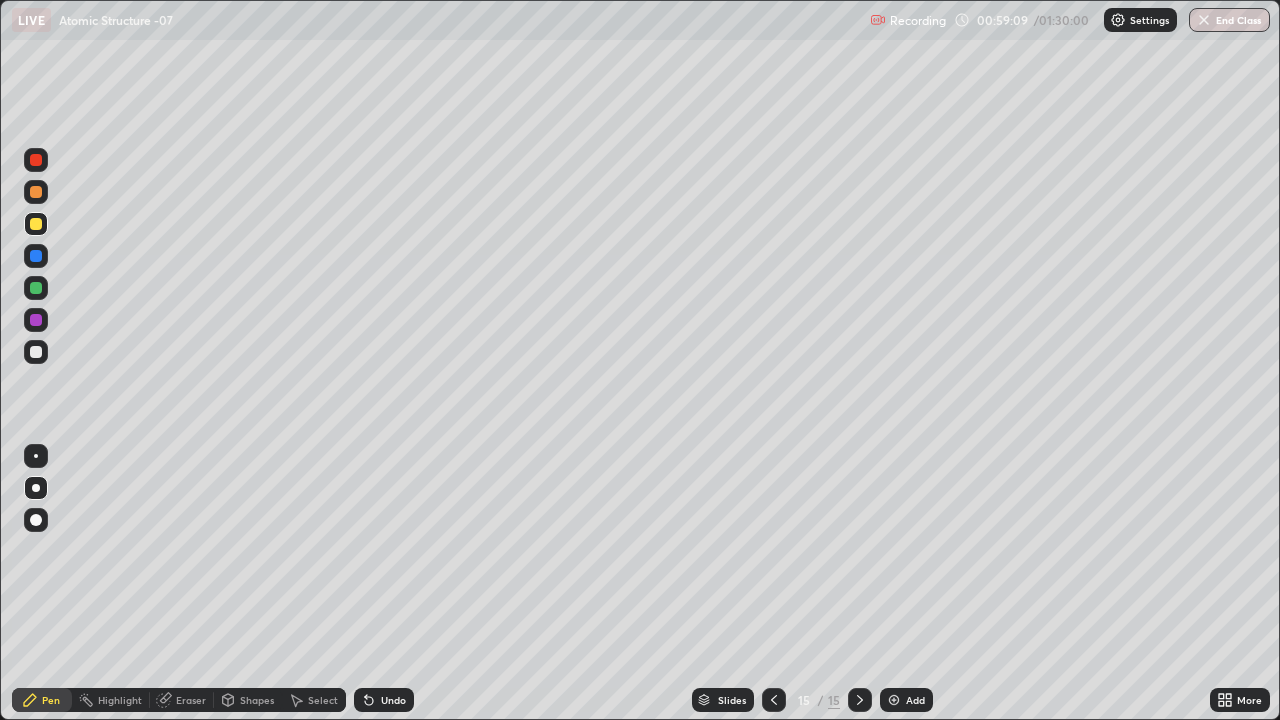 click 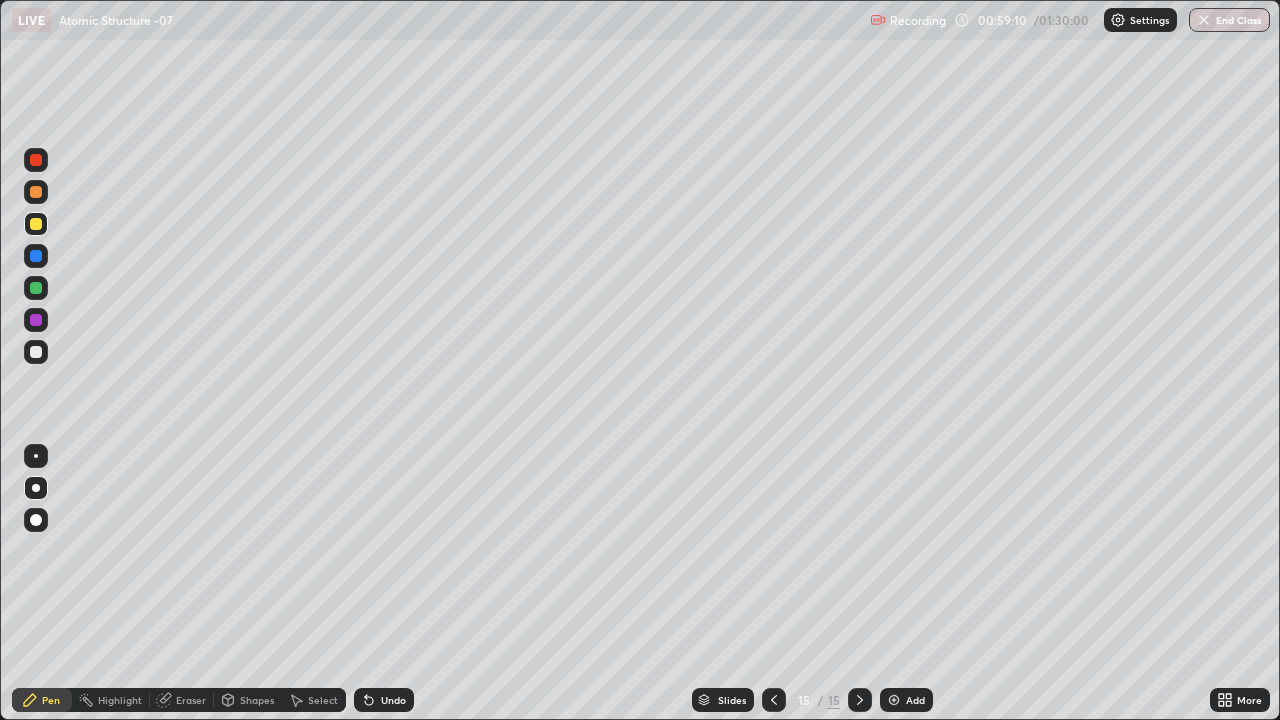 click on "Add" at bounding box center (906, 700) 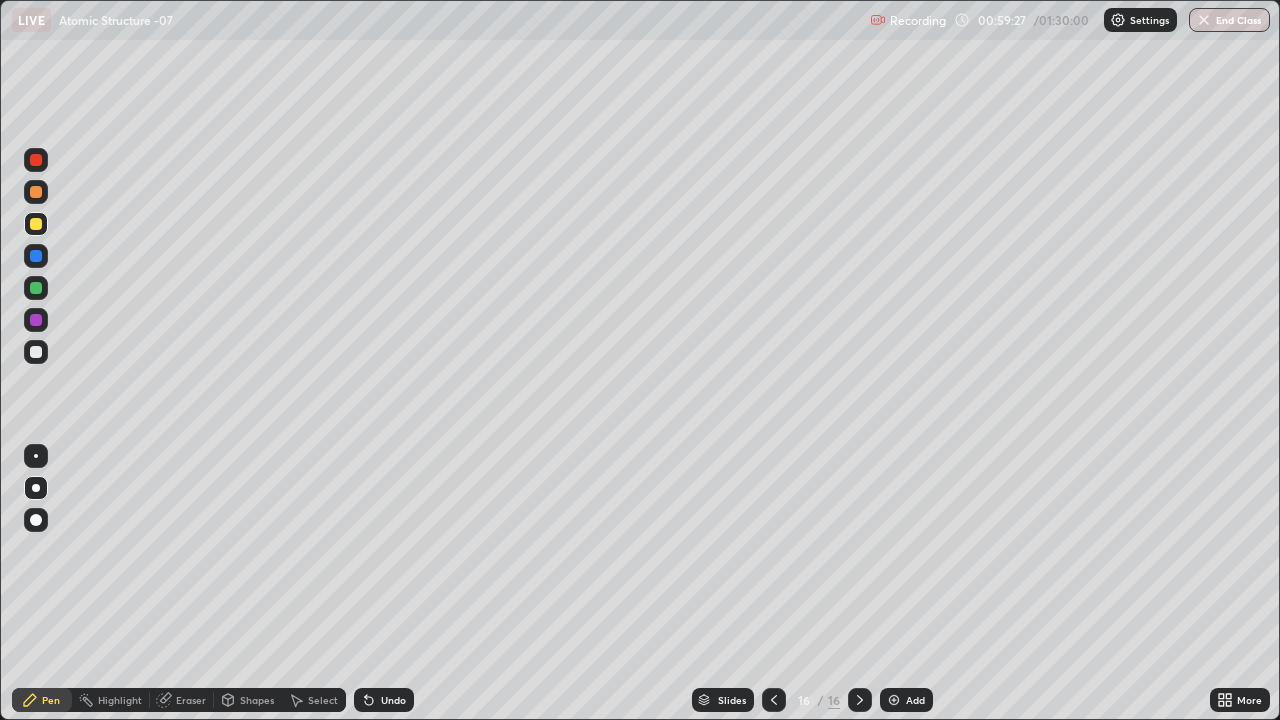 click 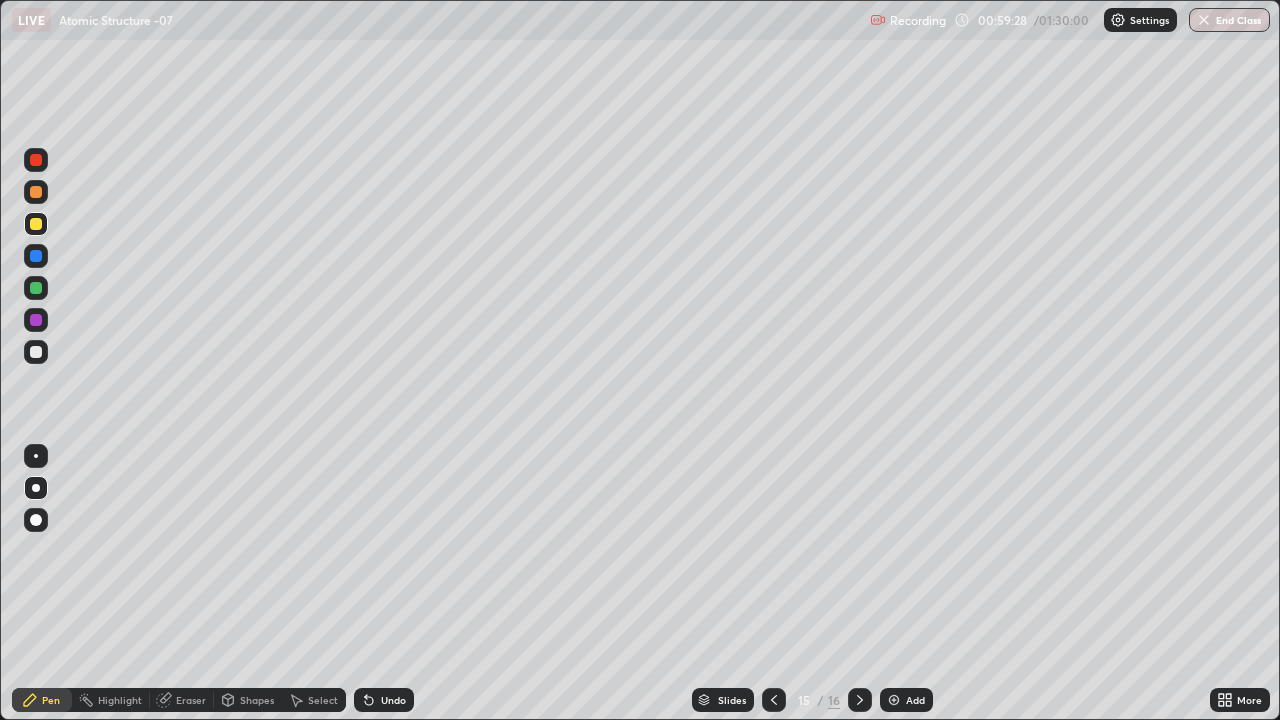 click 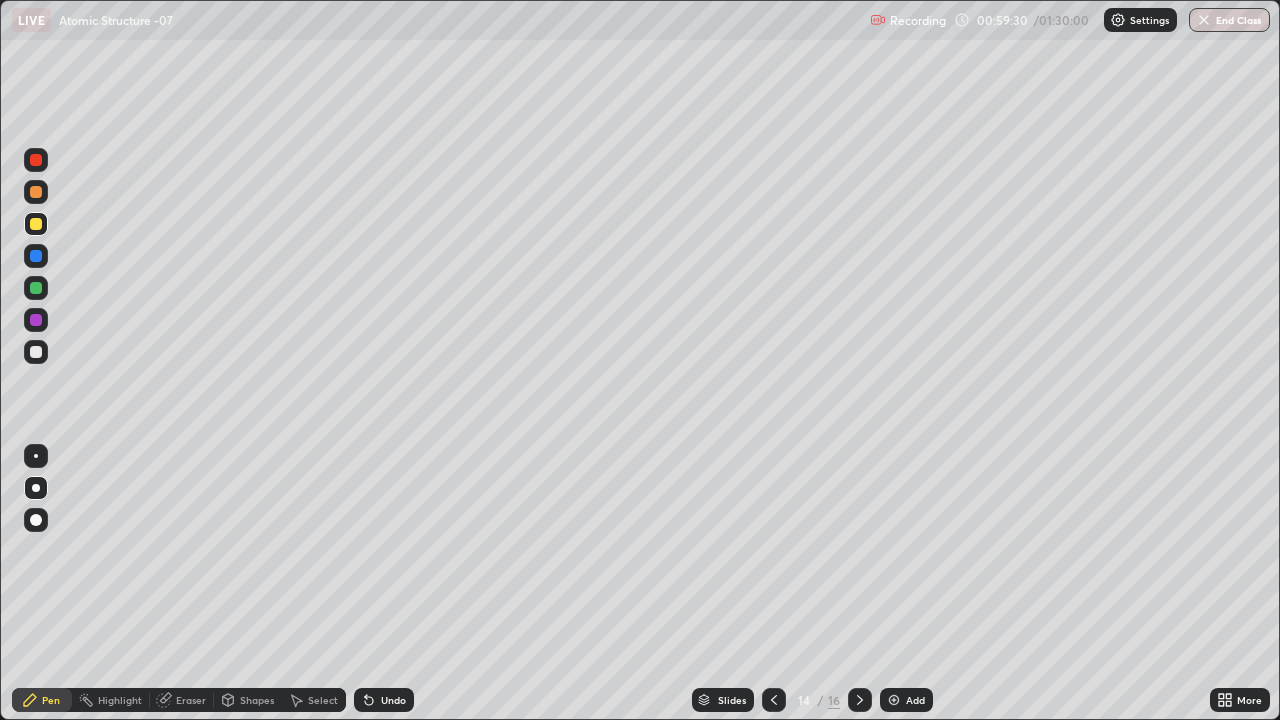 click 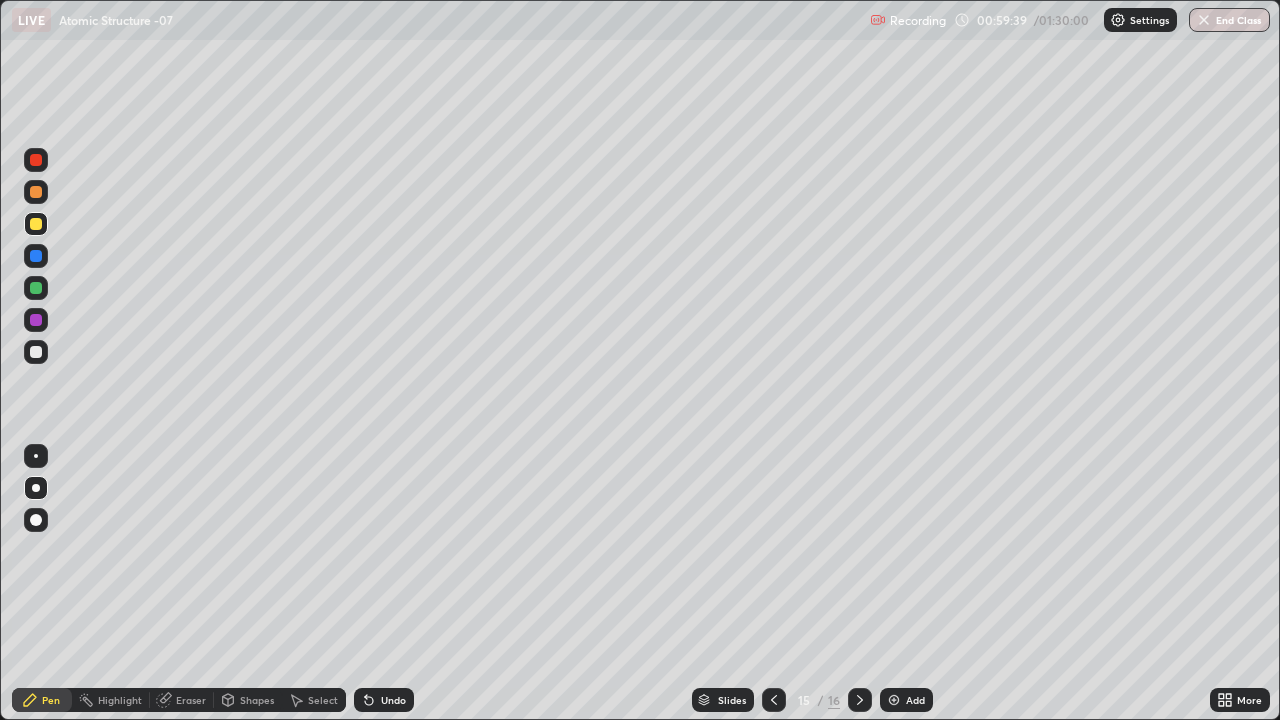 click at bounding box center [860, 700] 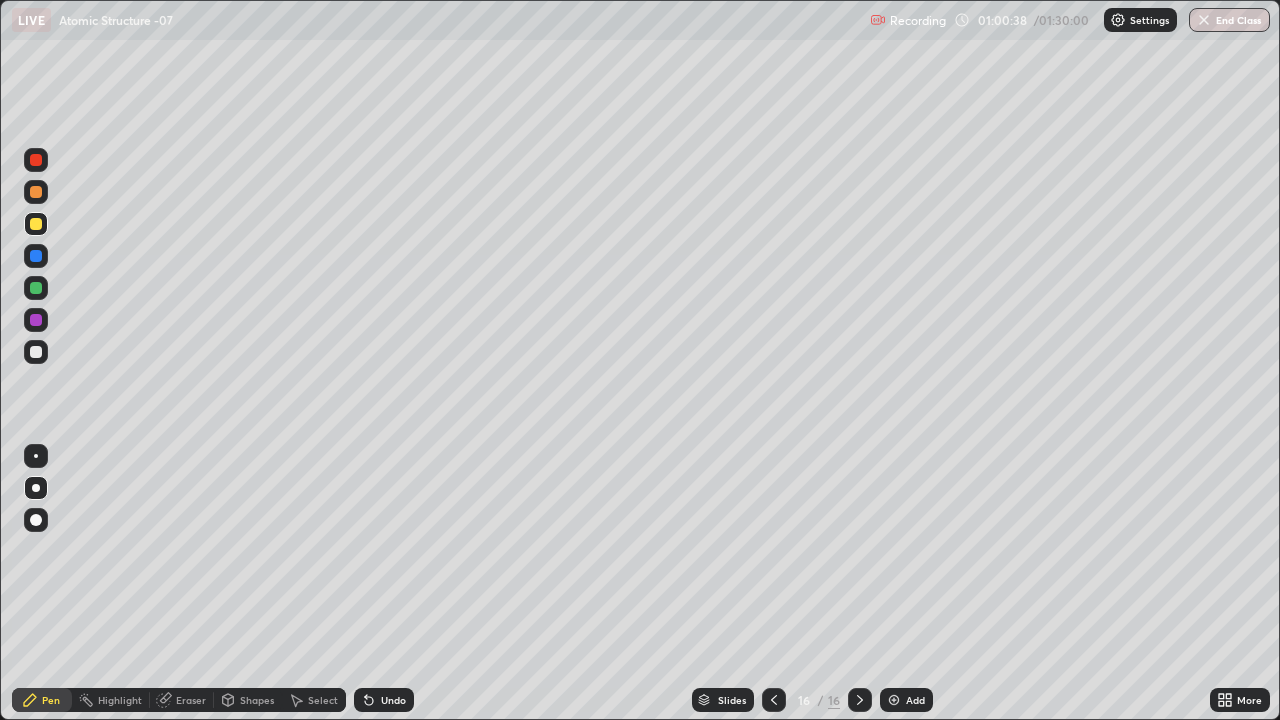 click 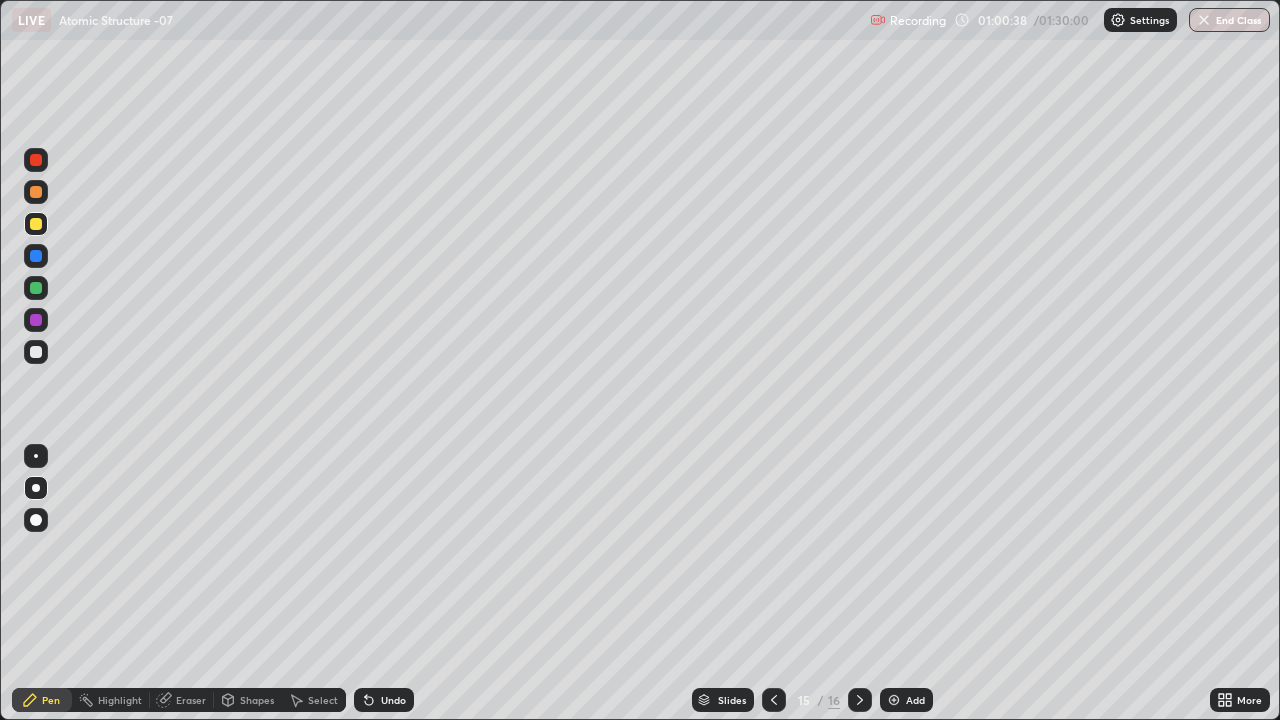 click 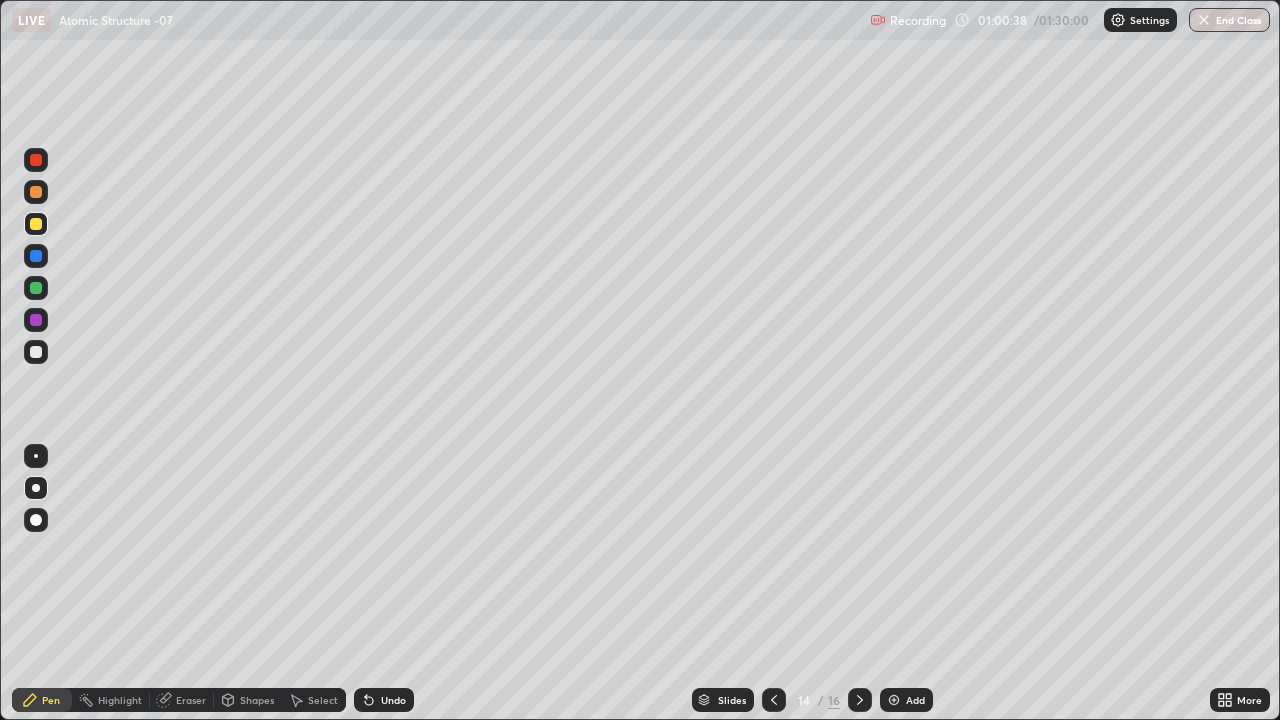 click 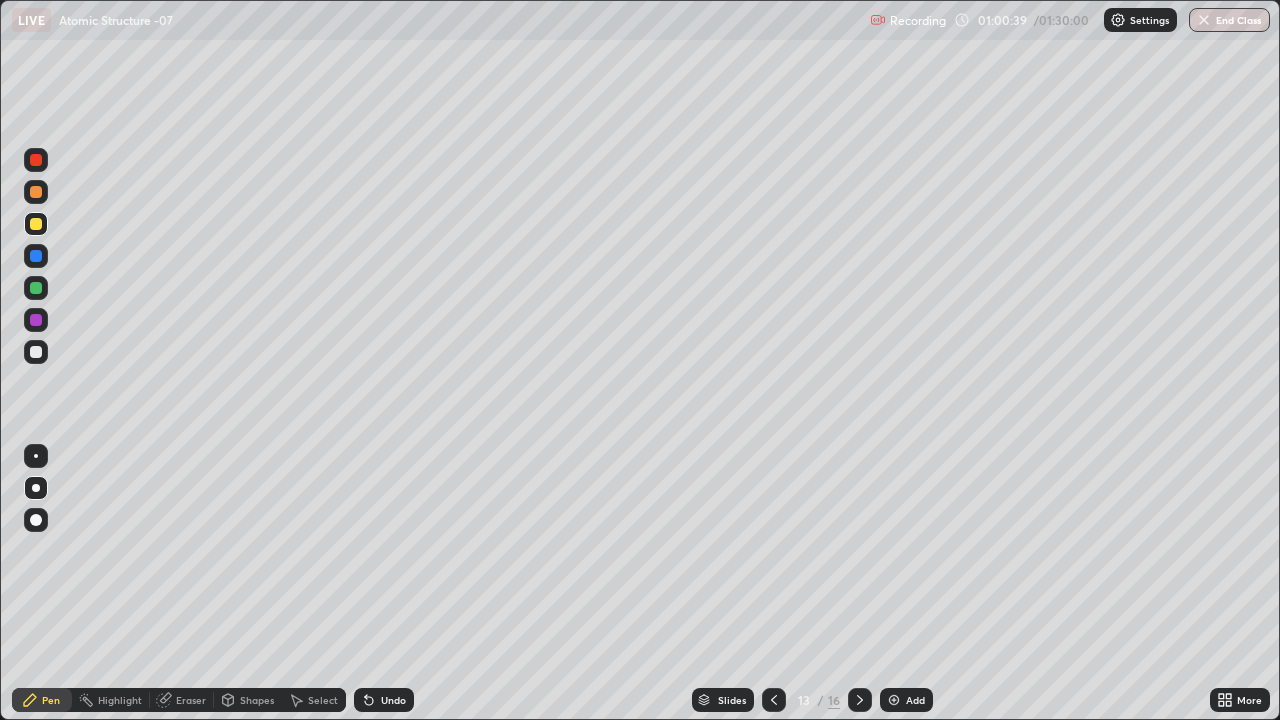 click 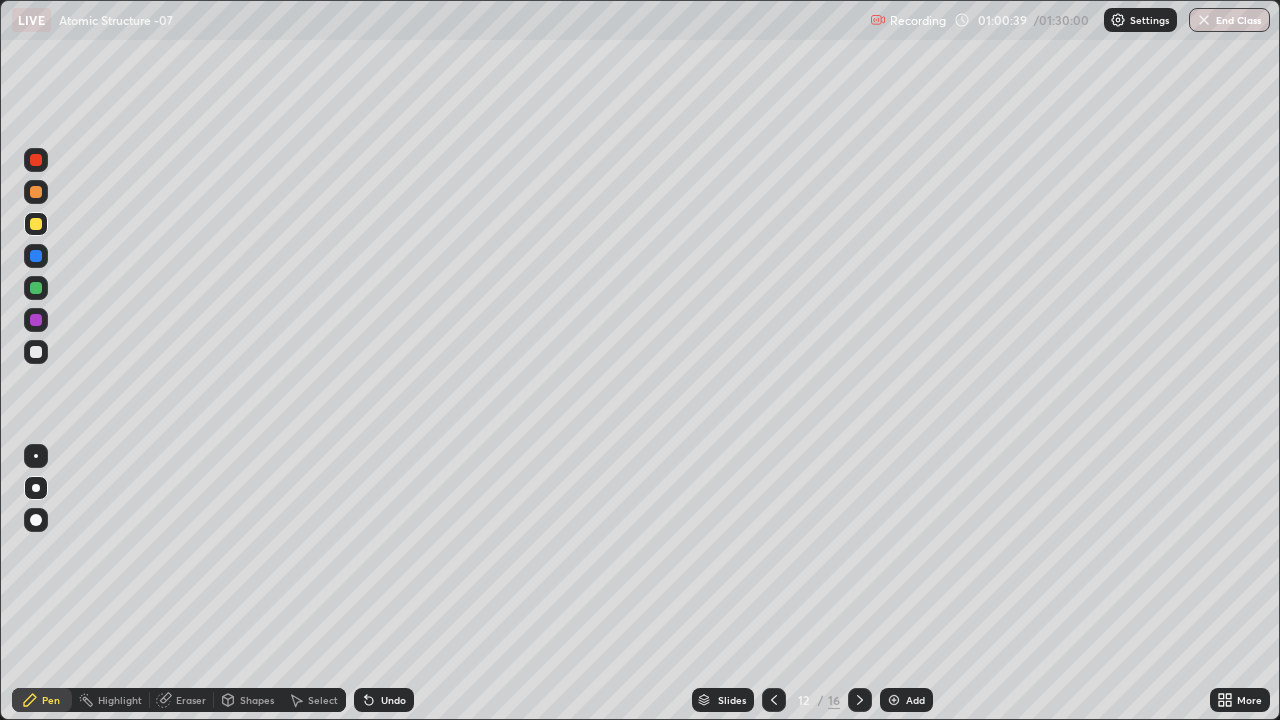 click 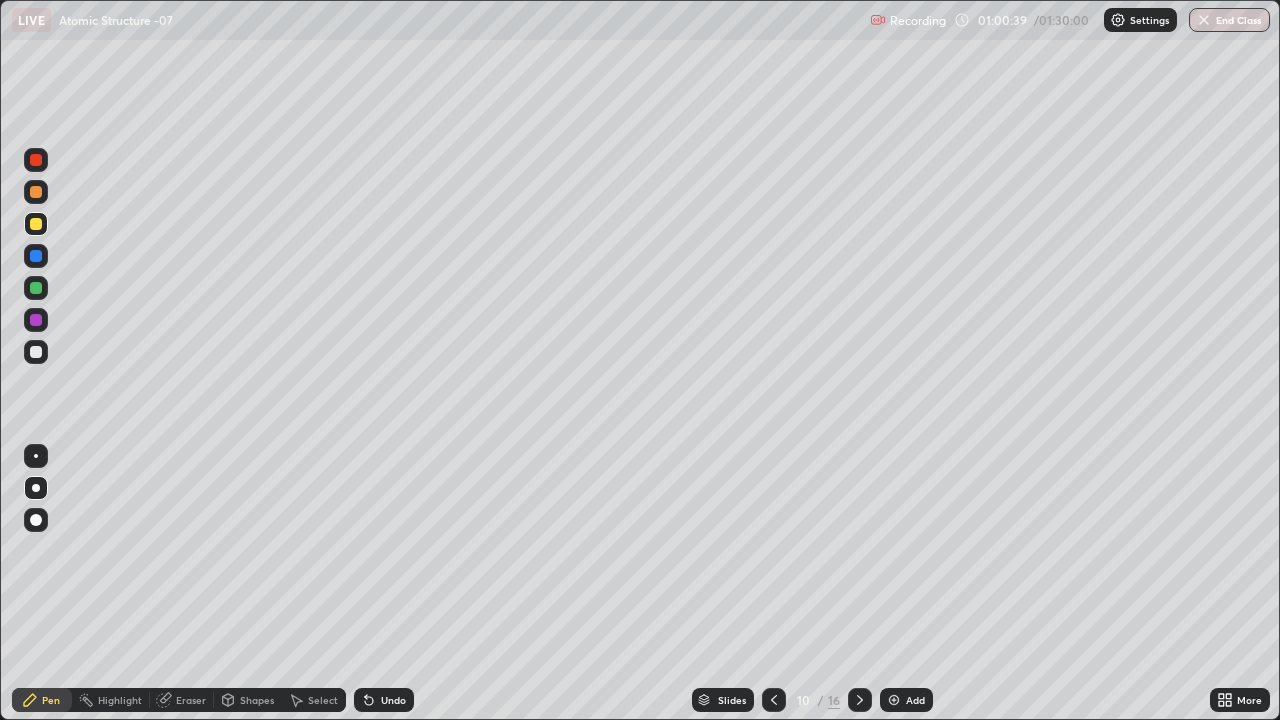 click 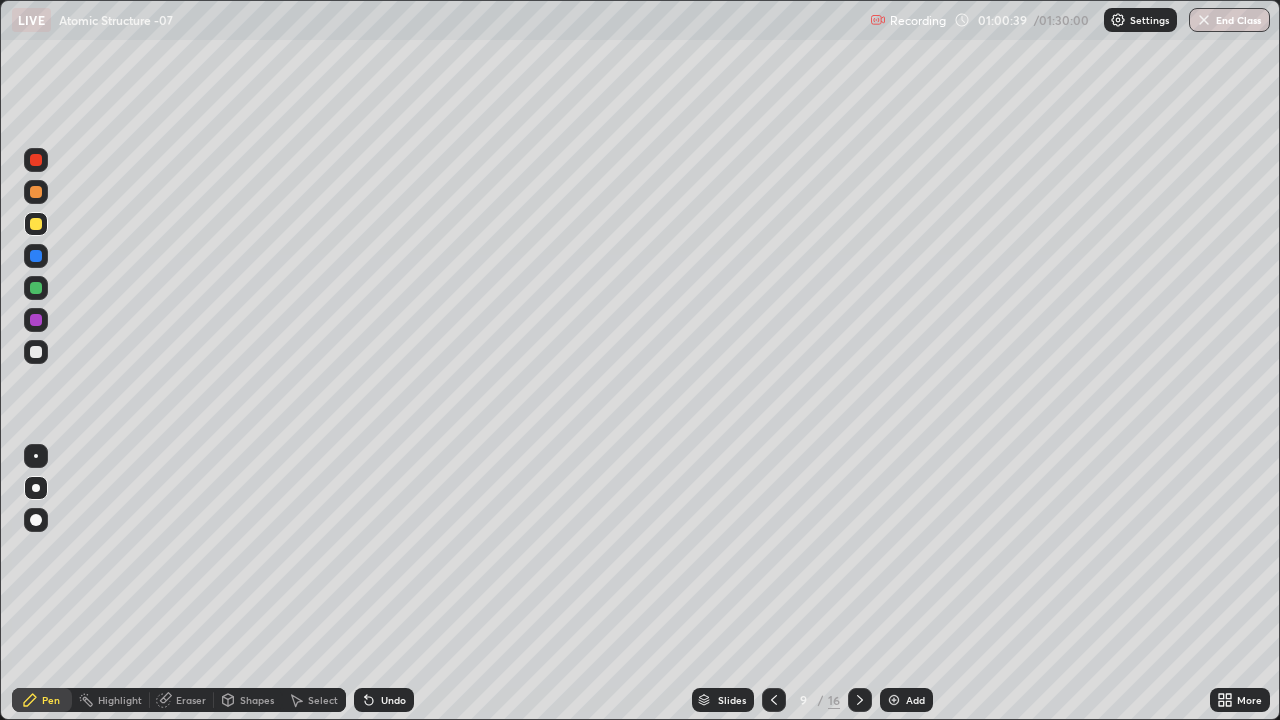 click 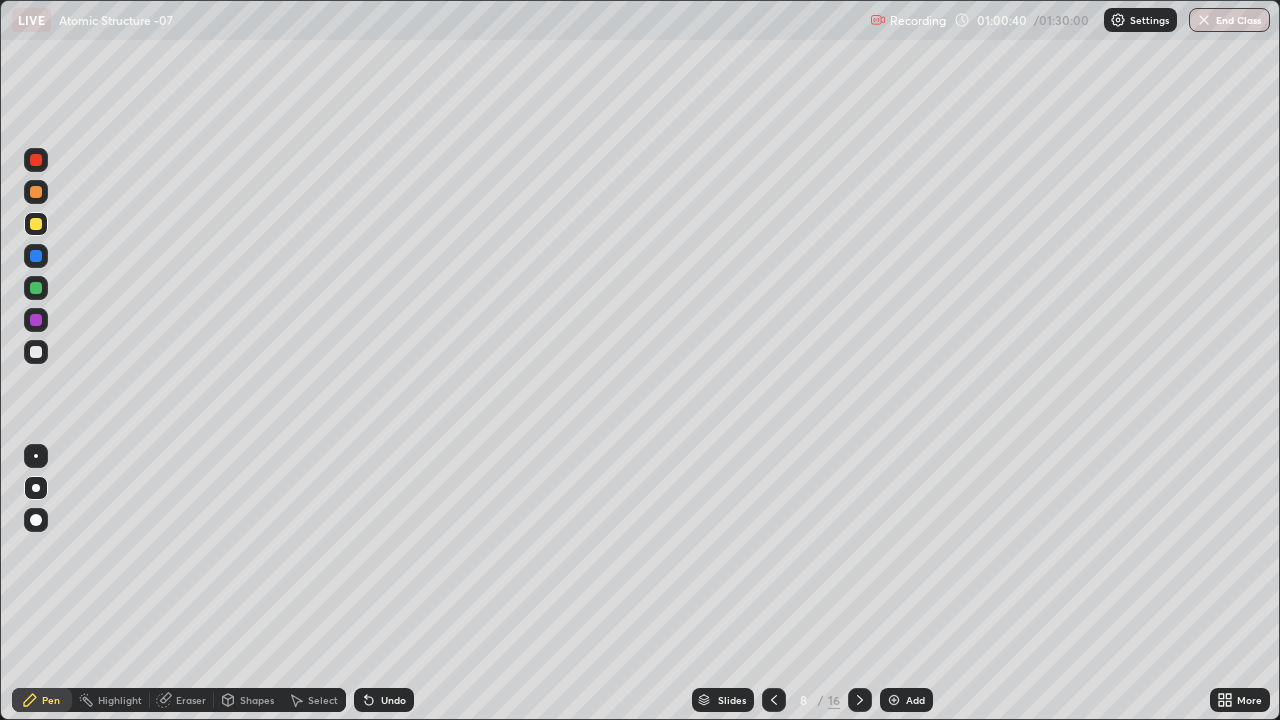 click 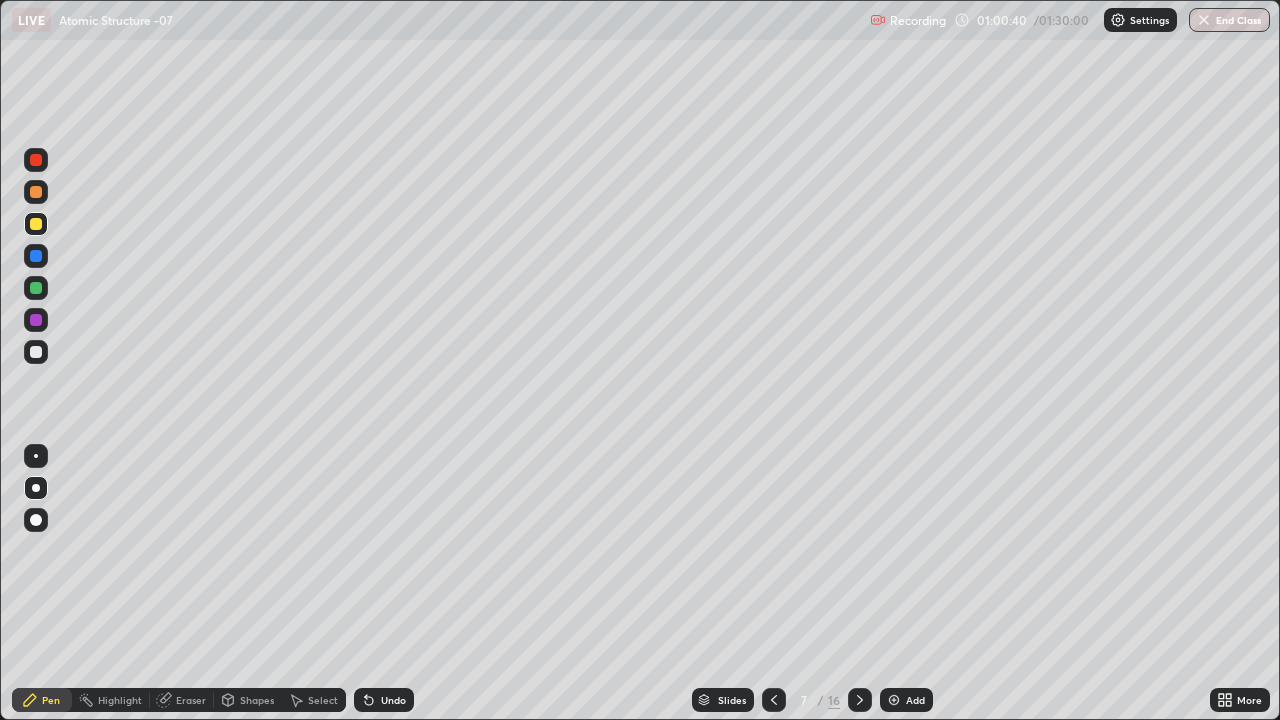 click 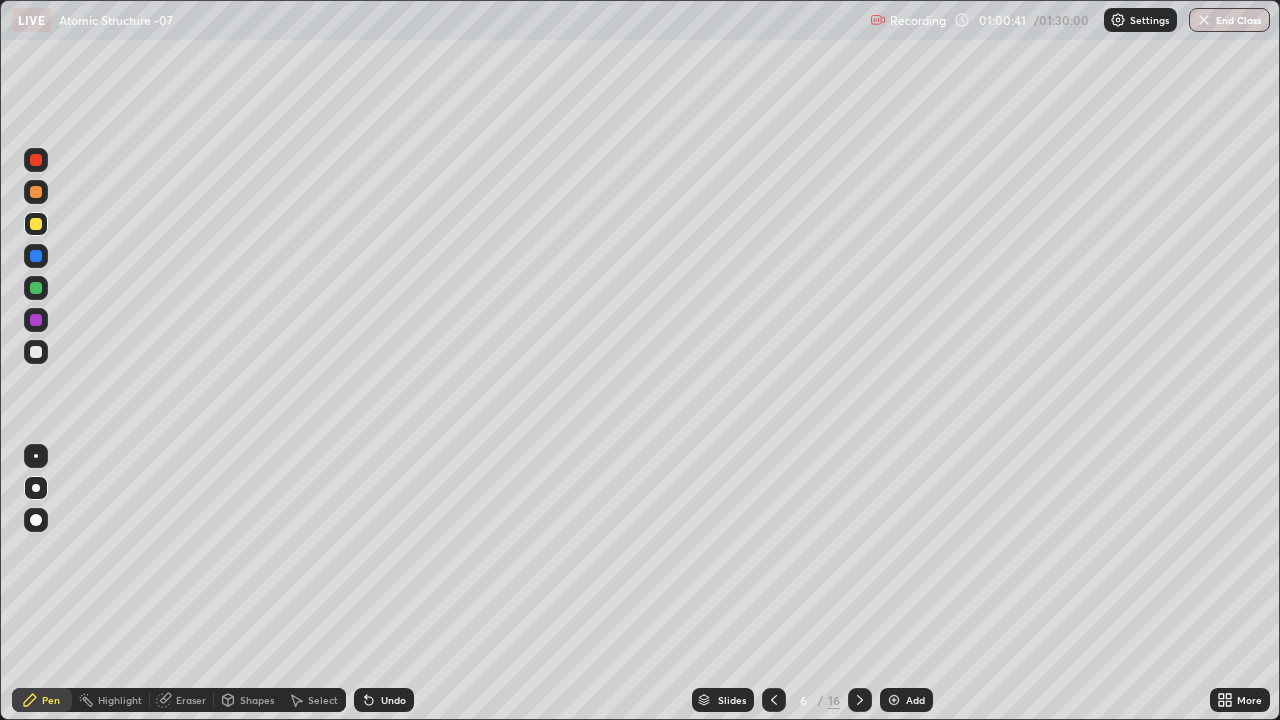 click 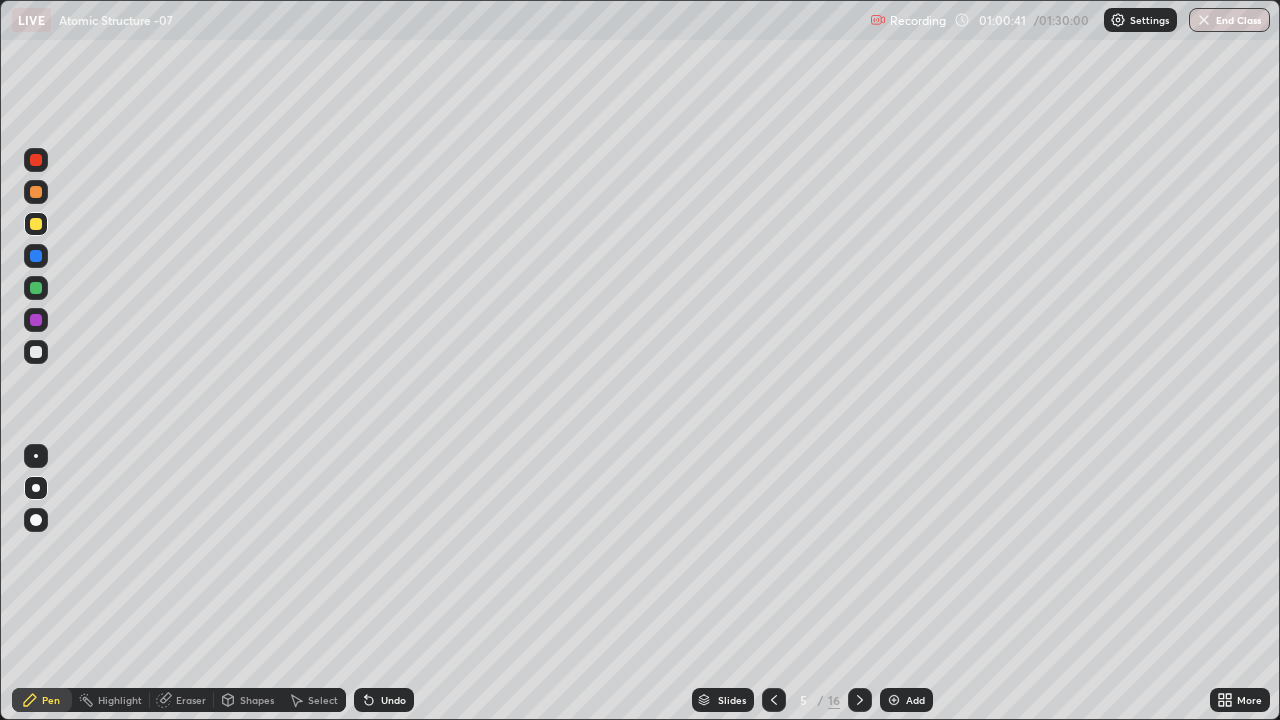 click 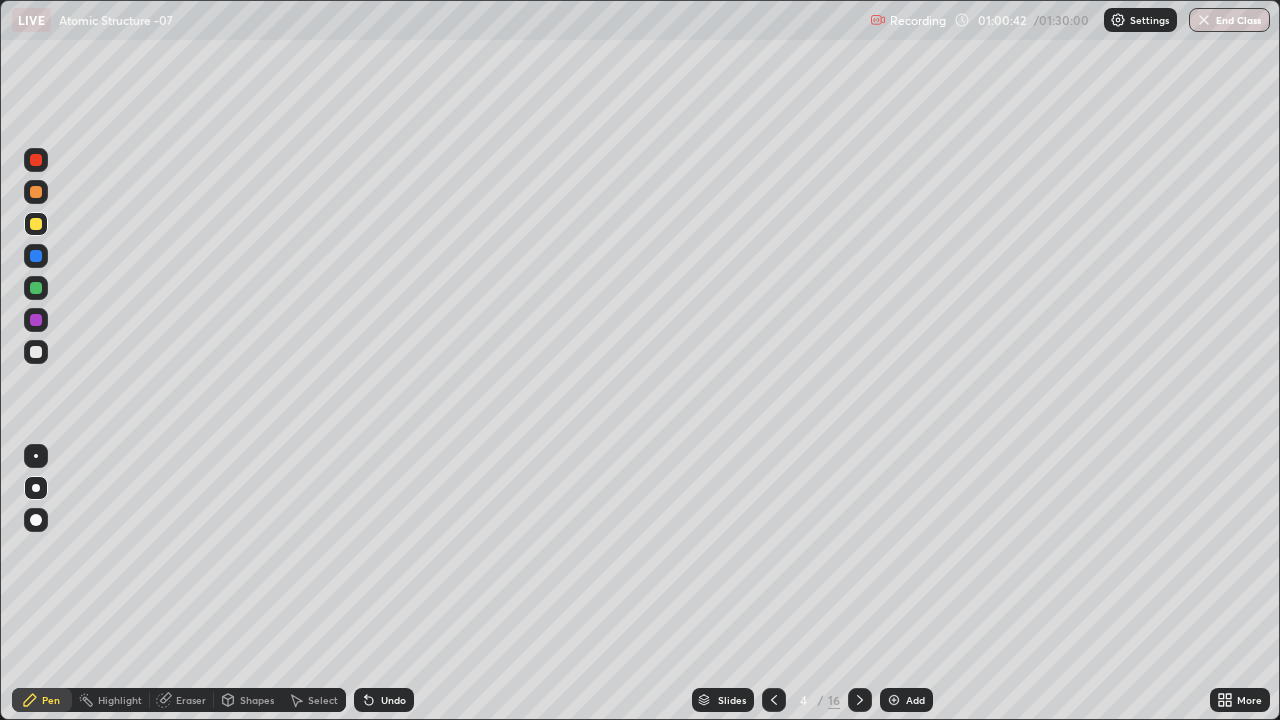 click 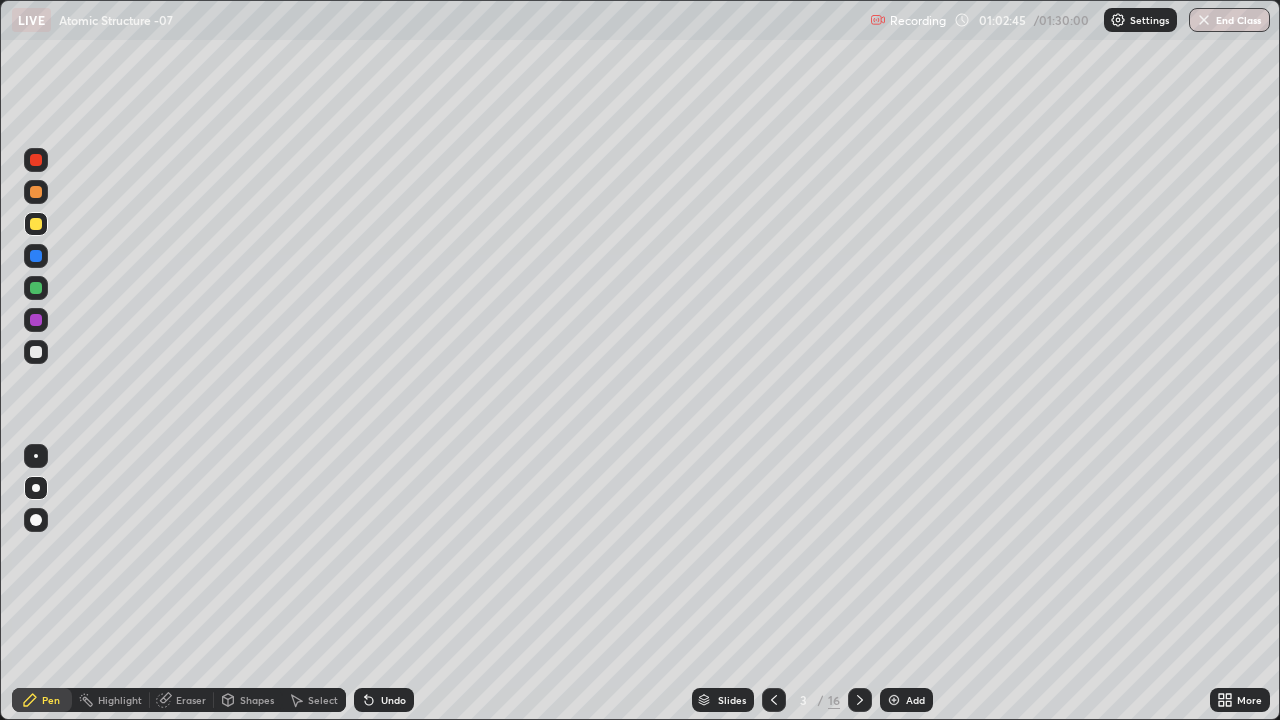 click at bounding box center (860, 700) 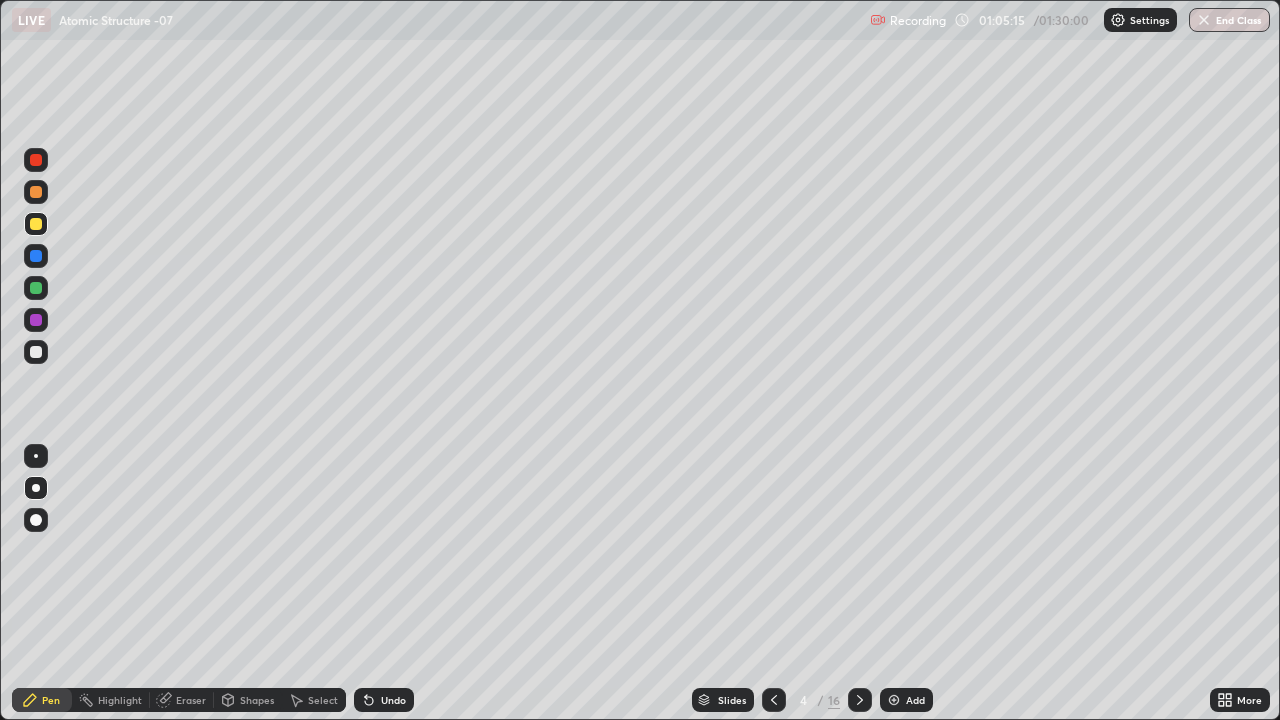 click 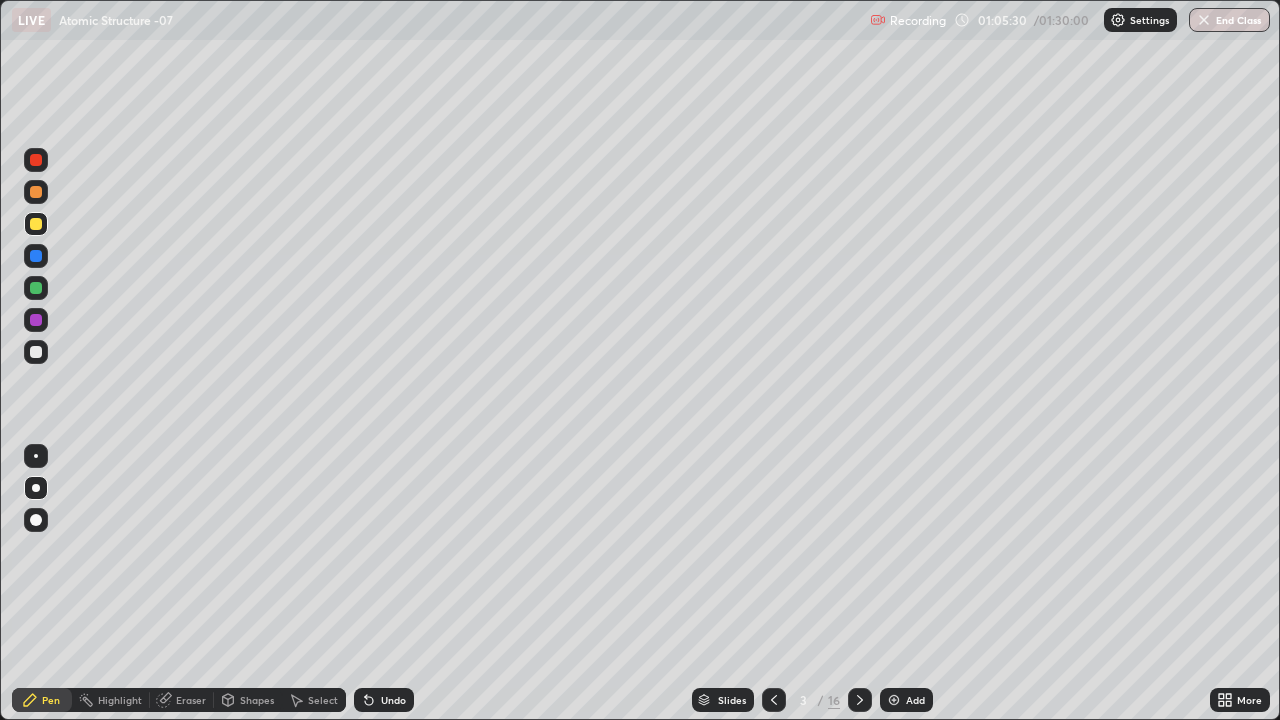 click at bounding box center (860, 700) 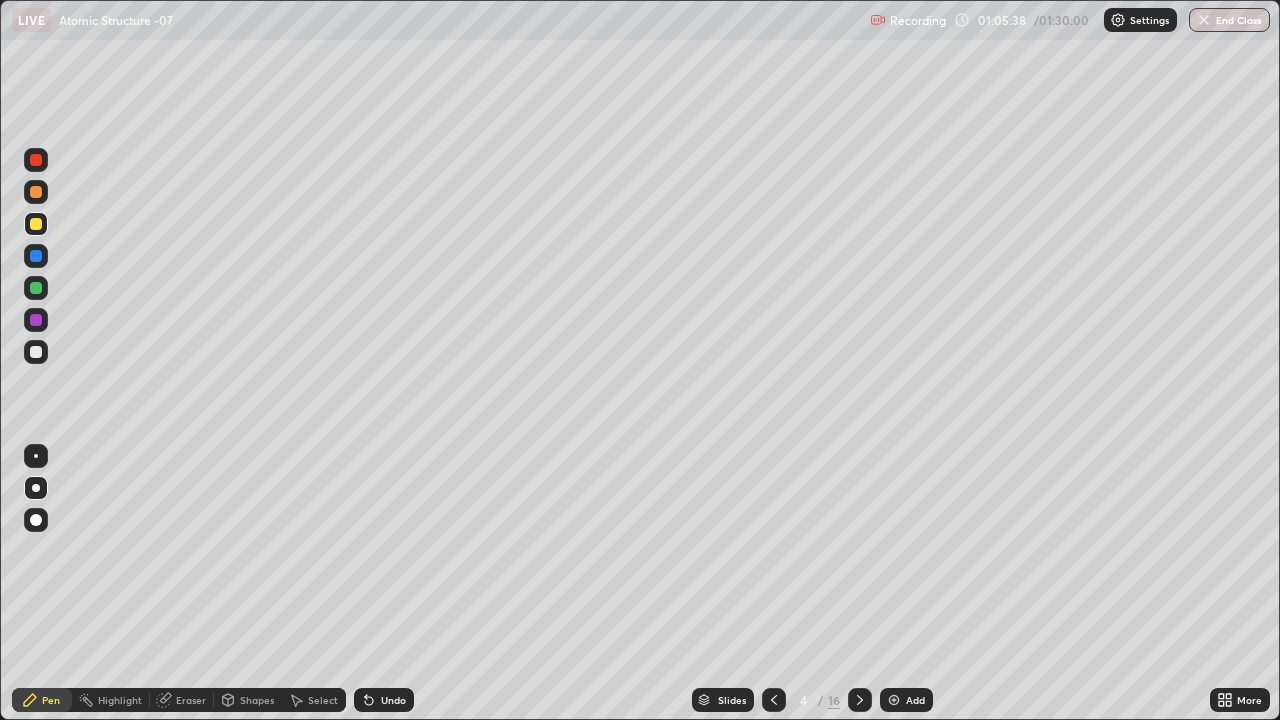 click at bounding box center (860, 700) 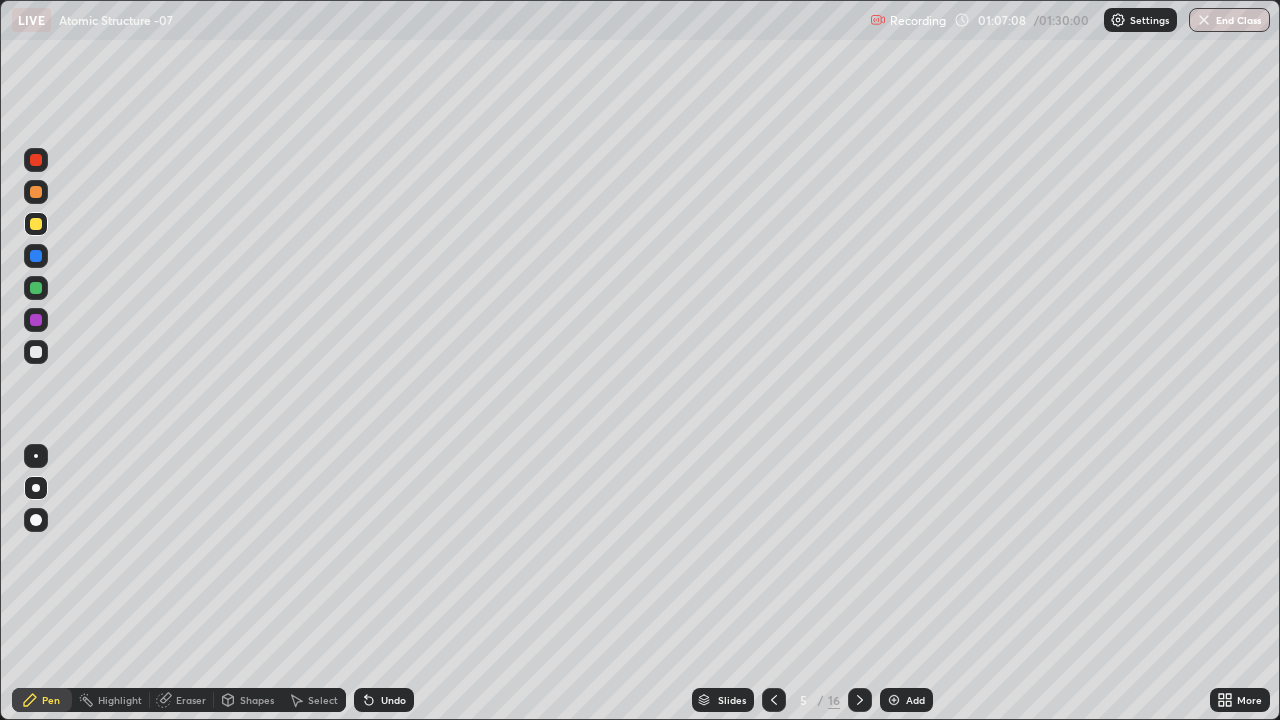 click at bounding box center (860, 700) 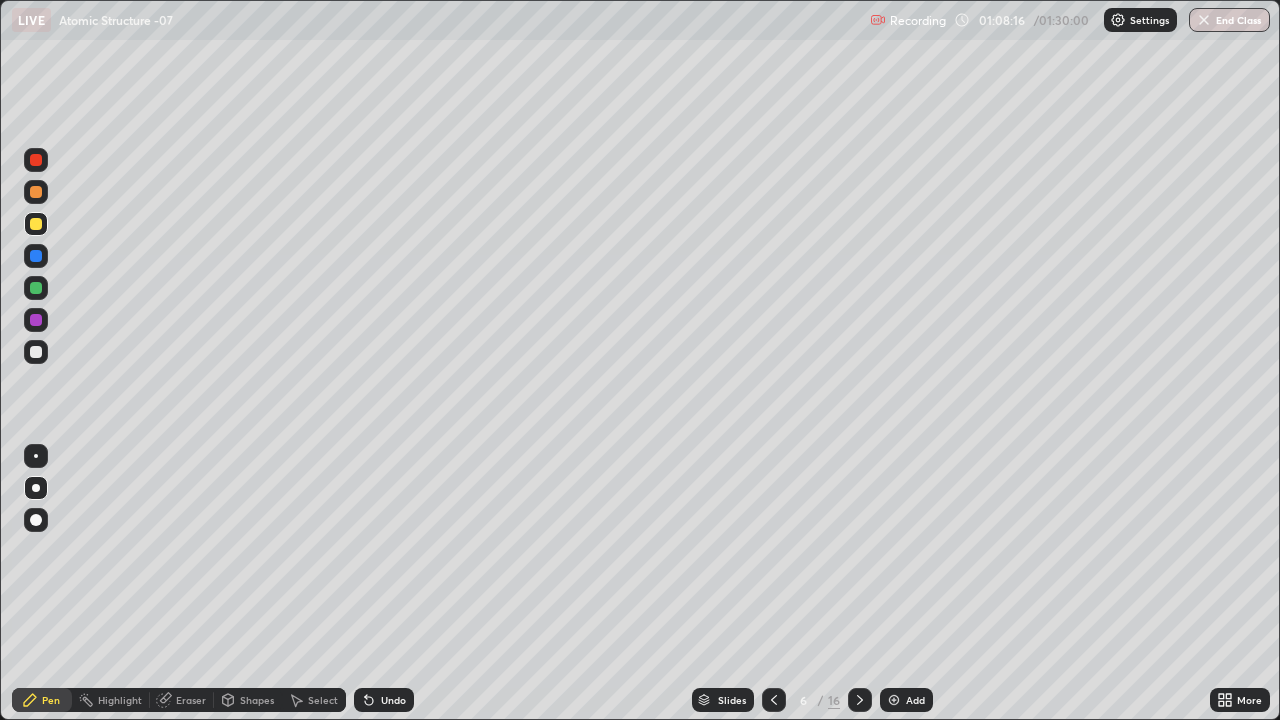 click 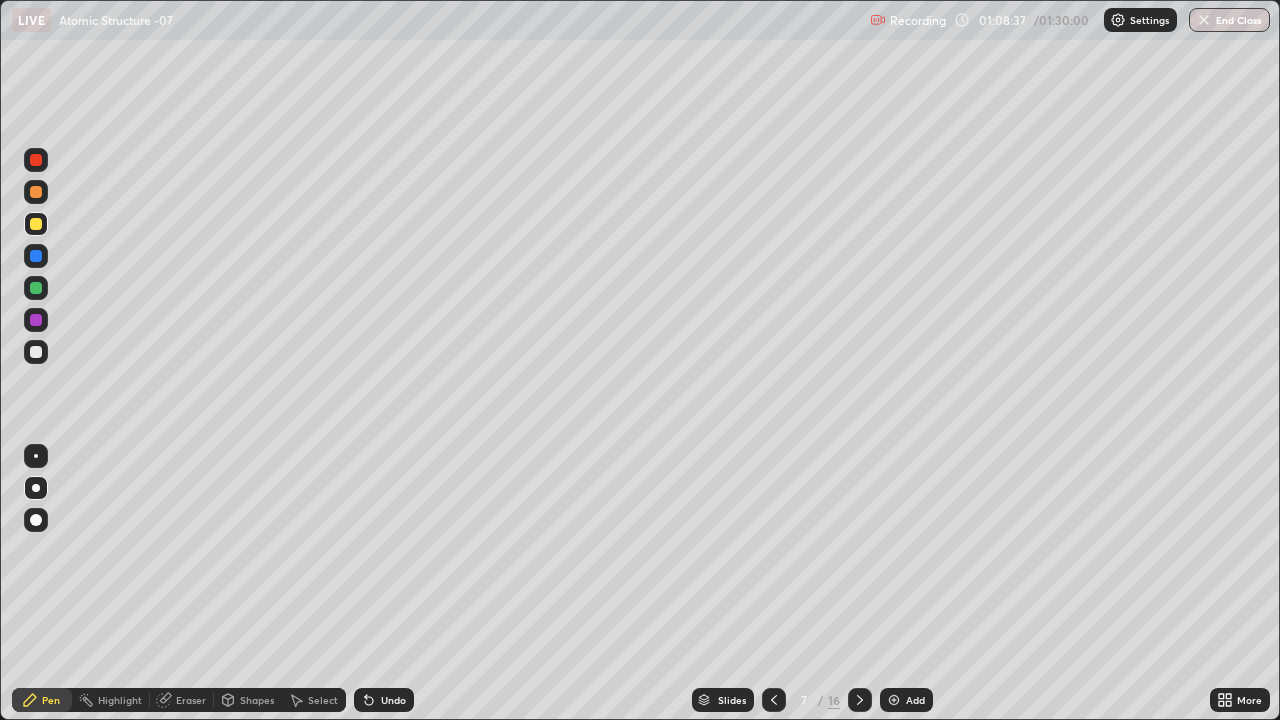 click 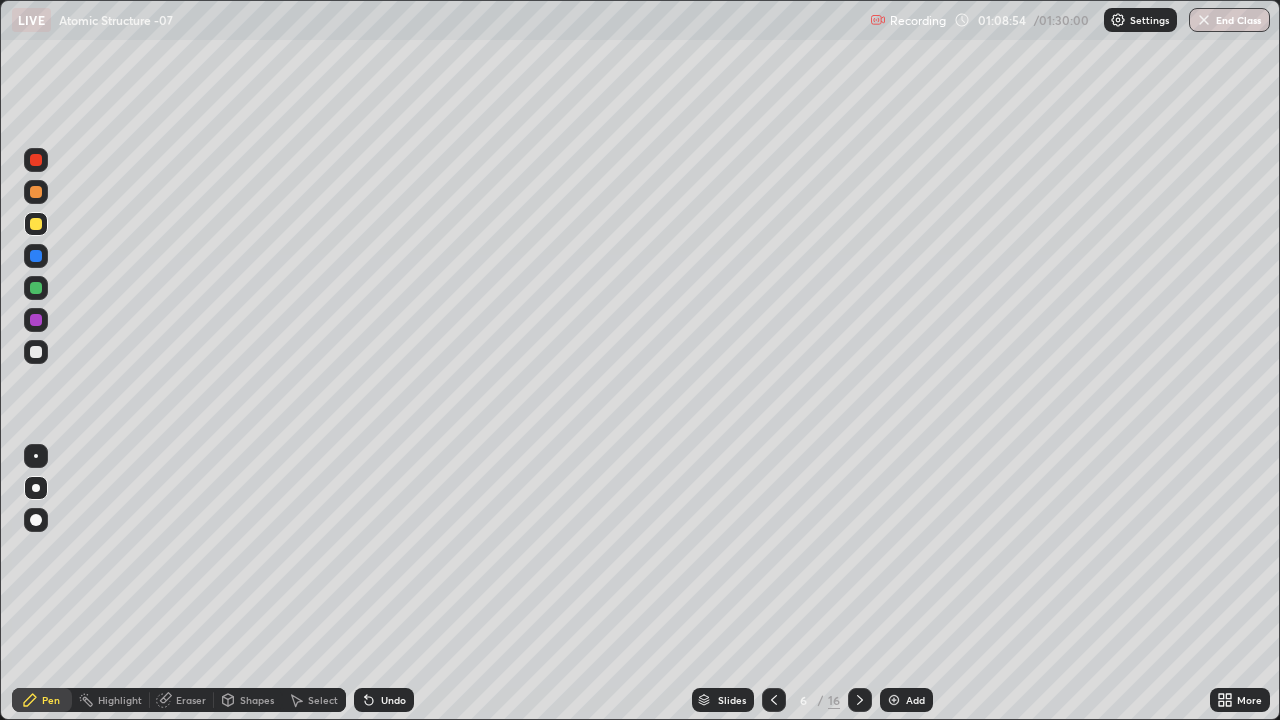 click on "Eraser" at bounding box center (191, 700) 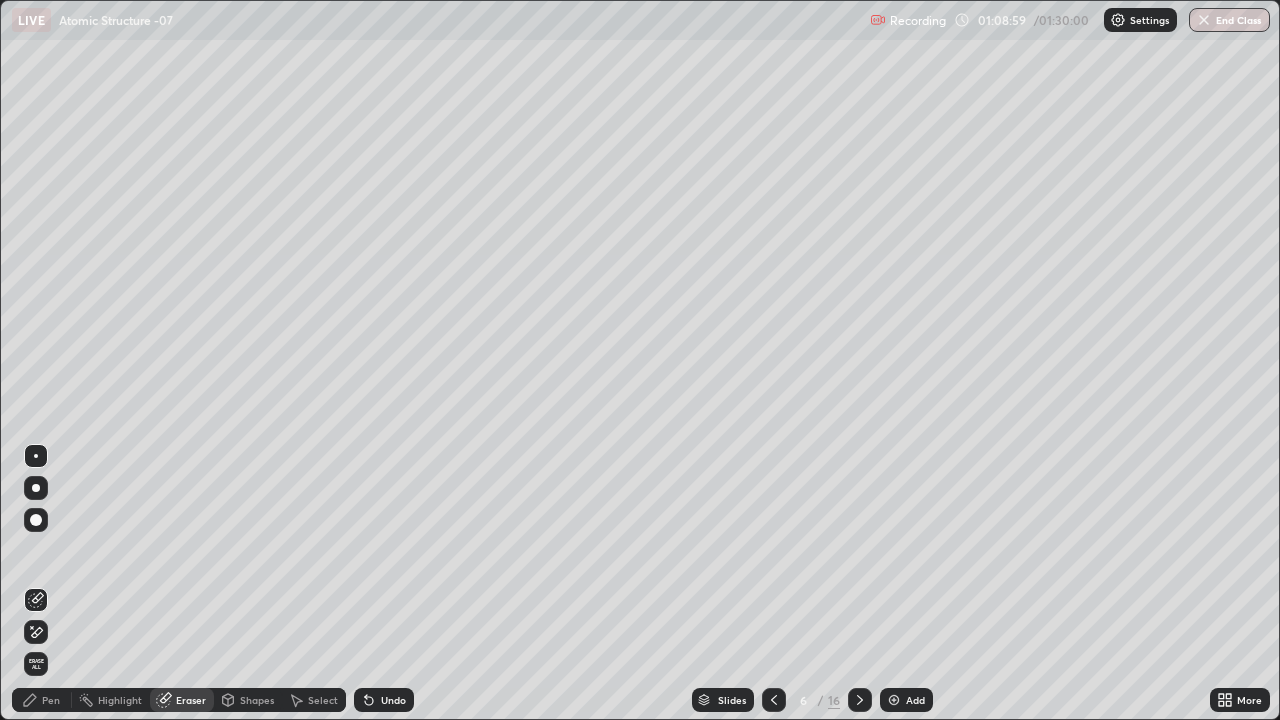 click on "Pen" at bounding box center (51, 700) 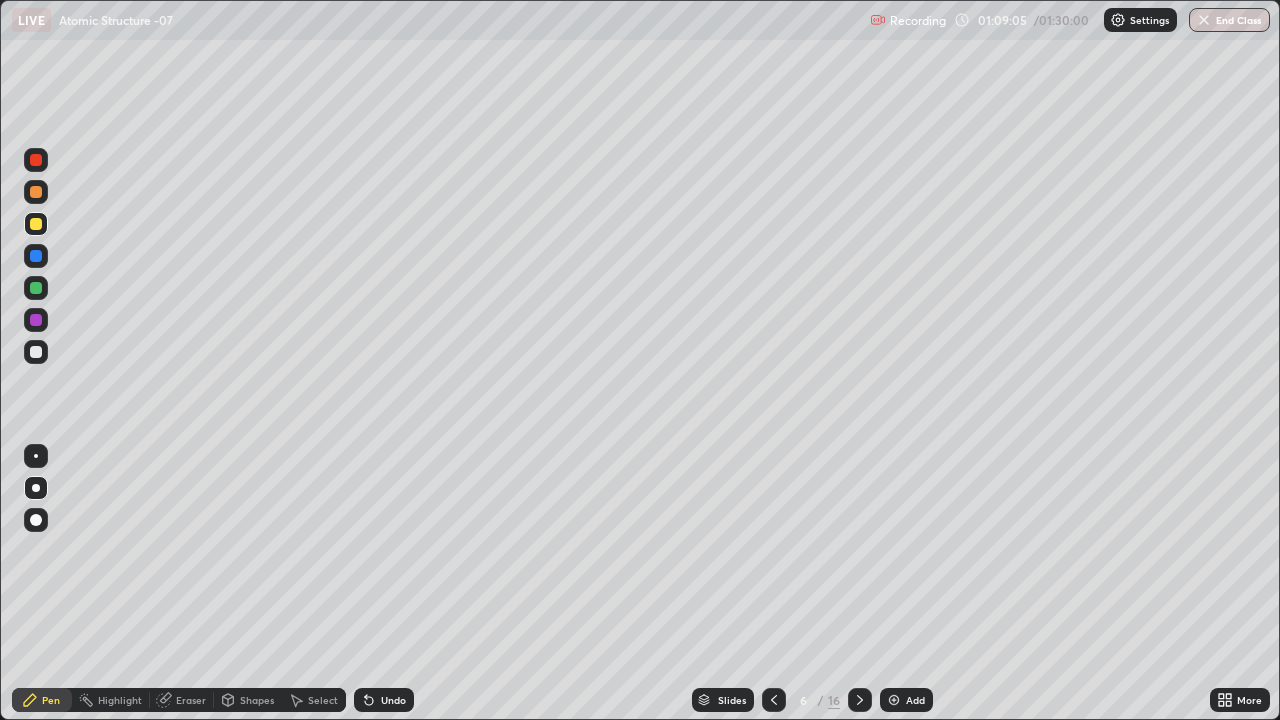 click 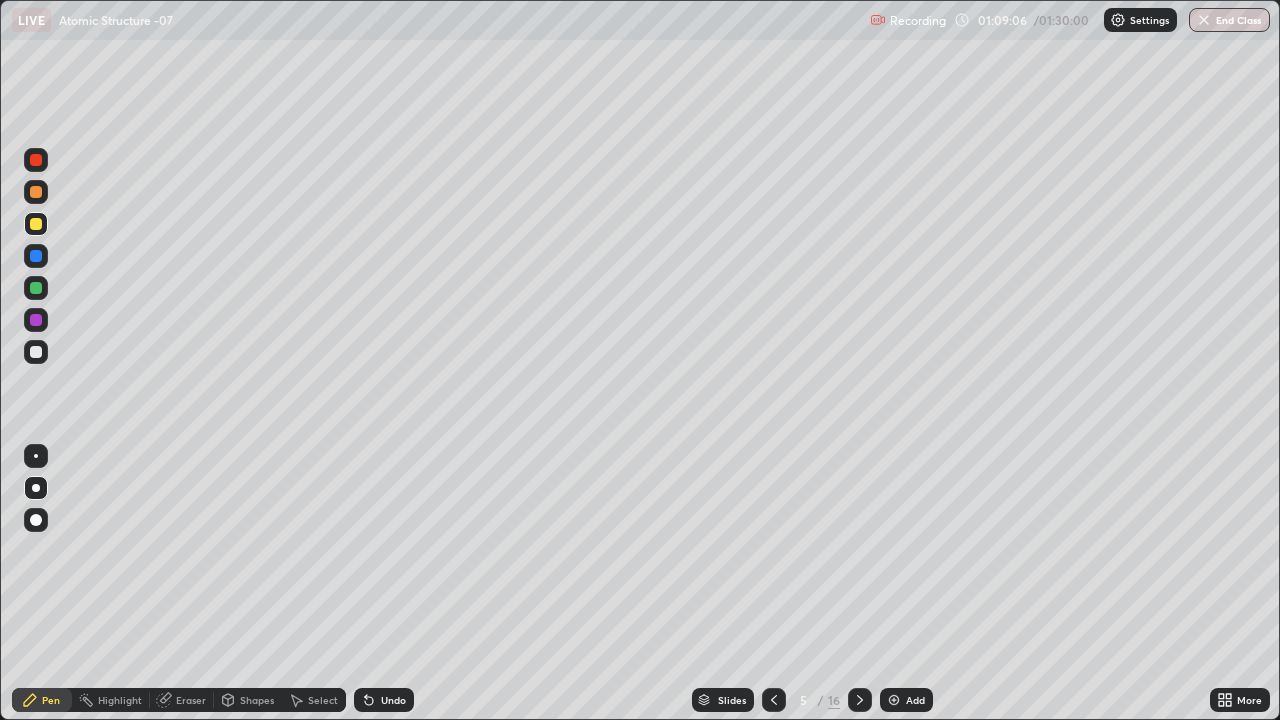 click at bounding box center [860, 700] 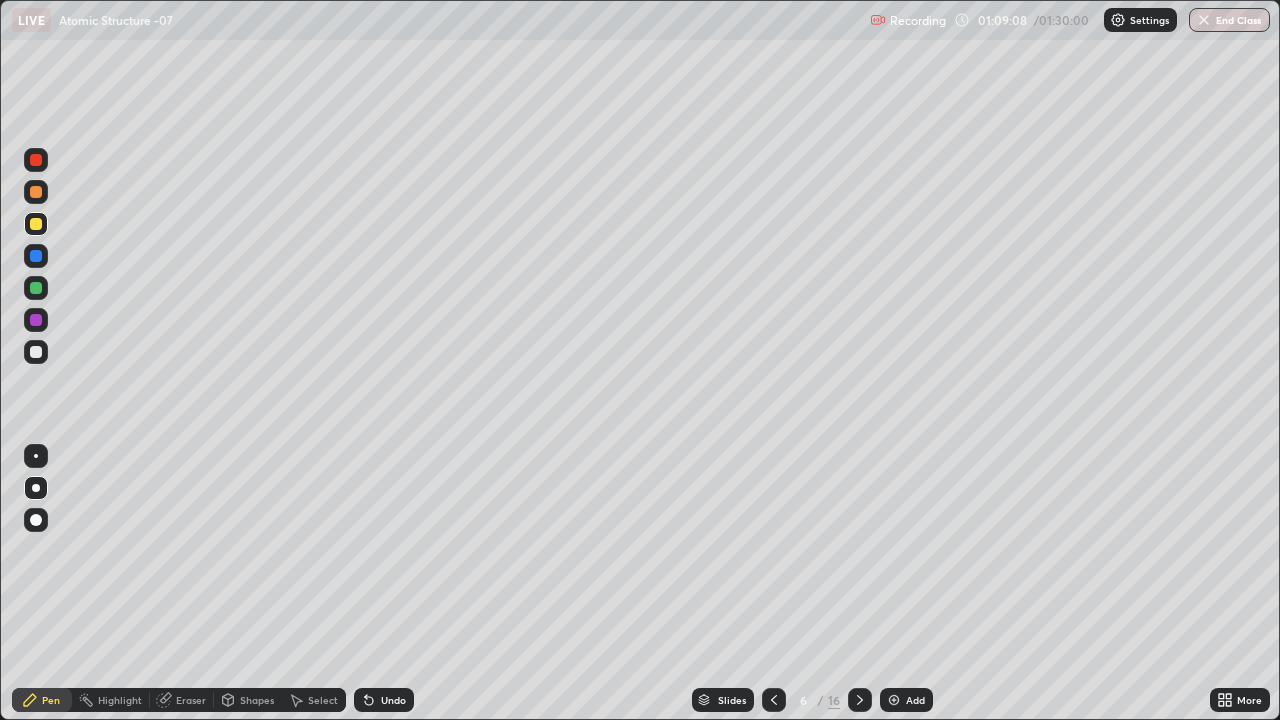 click at bounding box center (860, 700) 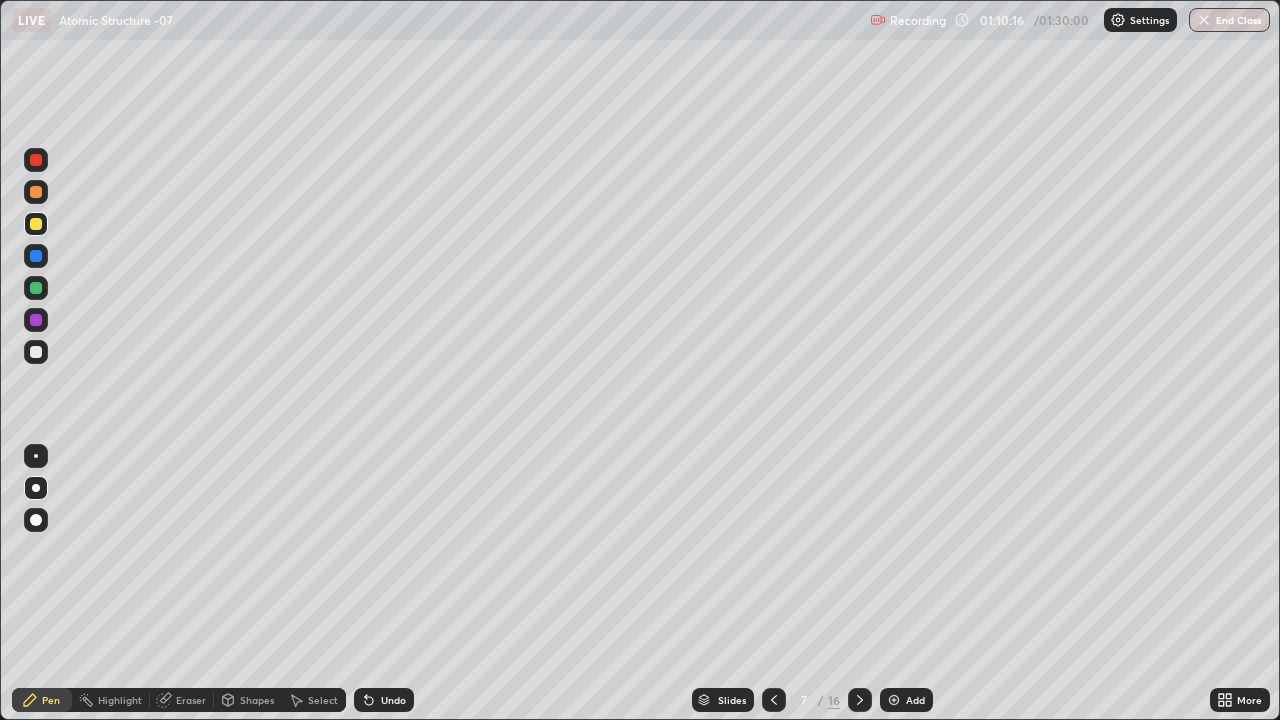 click 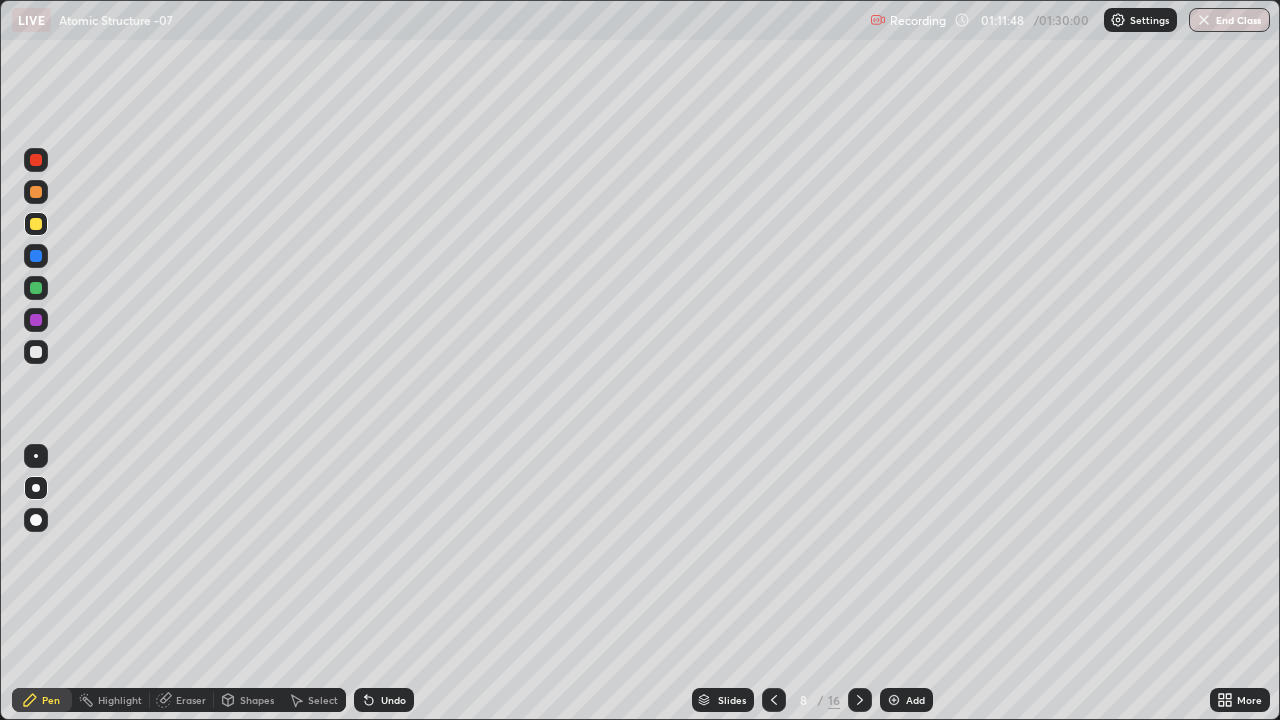 click 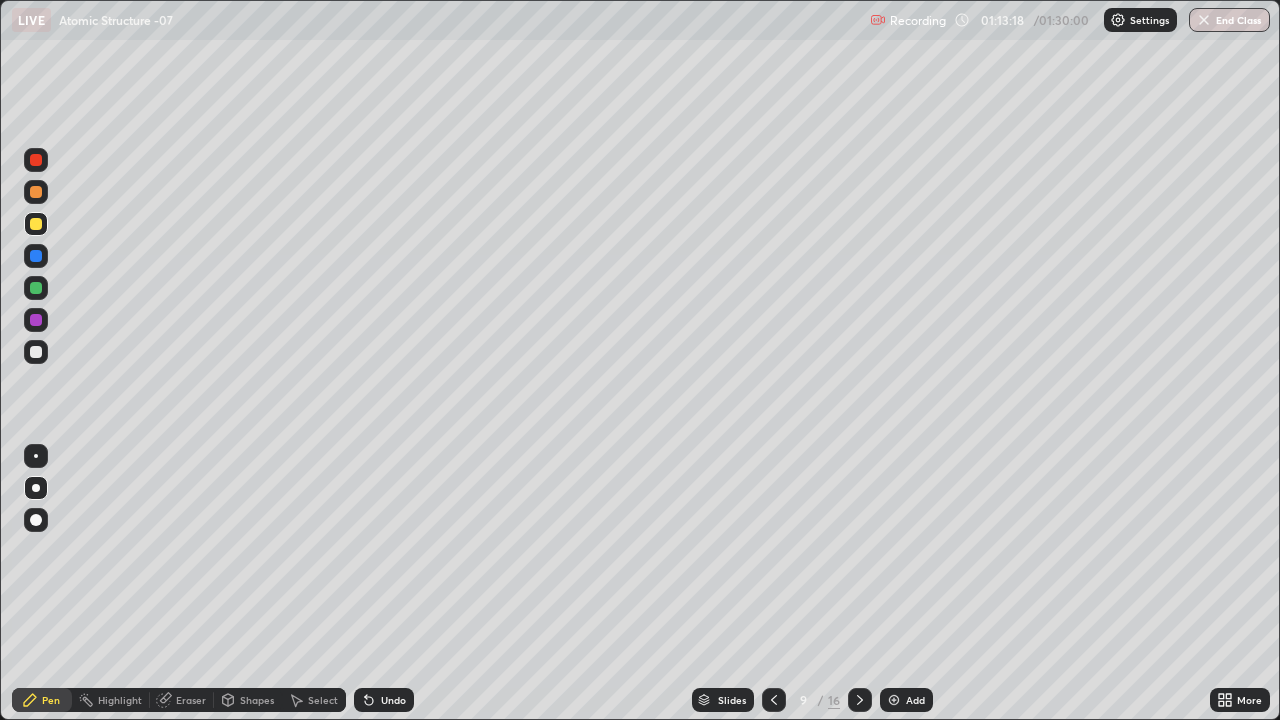 click 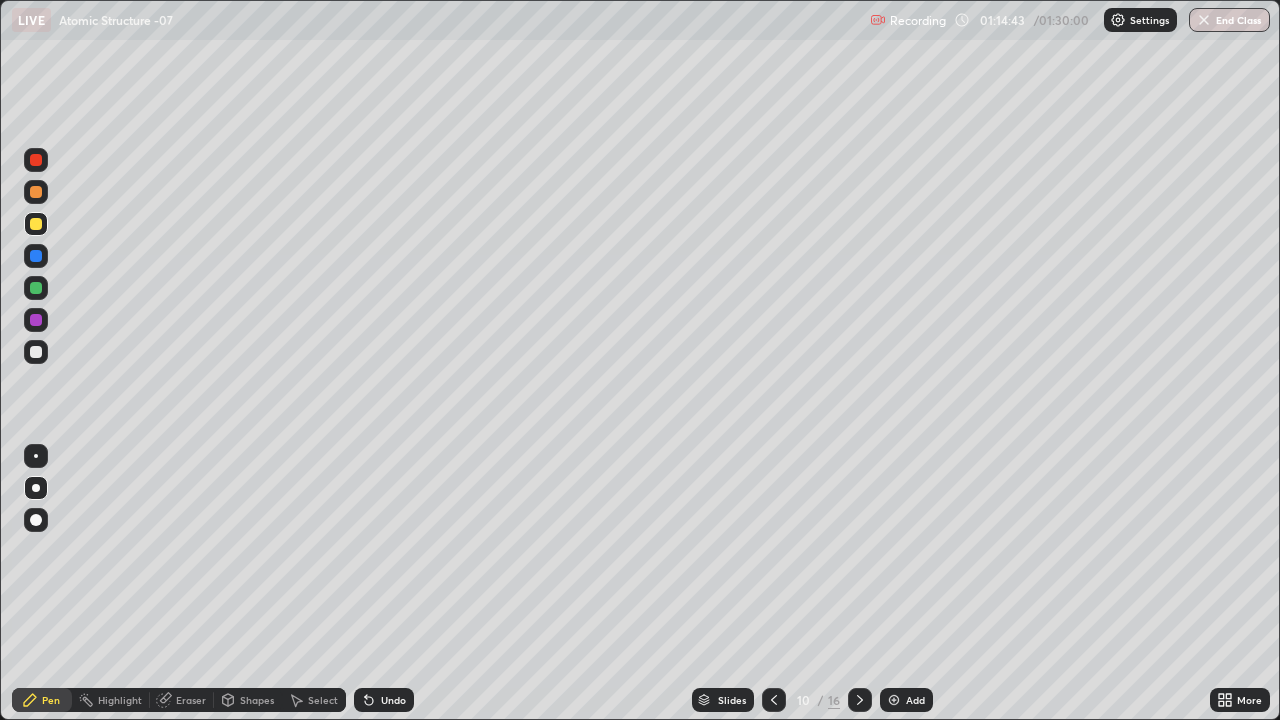 click 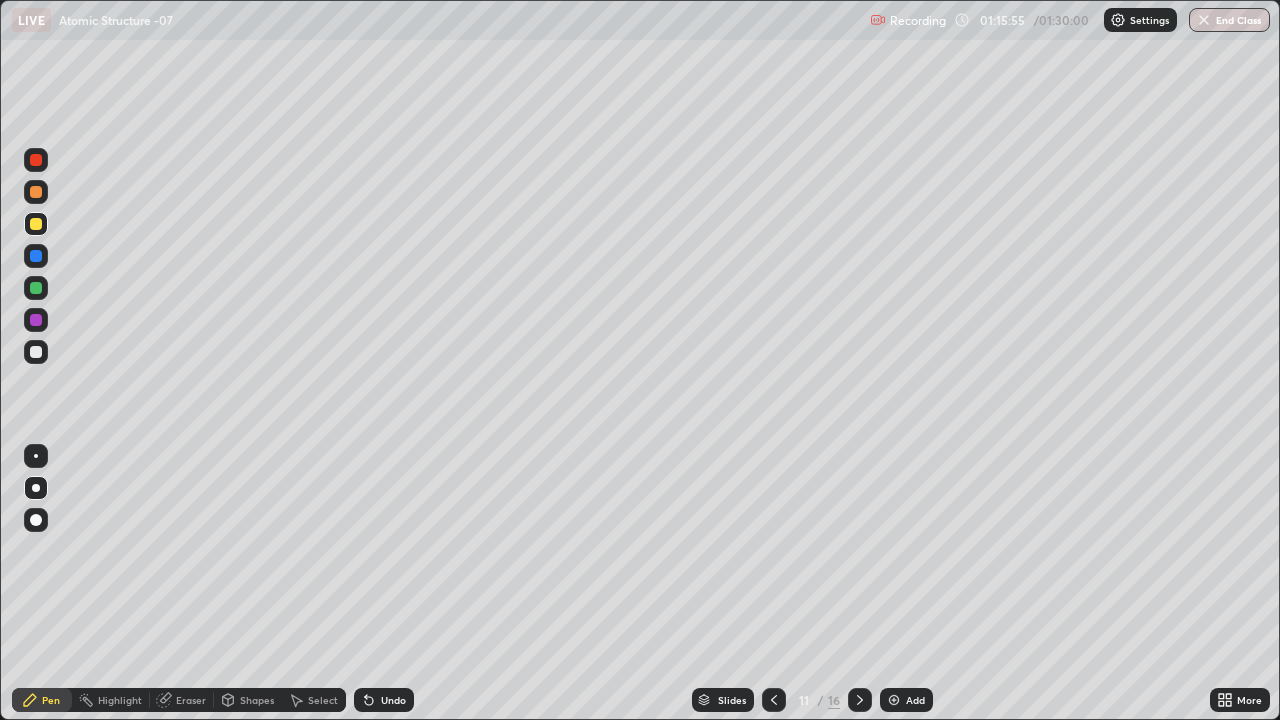 click 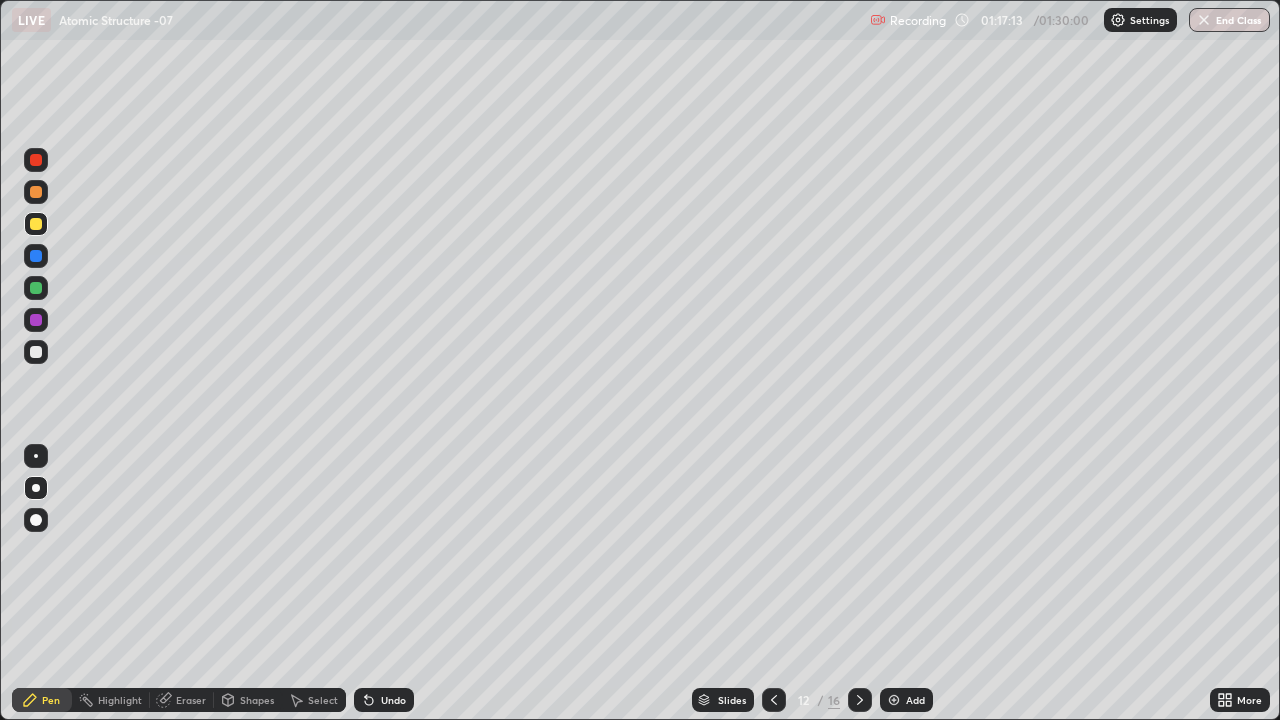click 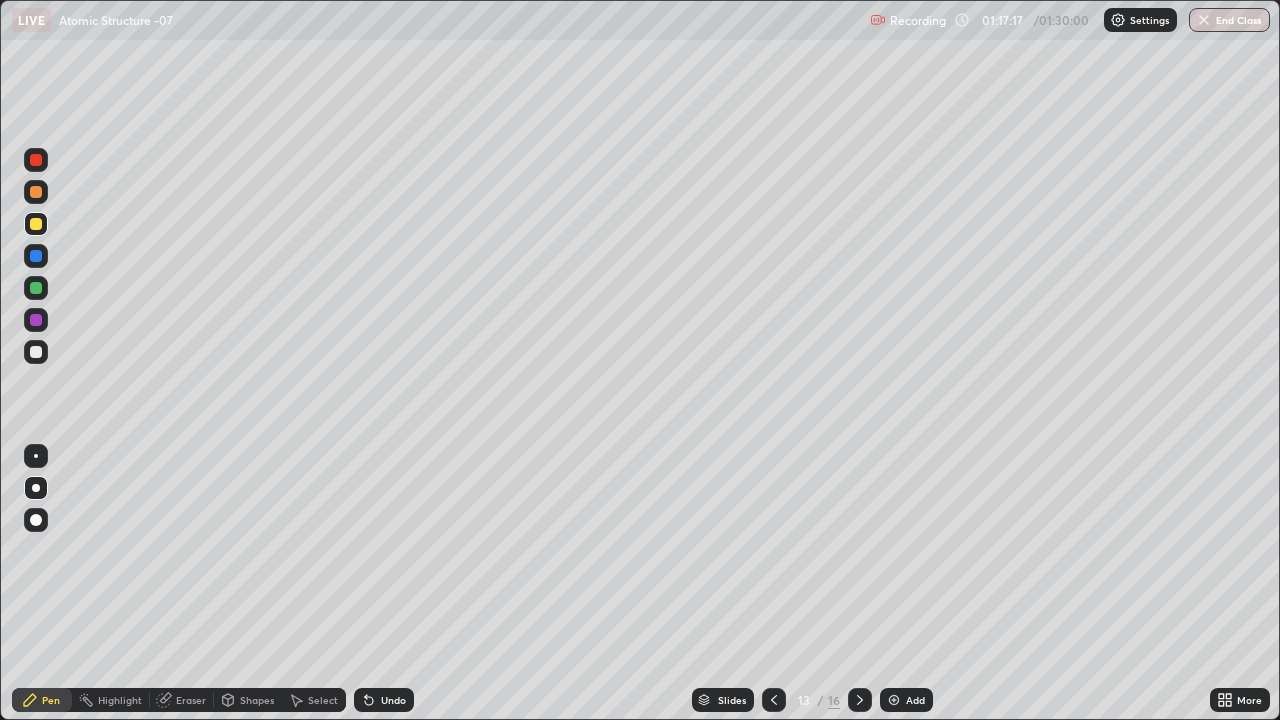 click 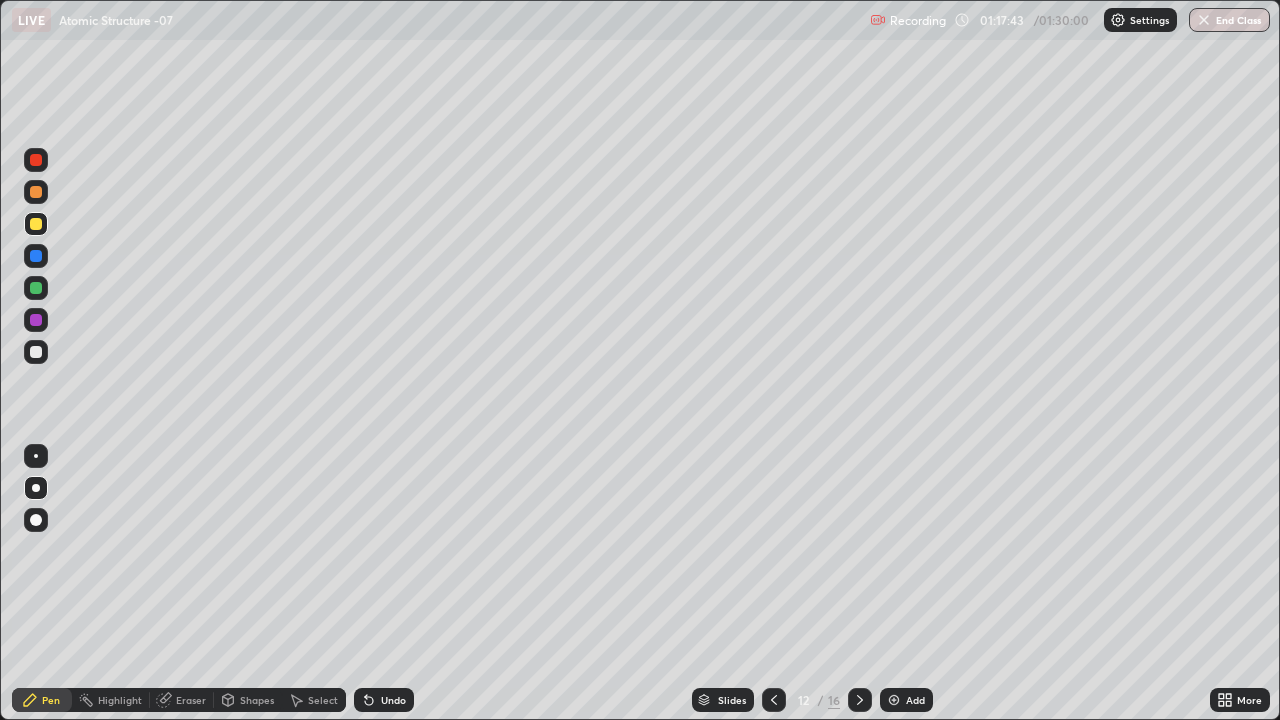 click 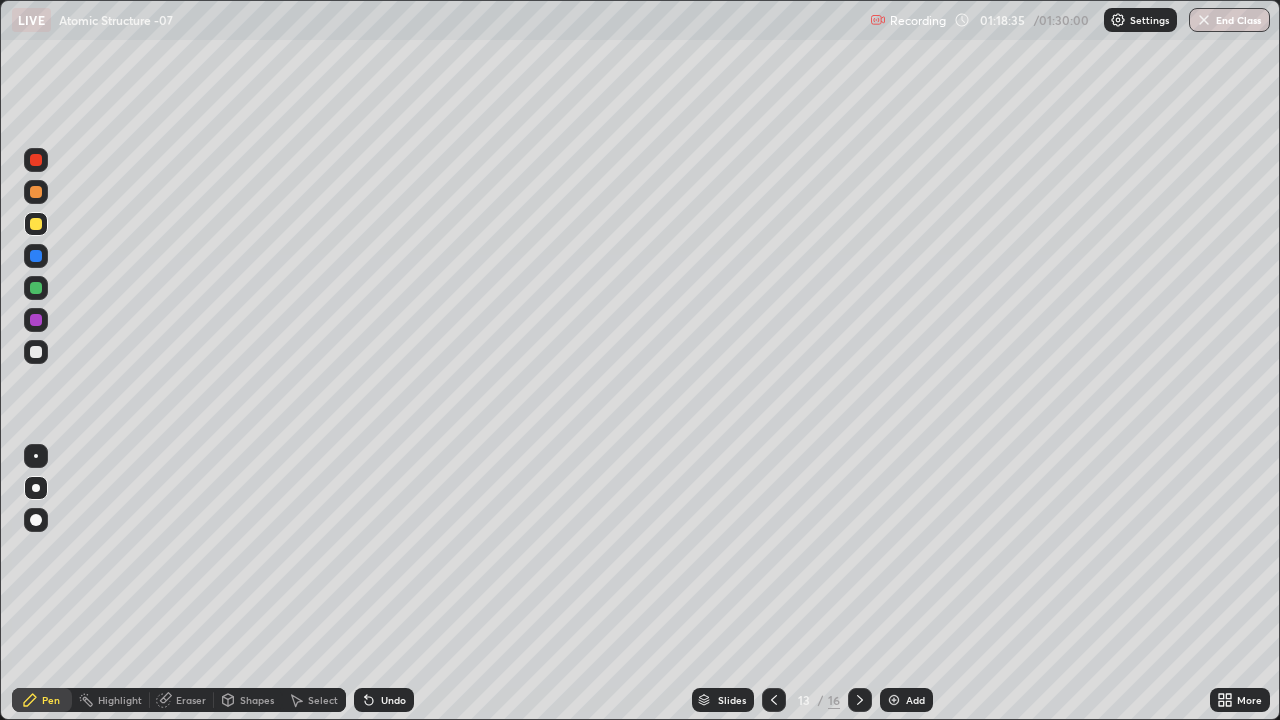 click 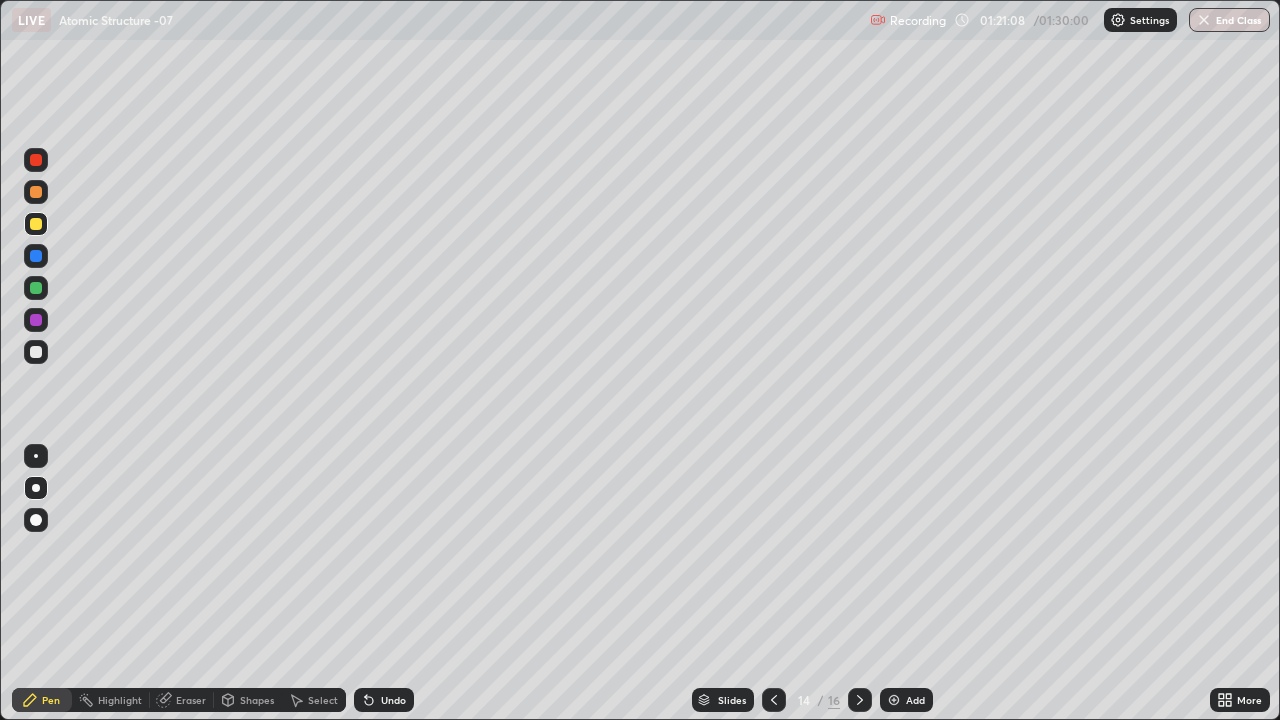 click 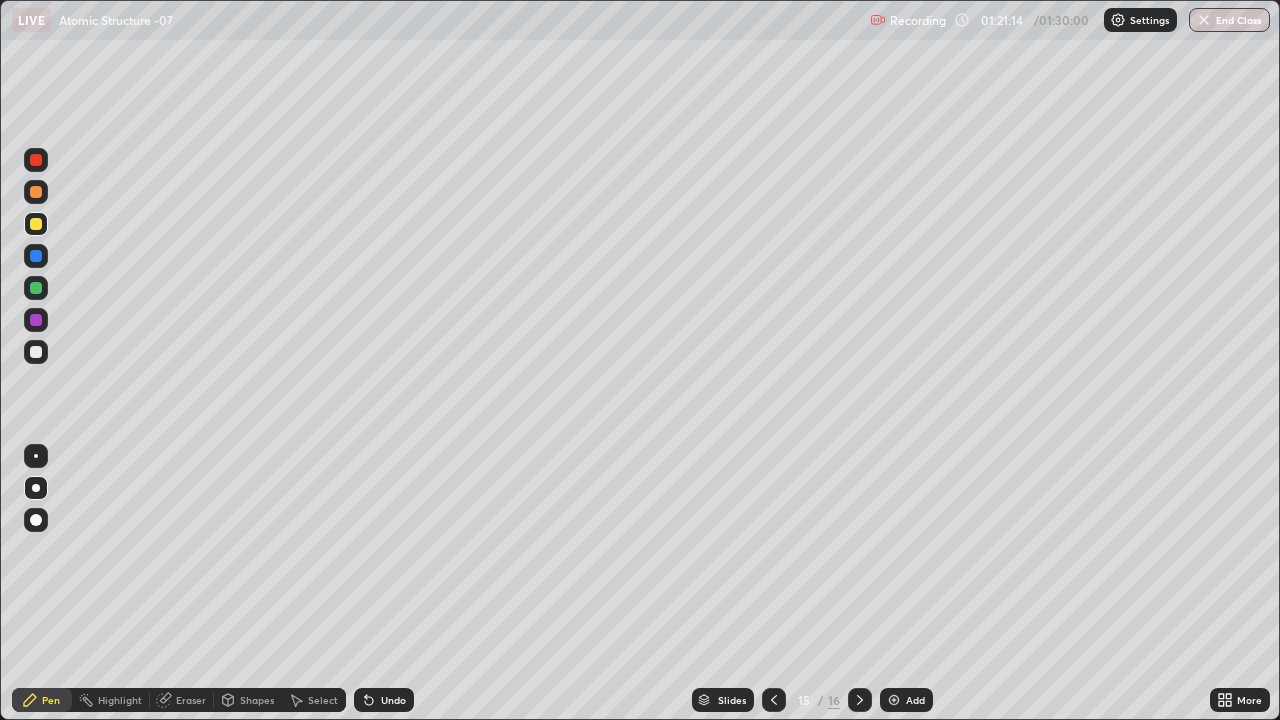 click 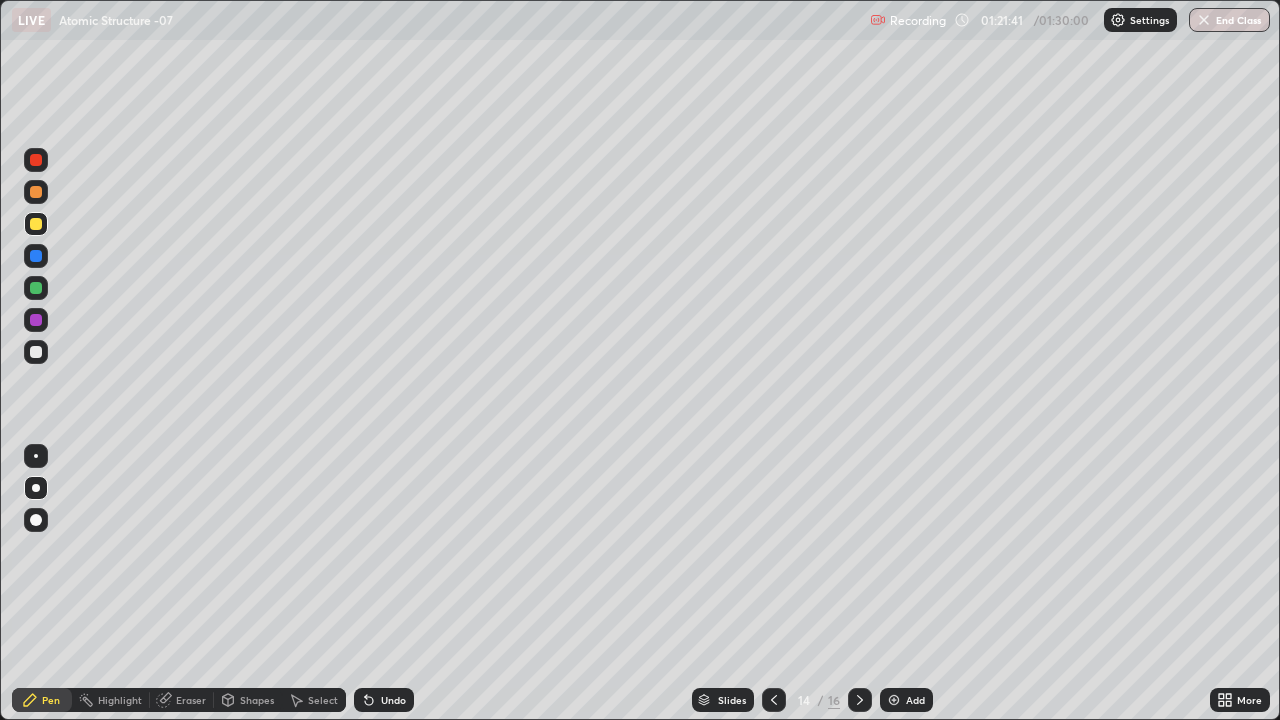 click 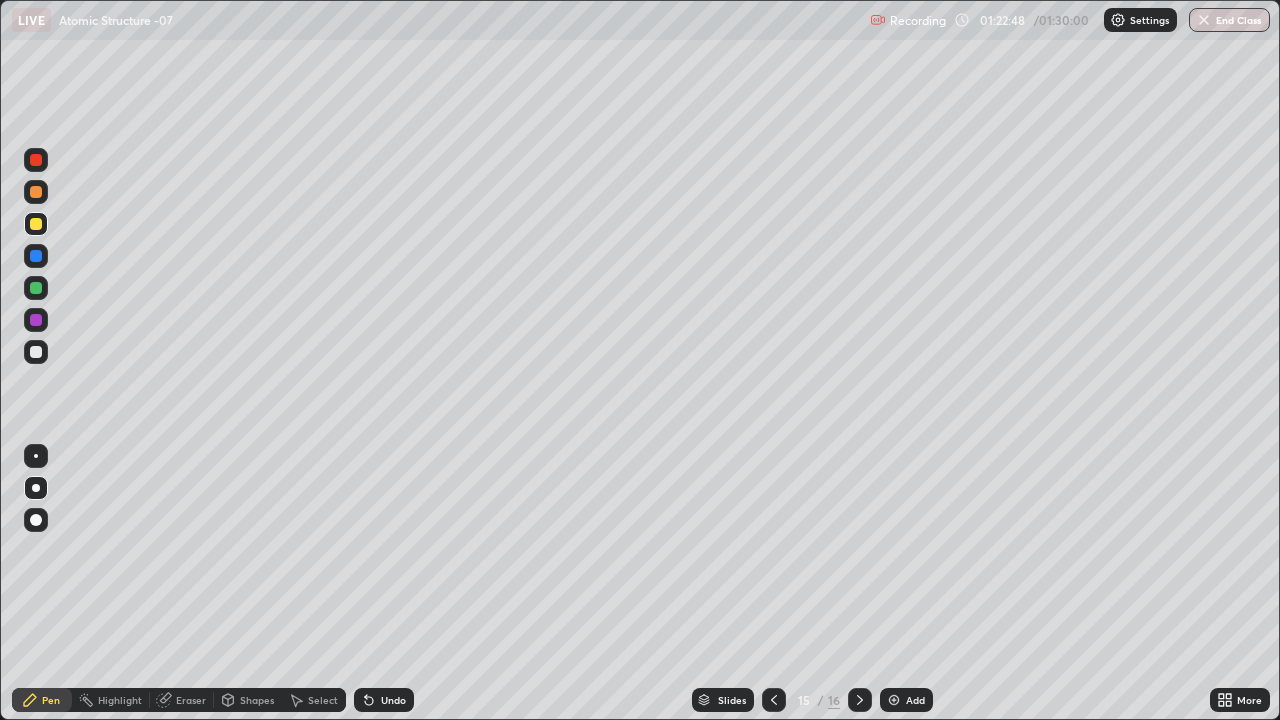 click 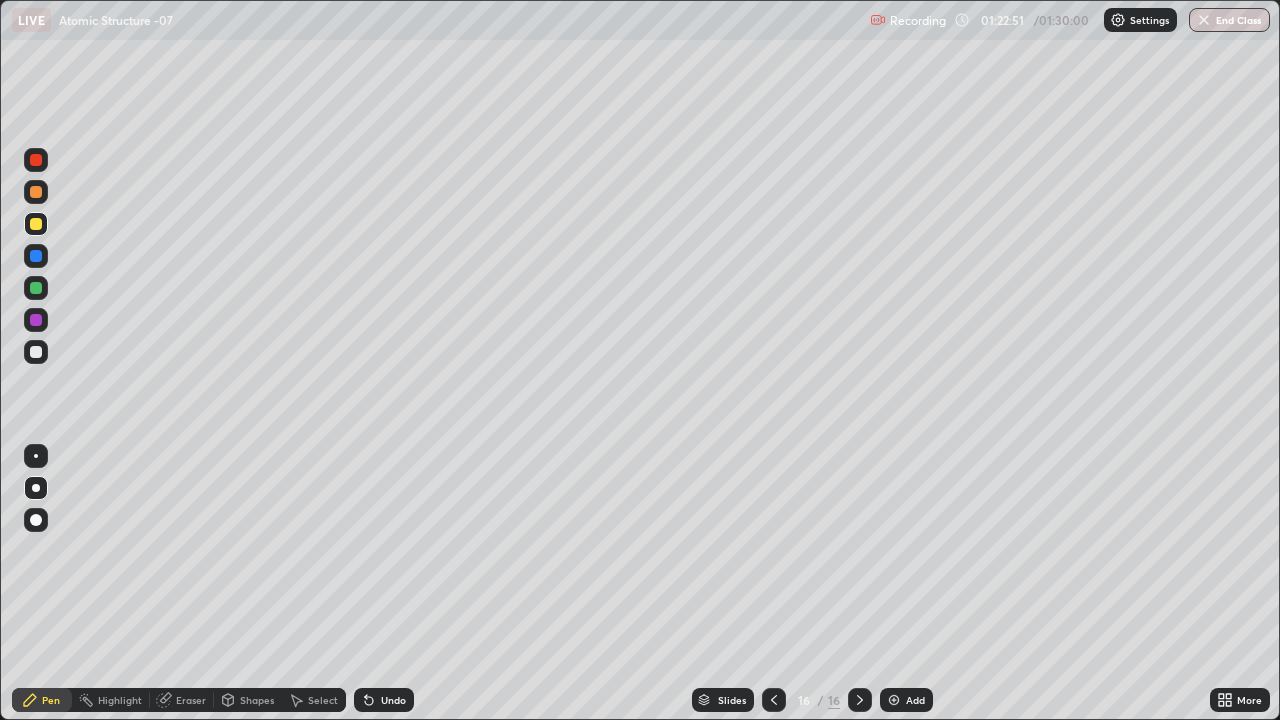 click at bounding box center [774, 700] 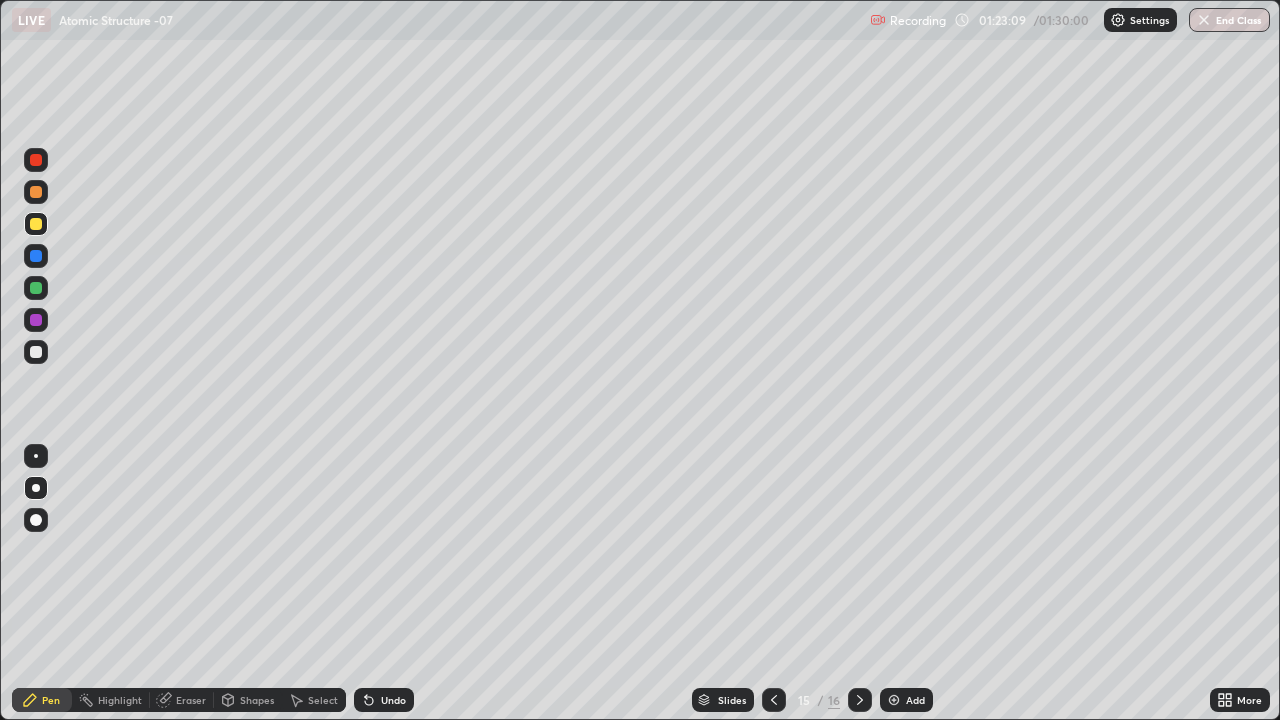 click at bounding box center [860, 700] 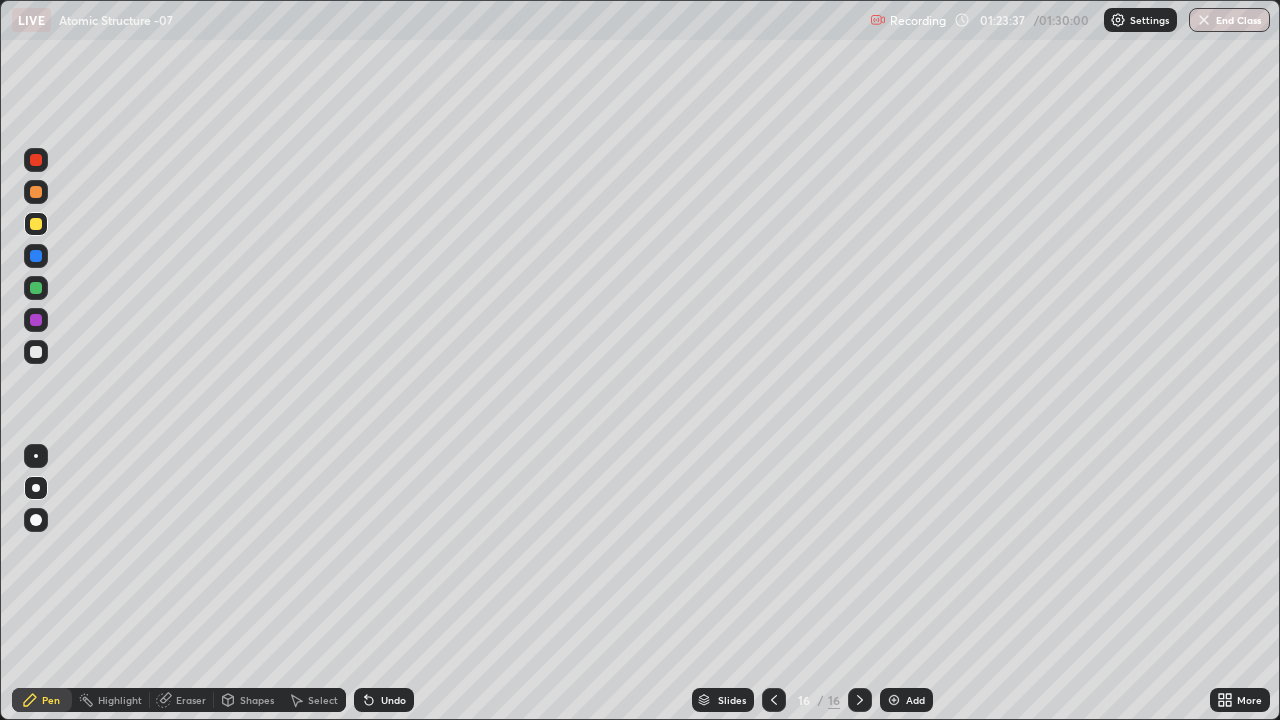 click on "Shapes" at bounding box center [257, 700] 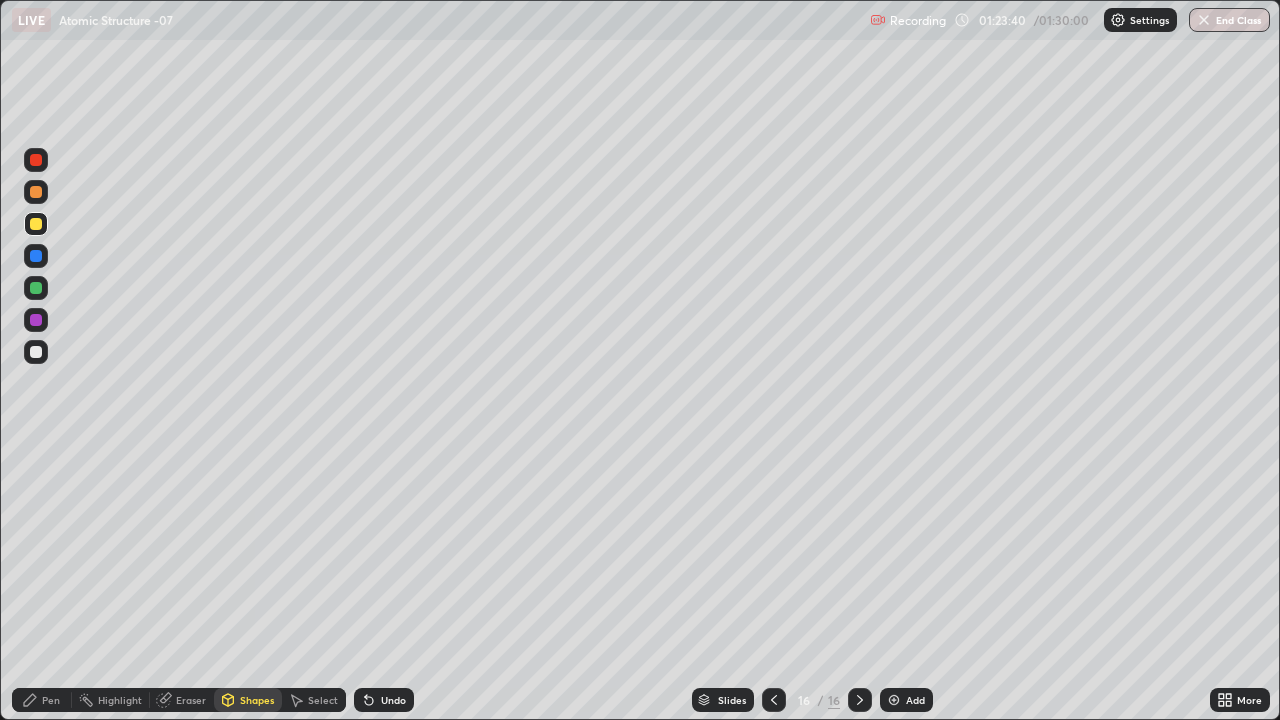 click on "Pen" at bounding box center [51, 700] 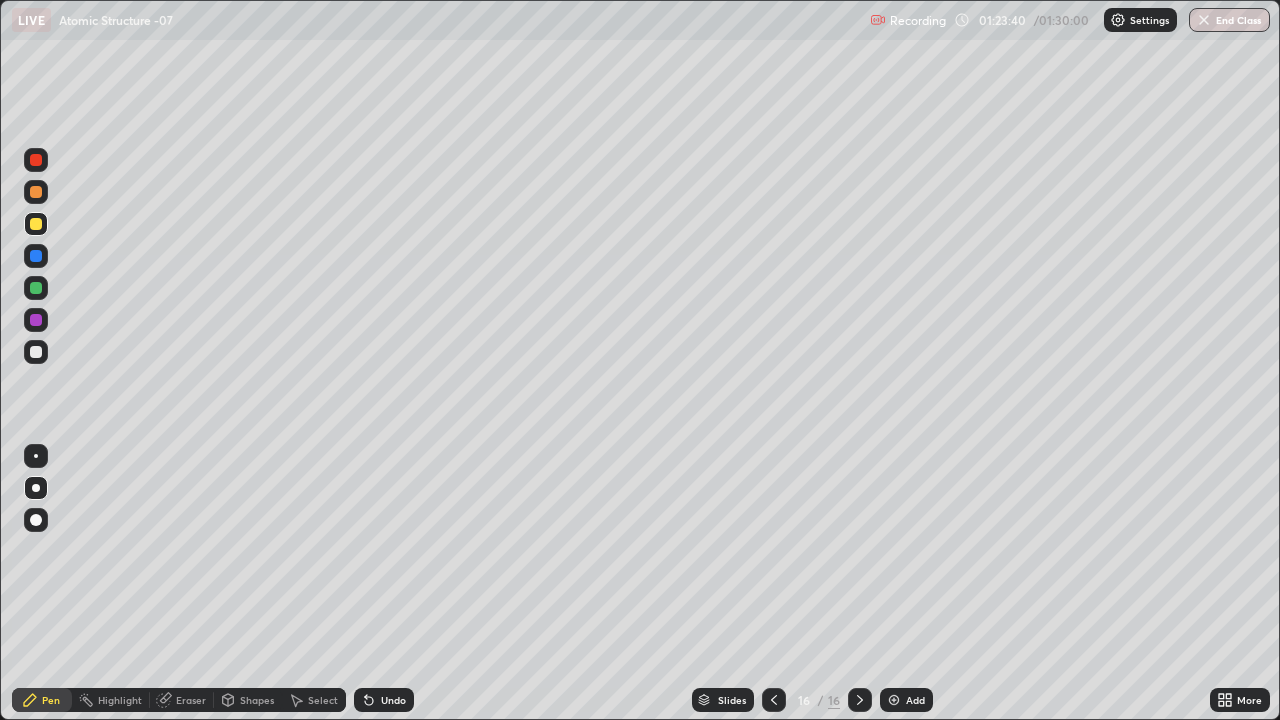 click on "Highlight" at bounding box center (120, 700) 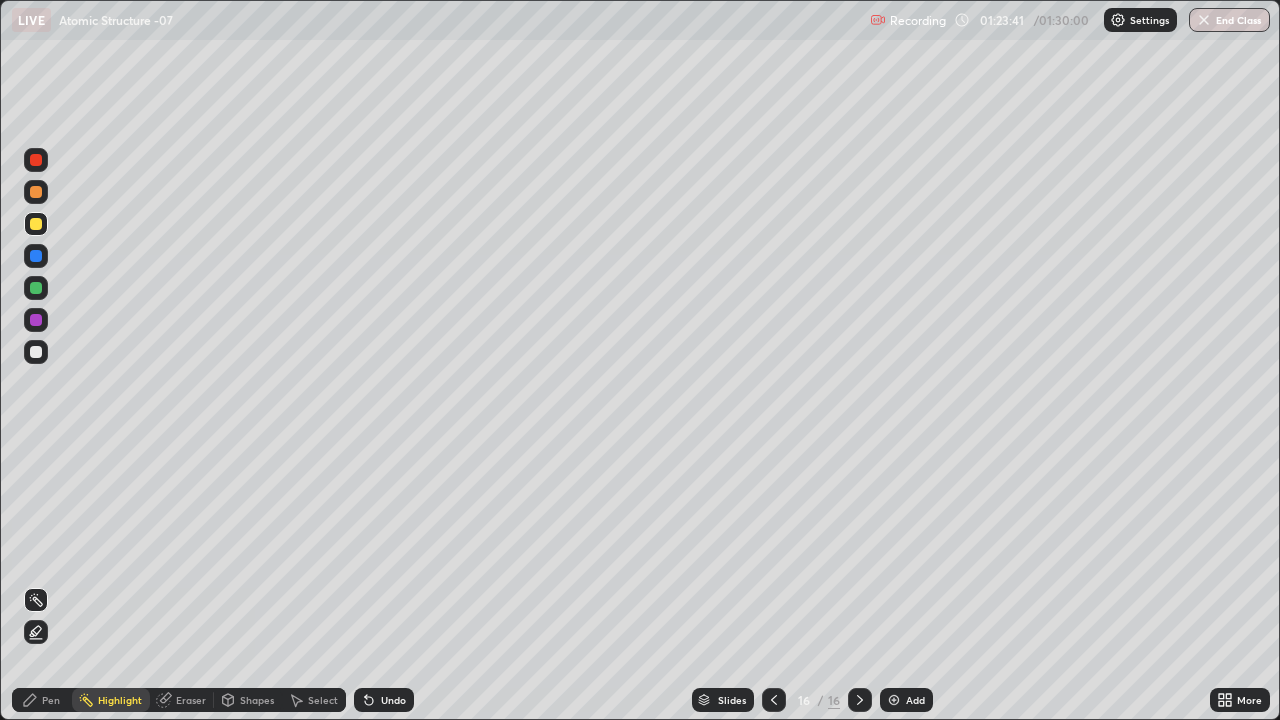 click on "Eraser" at bounding box center [191, 700] 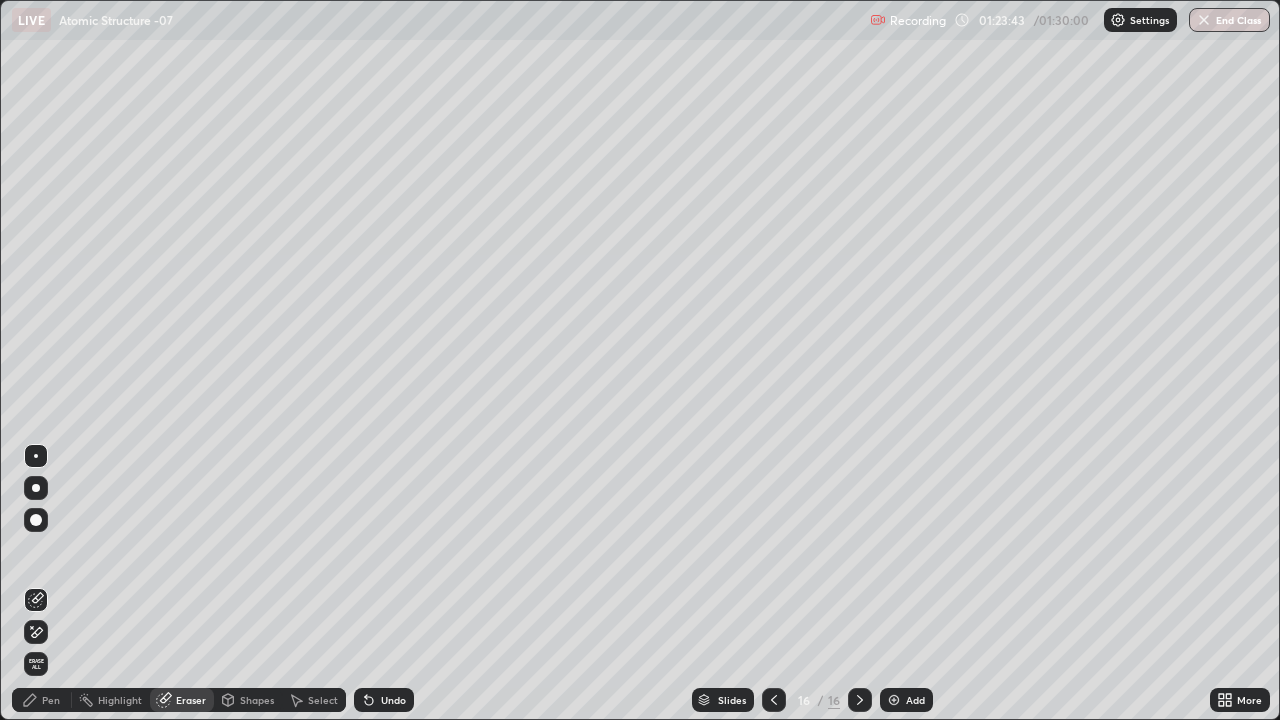 click on "Pen" at bounding box center [51, 700] 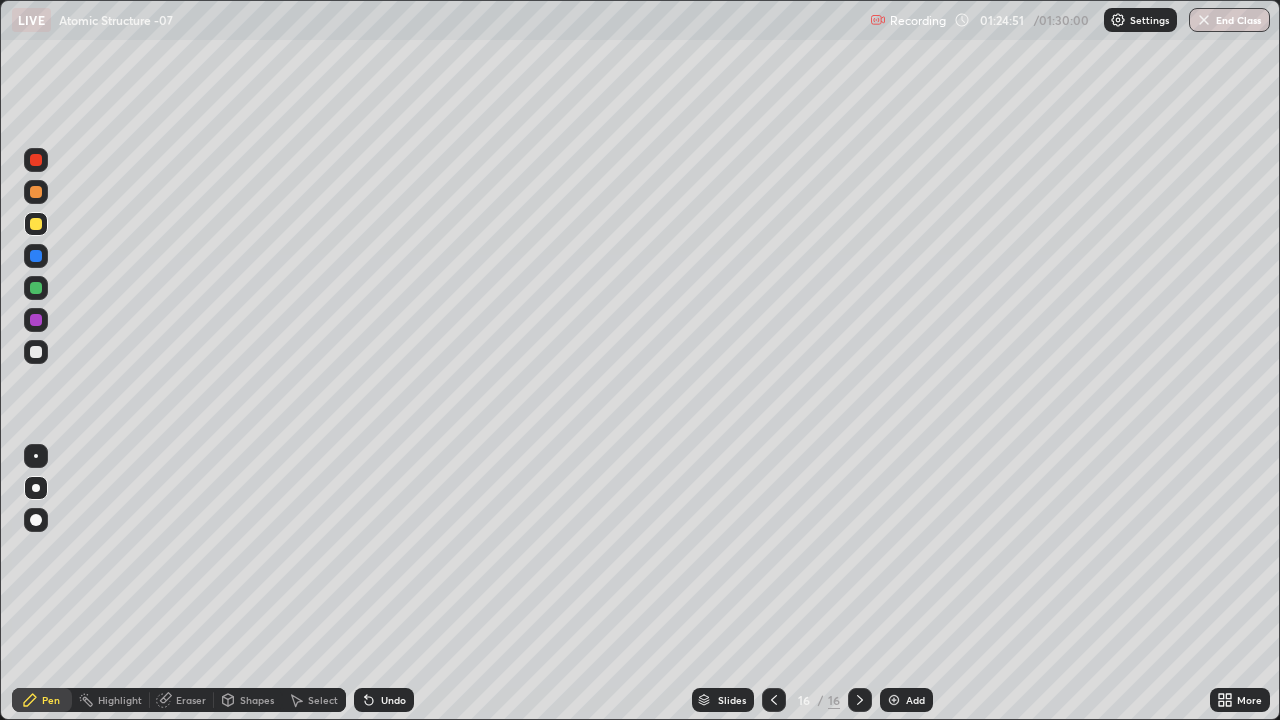 click at bounding box center [1204, 20] 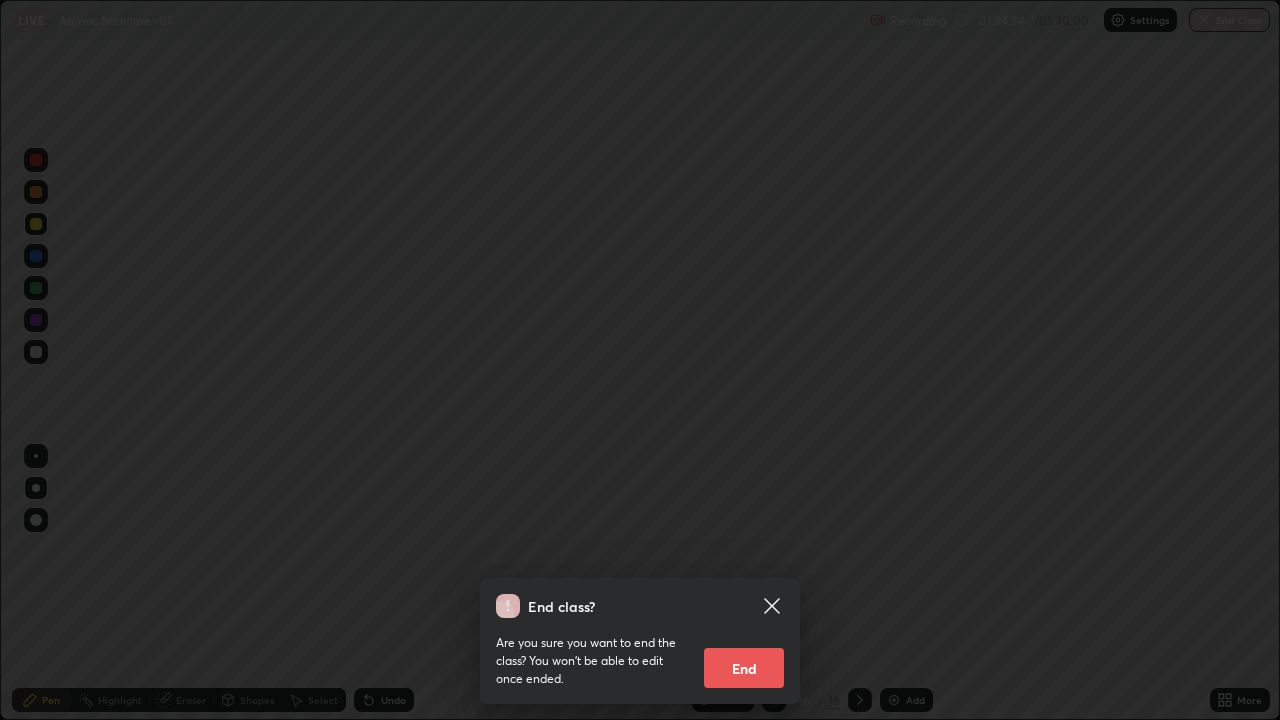 click on "End" at bounding box center [744, 668] 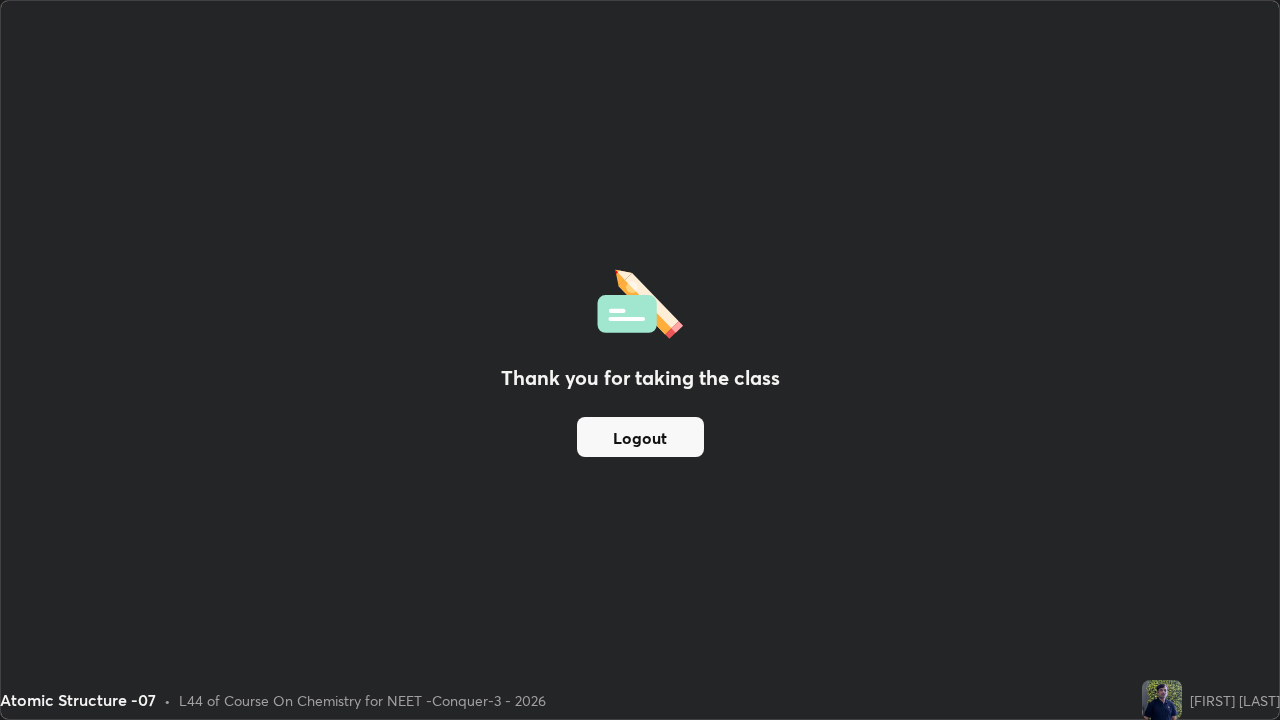 click on "Logout" at bounding box center [640, 437] 